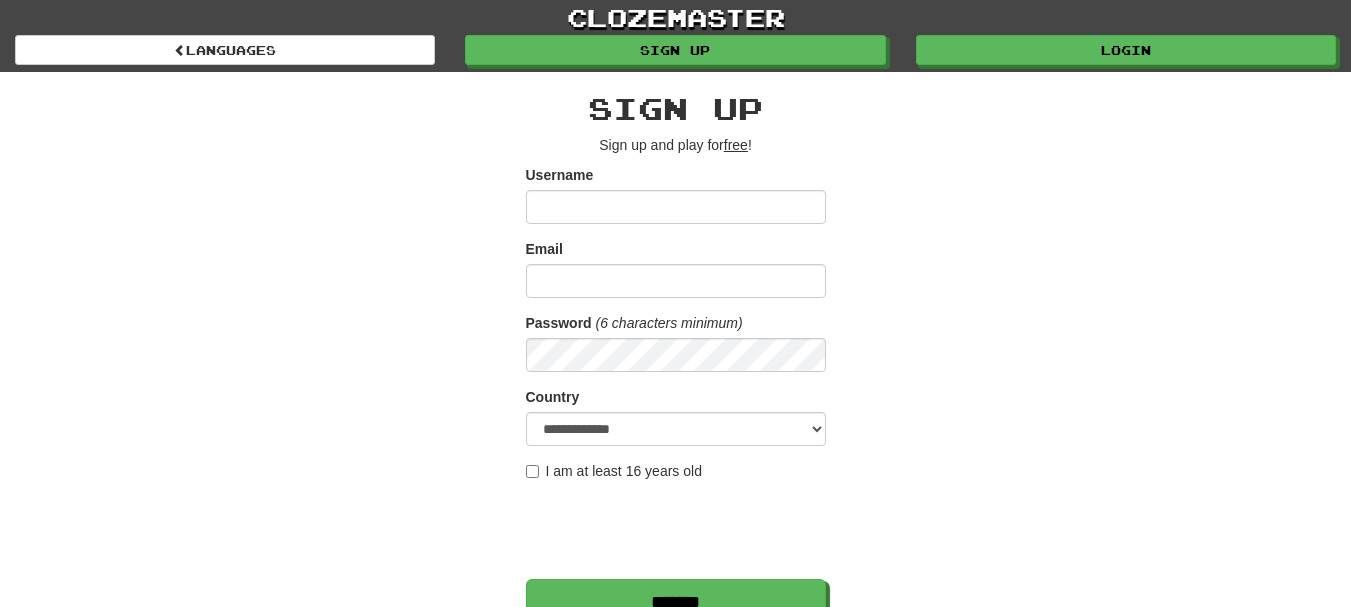 scroll, scrollTop: 0, scrollLeft: 0, axis: both 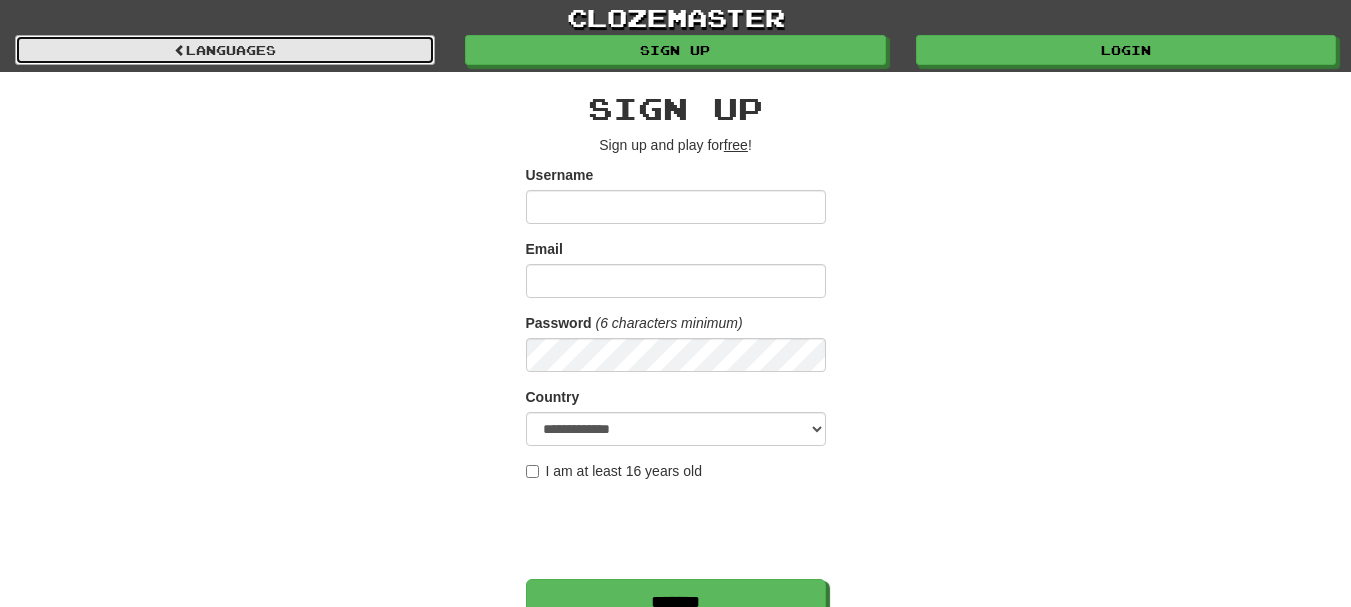 click on "Languages" at bounding box center (225, 50) 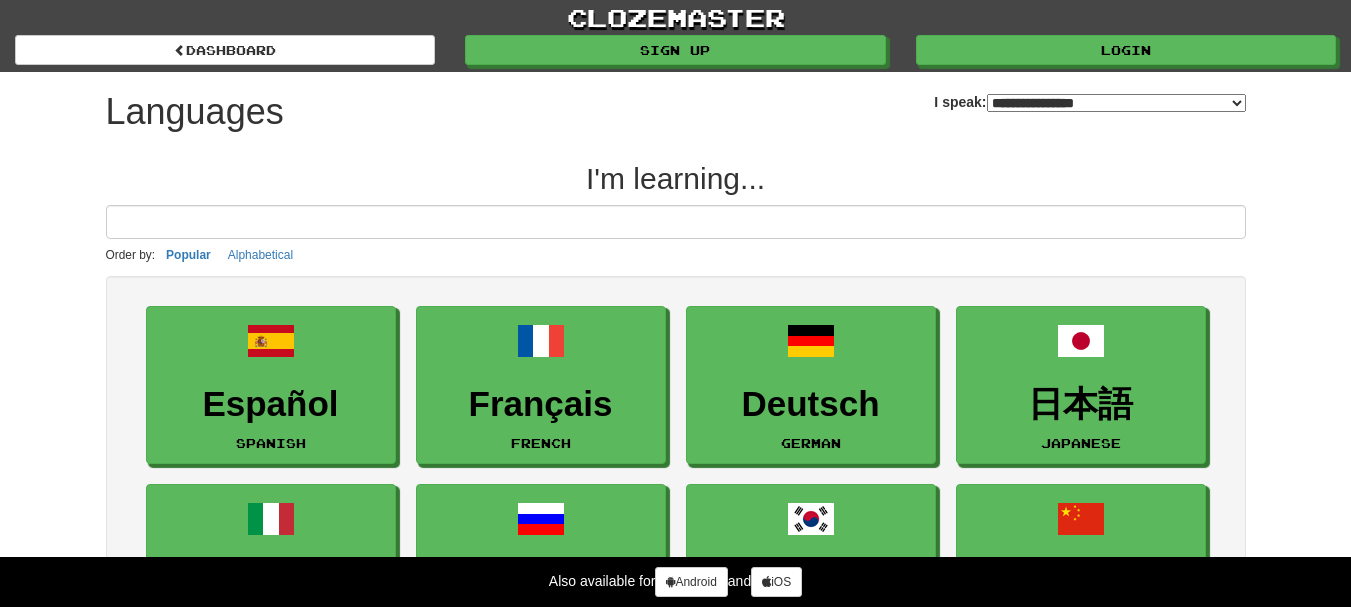 select on "*******" 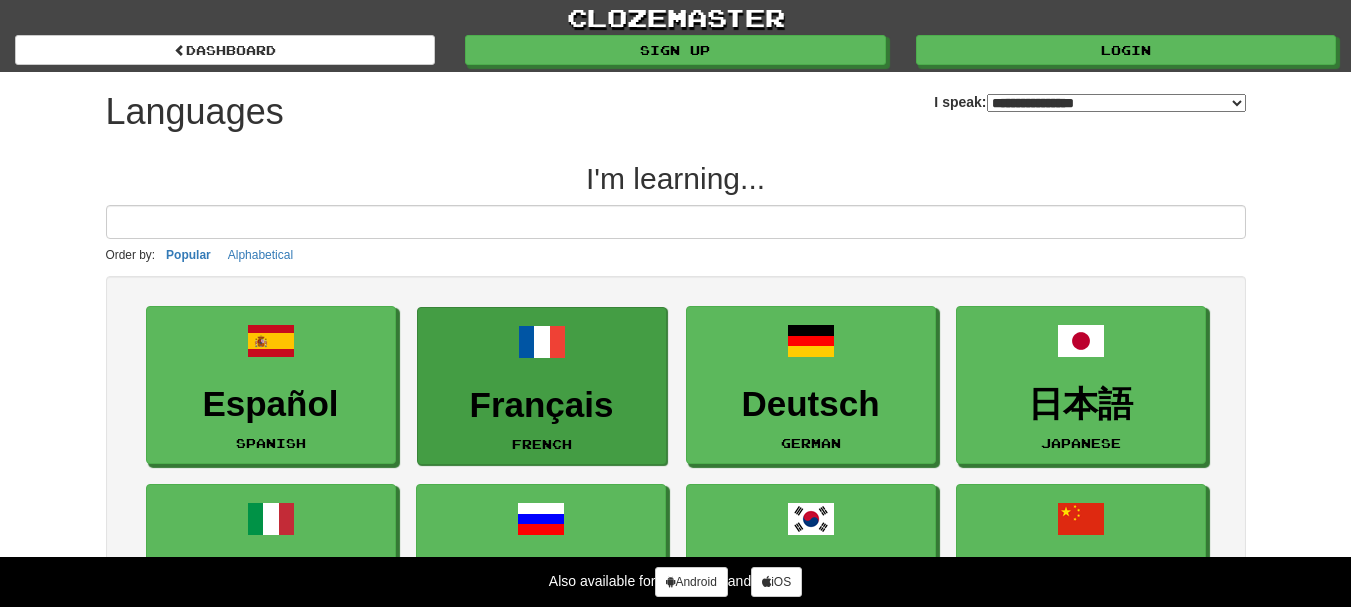 scroll, scrollTop: 0, scrollLeft: 0, axis: both 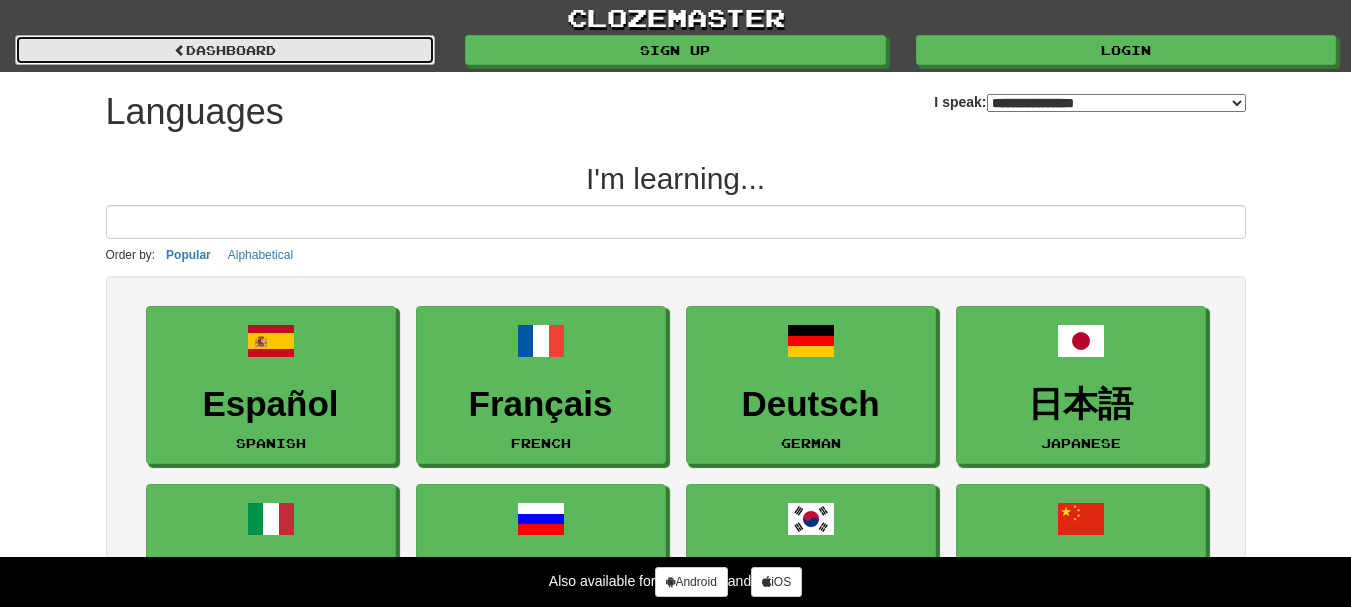 click on "dashboard" at bounding box center [225, 50] 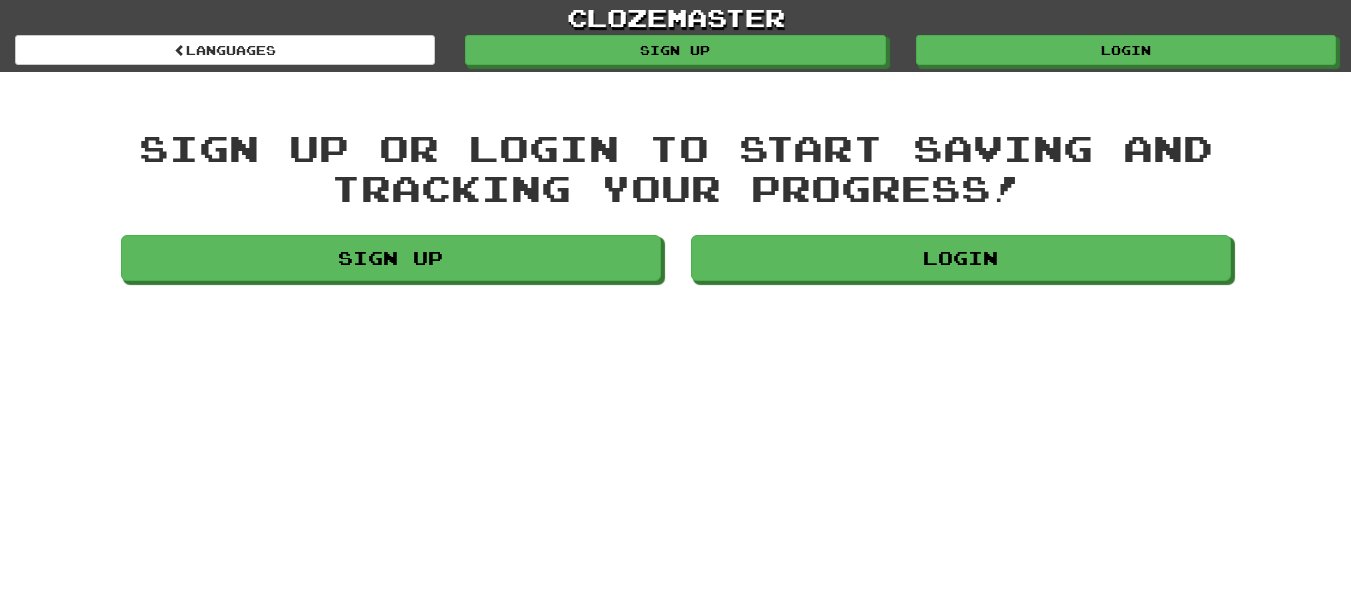 scroll, scrollTop: 0, scrollLeft: 0, axis: both 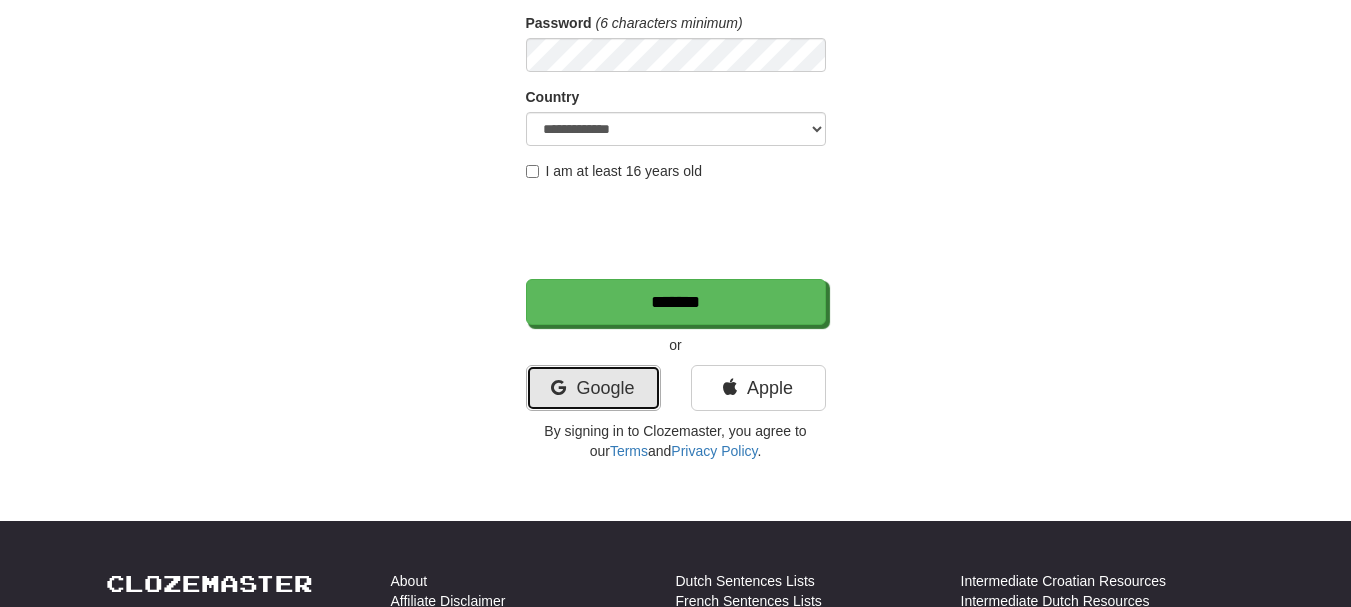 click on "Google" at bounding box center [593, 388] 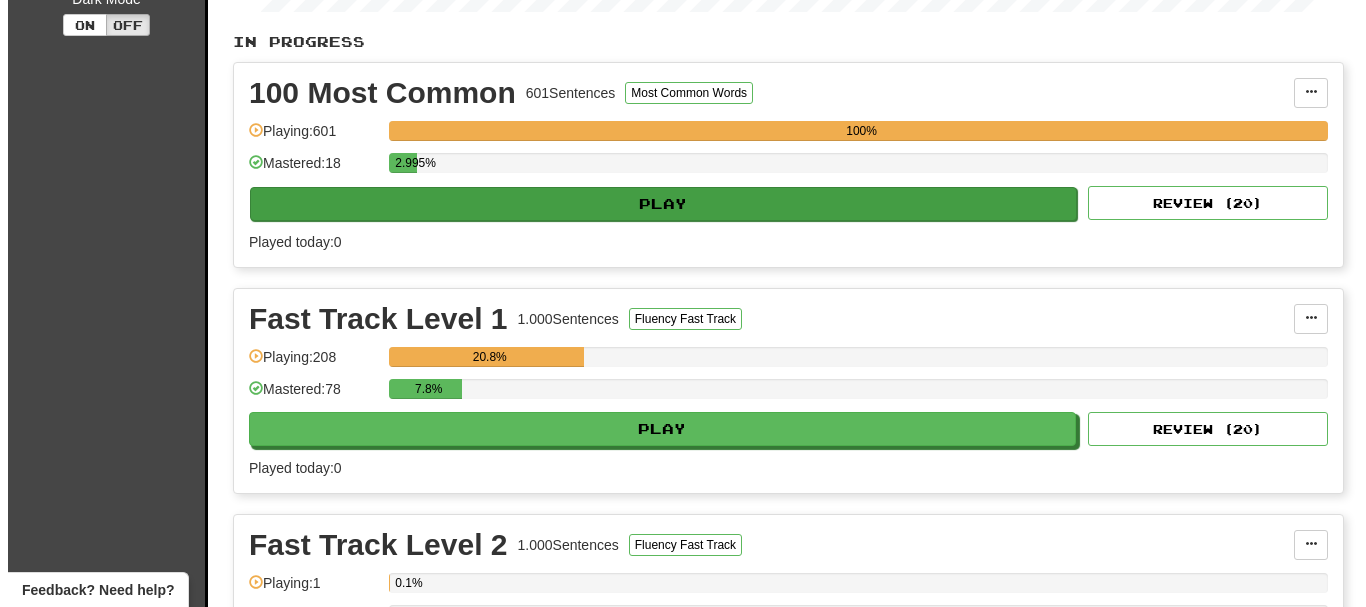 scroll, scrollTop: 400, scrollLeft: 0, axis: vertical 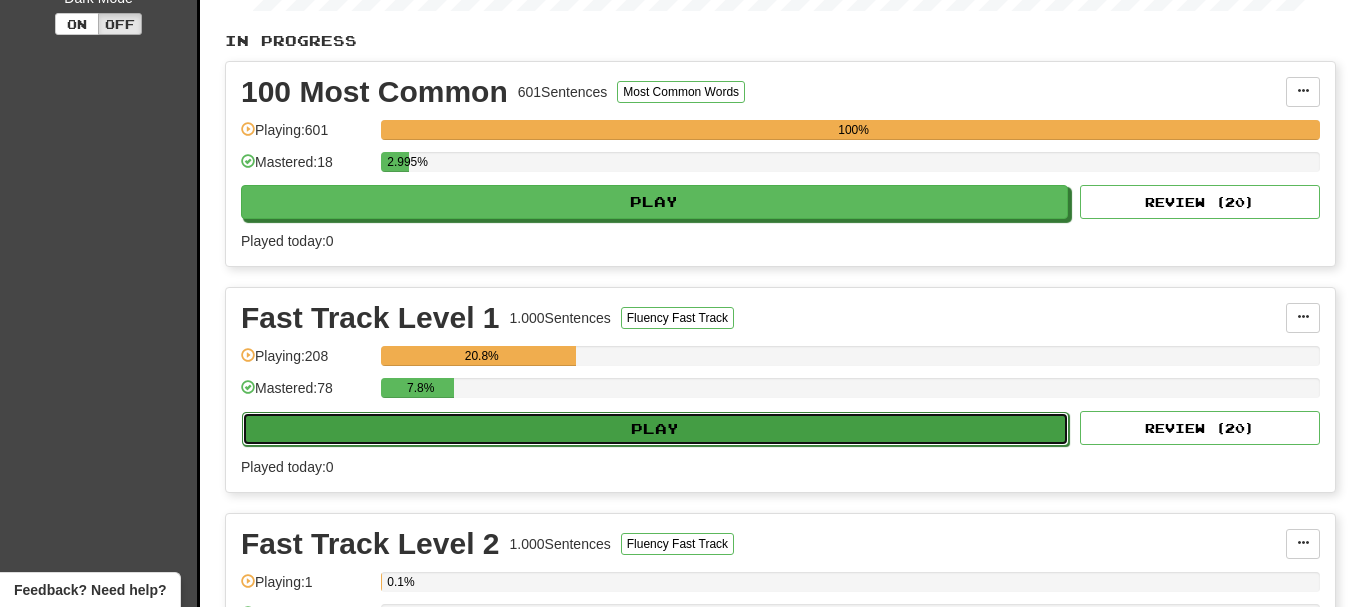 click on "Play" at bounding box center [655, 429] 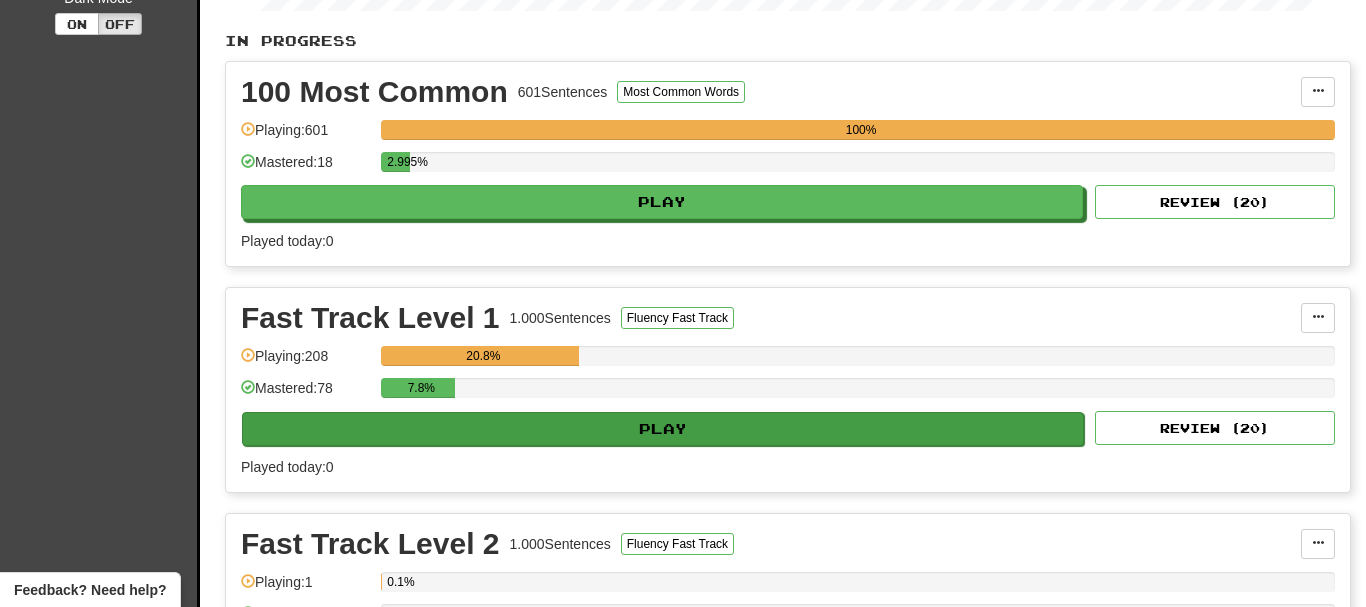 select on "**" 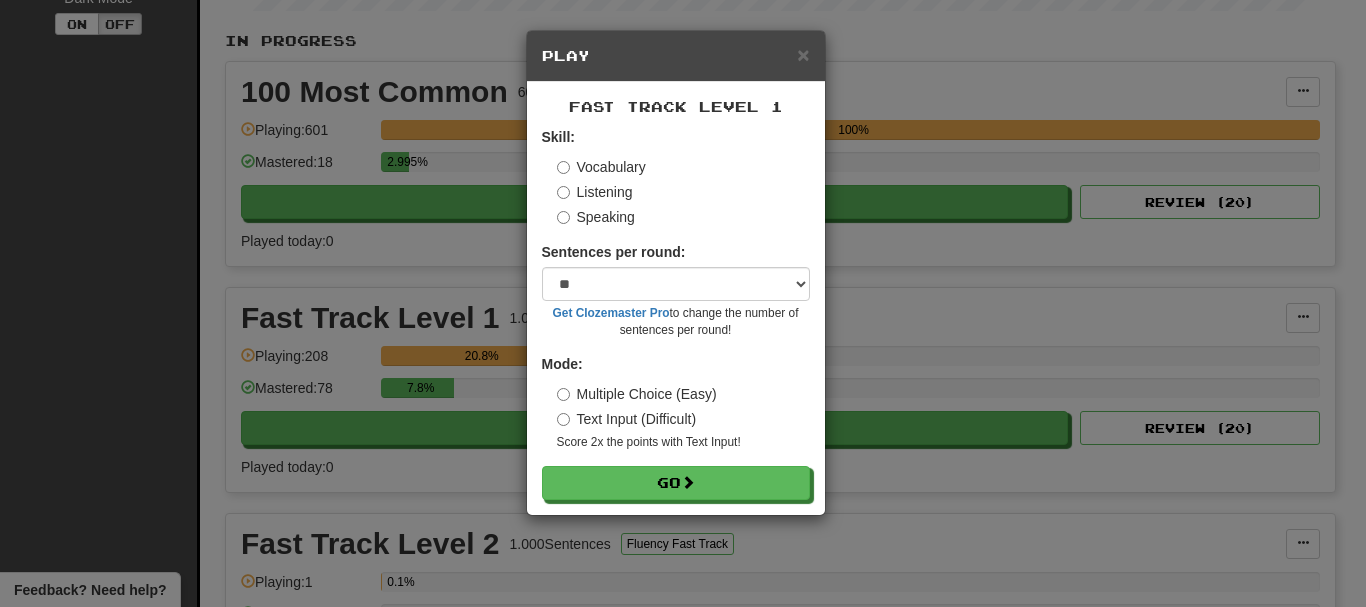 click on "Speaking" at bounding box center [596, 217] 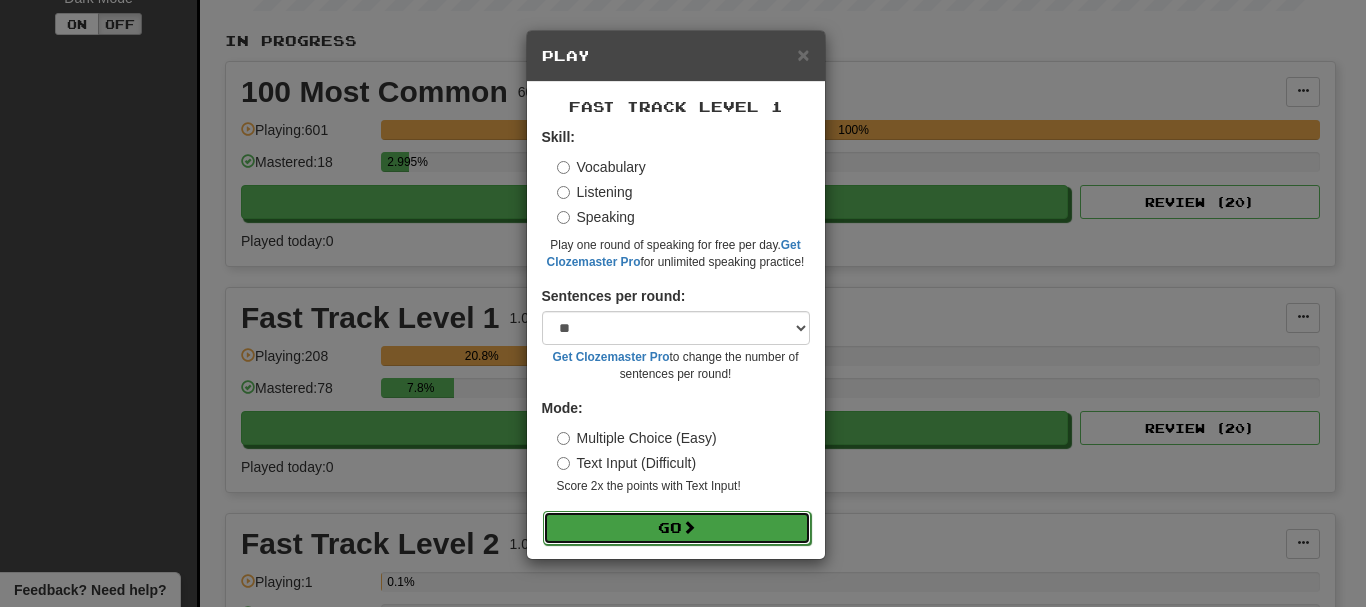 click on "Go" at bounding box center (677, 528) 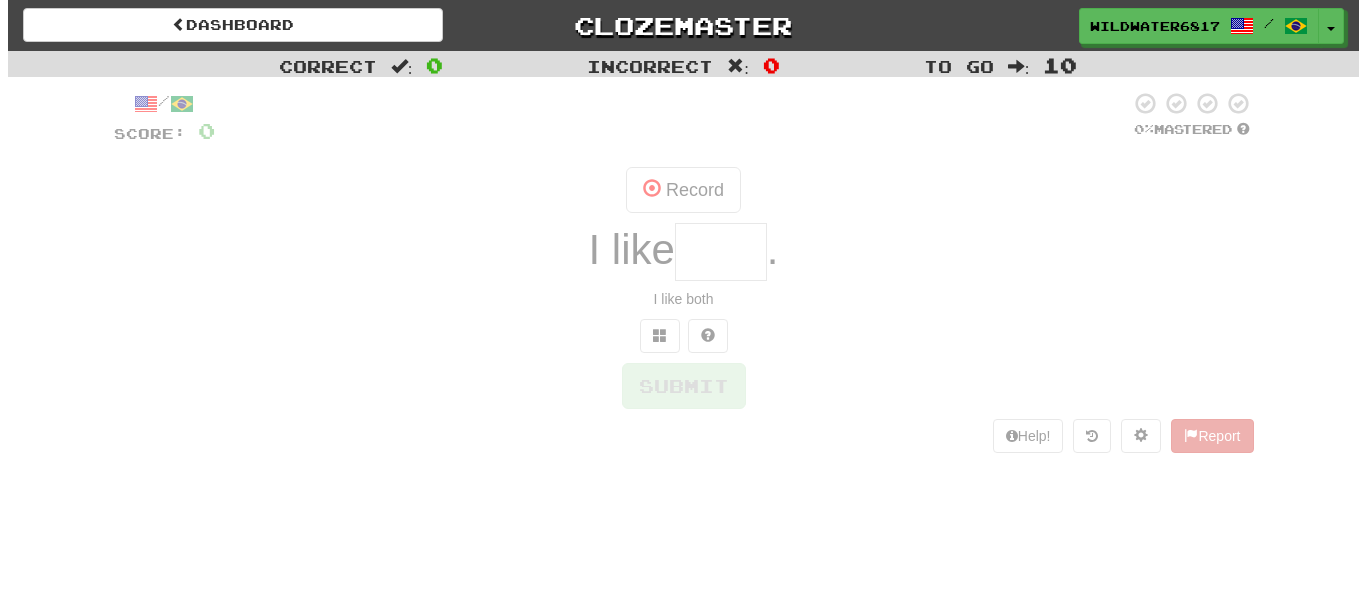 scroll, scrollTop: 0, scrollLeft: 0, axis: both 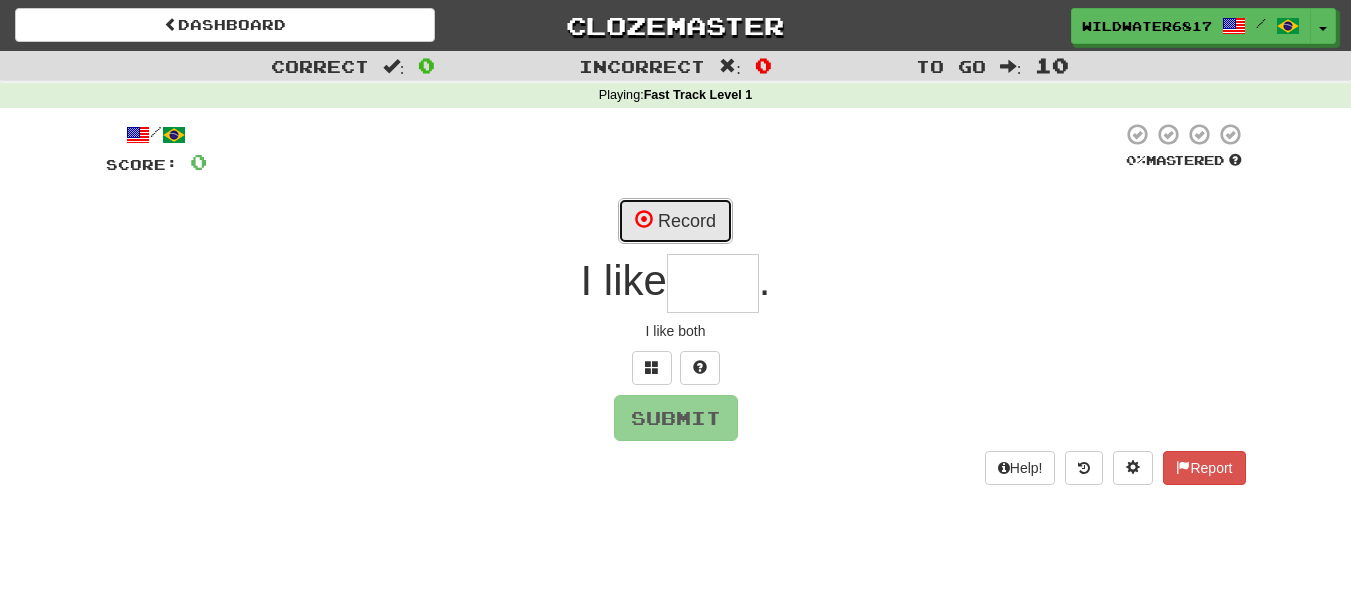 click on "Record" at bounding box center (675, 221) 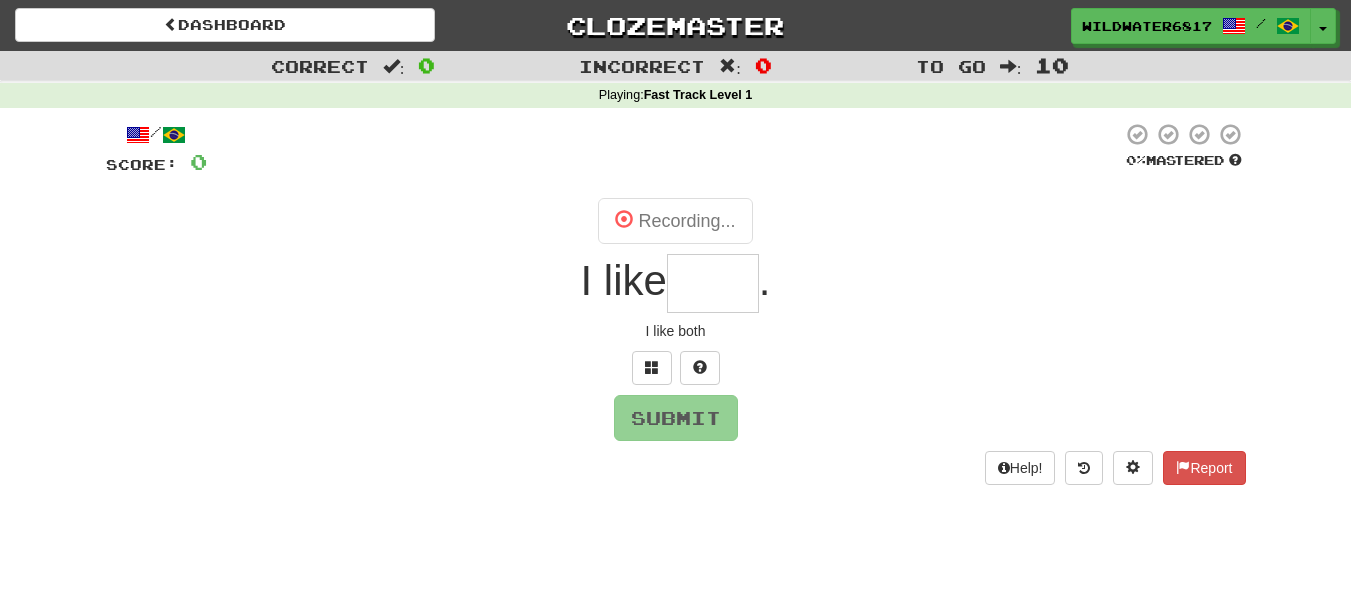 type on "****" 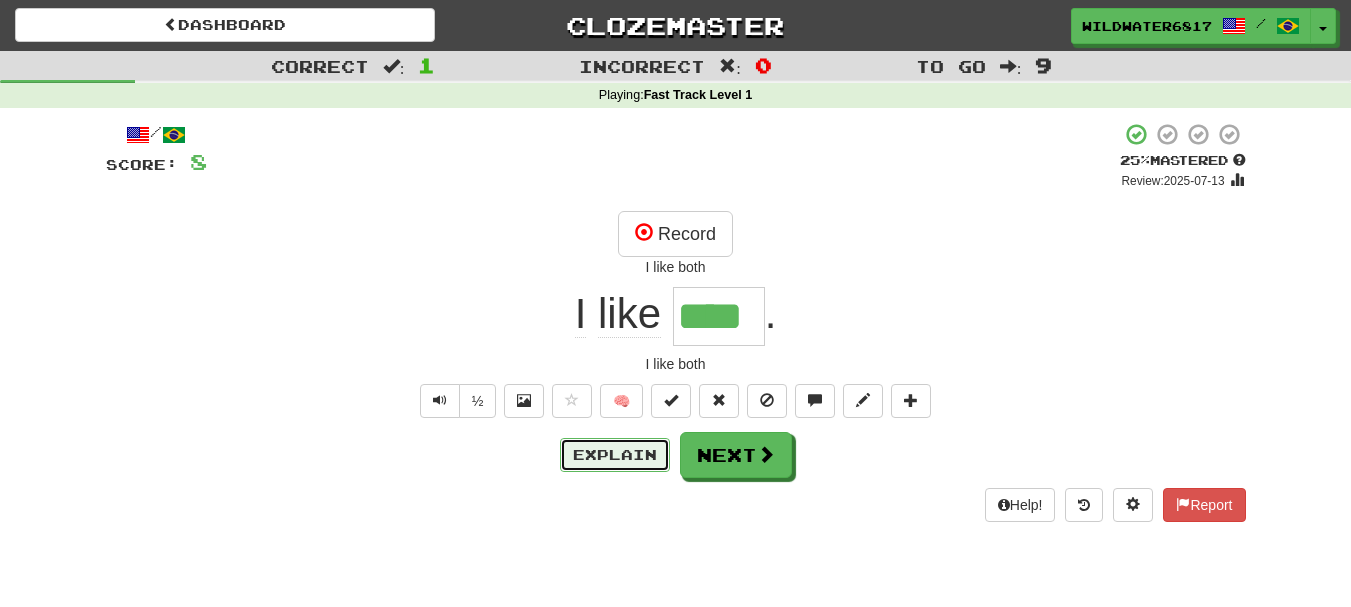 click on "Explain" at bounding box center (615, 455) 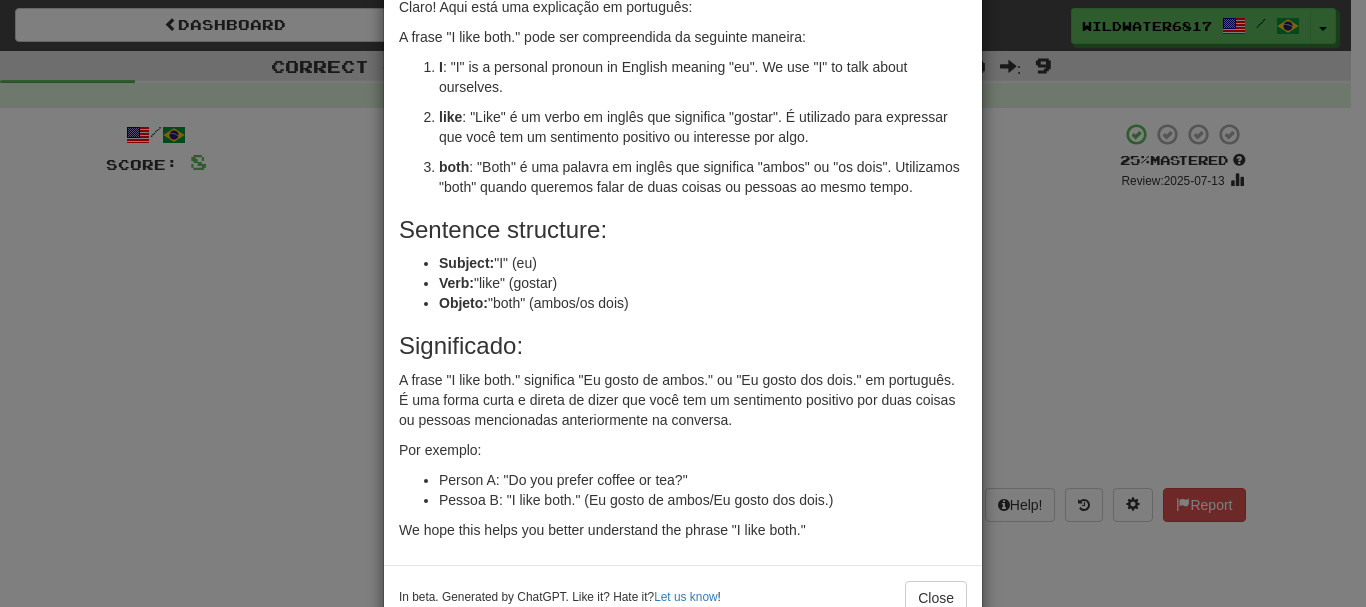 scroll, scrollTop: 154, scrollLeft: 0, axis: vertical 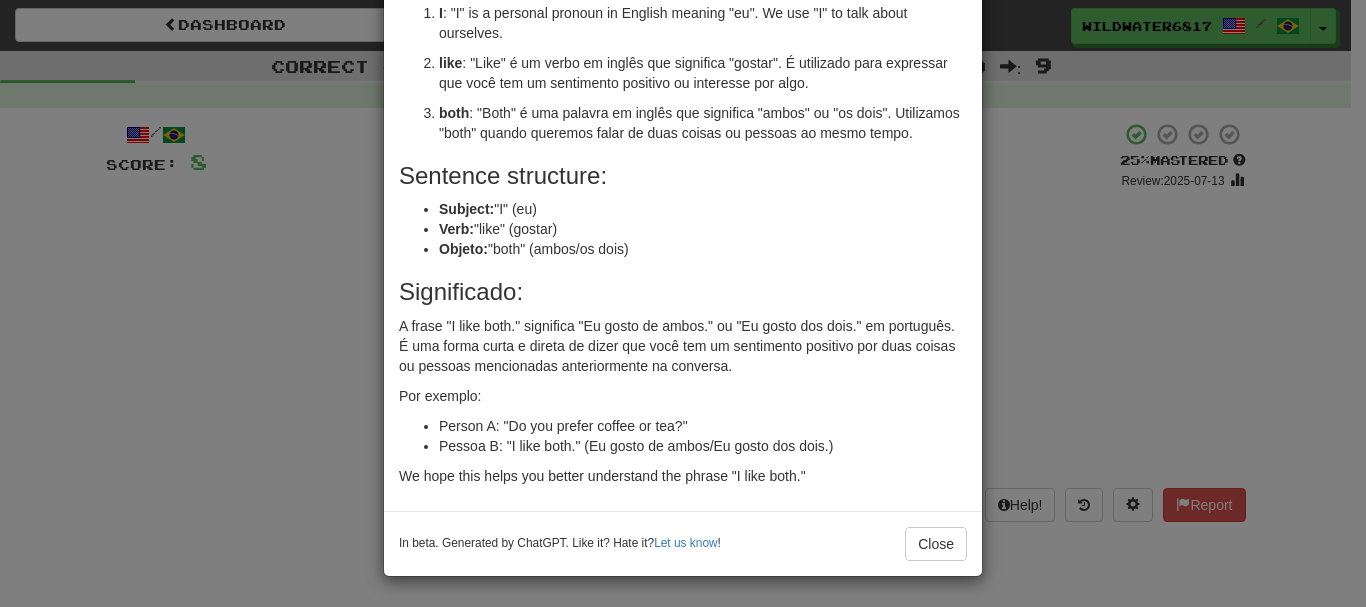 click on "× Explanation Claro! Aqui está uma explicação em português:
A frase "I like both." pode ser compreendida da seguinte maneira:
I :
"I" é um pronome pessoal em inglês que significa "eu". Usamos "I" para falar sobre nós mesmos.
like :
"Like" é um verbo em inglês que significa "gostar". É utilizado para expressar que você tem um sentimento positivo ou interesse por algo.
both :
"Both" é uma palavra em inglês que significa "ambos" ou "os dois". Utilizamos "both" quando queremos falar de duas coisas ou pessoas ao mesmo tempo.
Estrutura da frase:
Sujeito:  "I" (eu)
Verbo:  "like" (gostar)
Objeto:  "both" (ambos/os dois)
Significado:
A frase "I like both." significa "Eu gosto de ambos." ou "Eu gosto dos dois." em português. É uma forma curta e direta de dizer que você tem um sentimento positivo por duas coisas ou pessoas mencionadas anteriormente na conversa.
Por exemplo:
Pessoa A: "Do you prefer coffee or tea?" (Você prefere café ou chá?)
!" at bounding box center (683, 303) 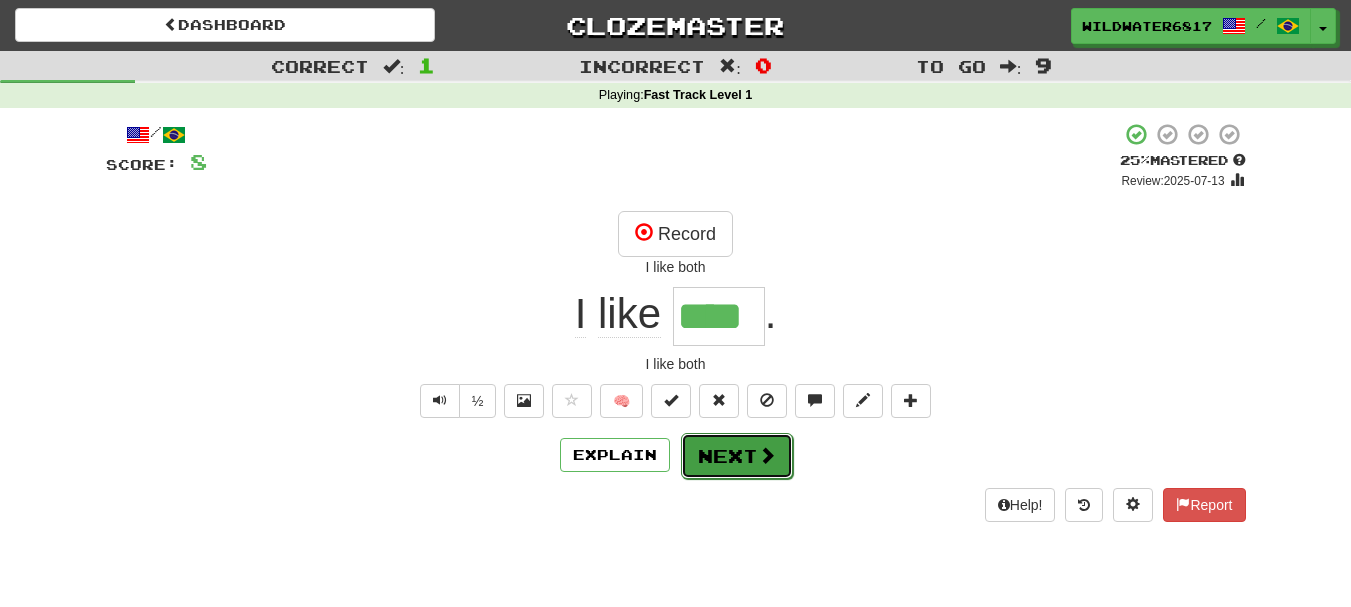 click on "Next" at bounding box center (737, 456) 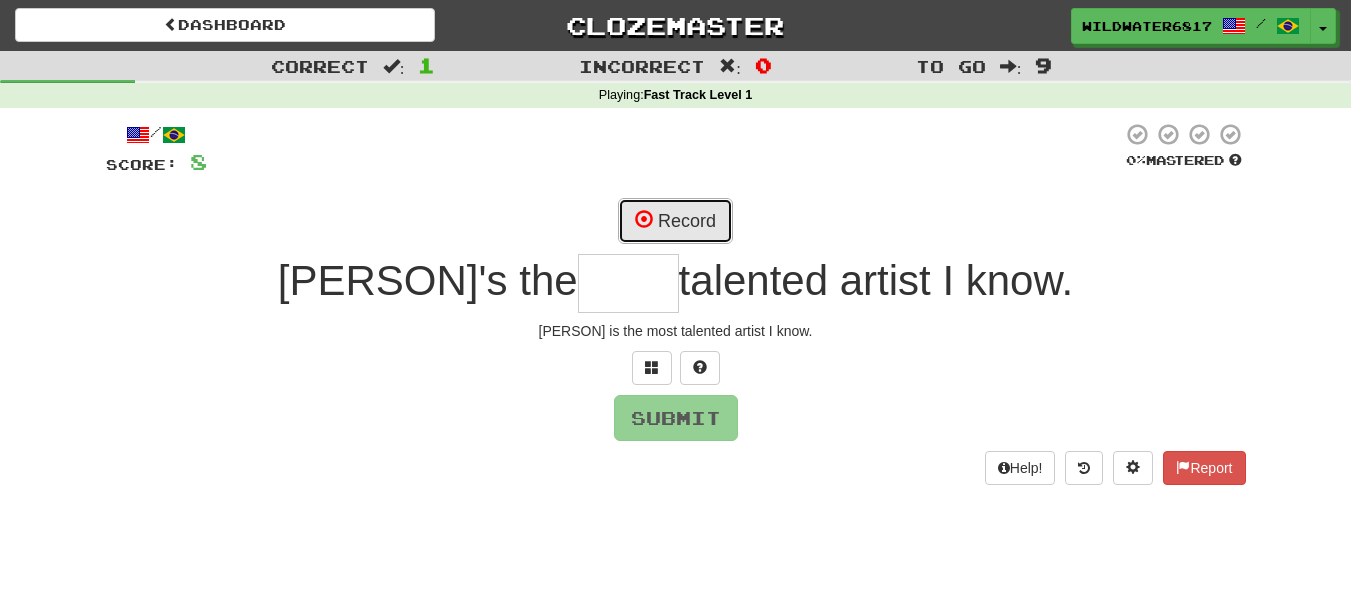 click on "Record" at bounding box center [675, 221] 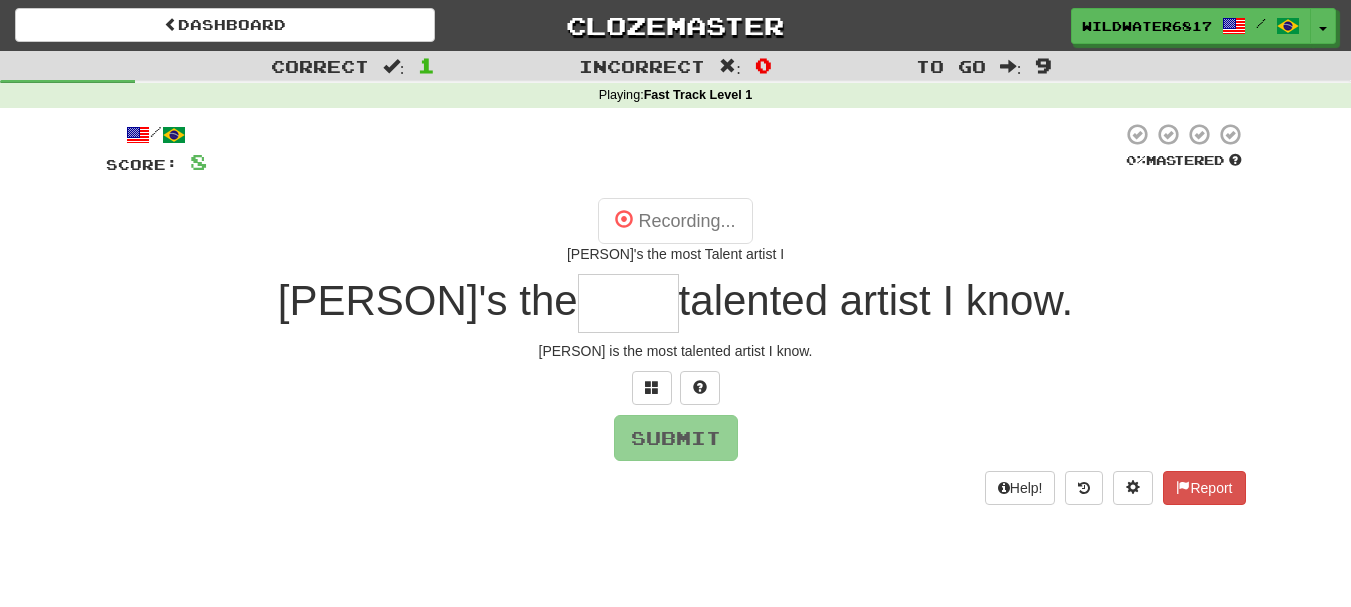 type on "****" 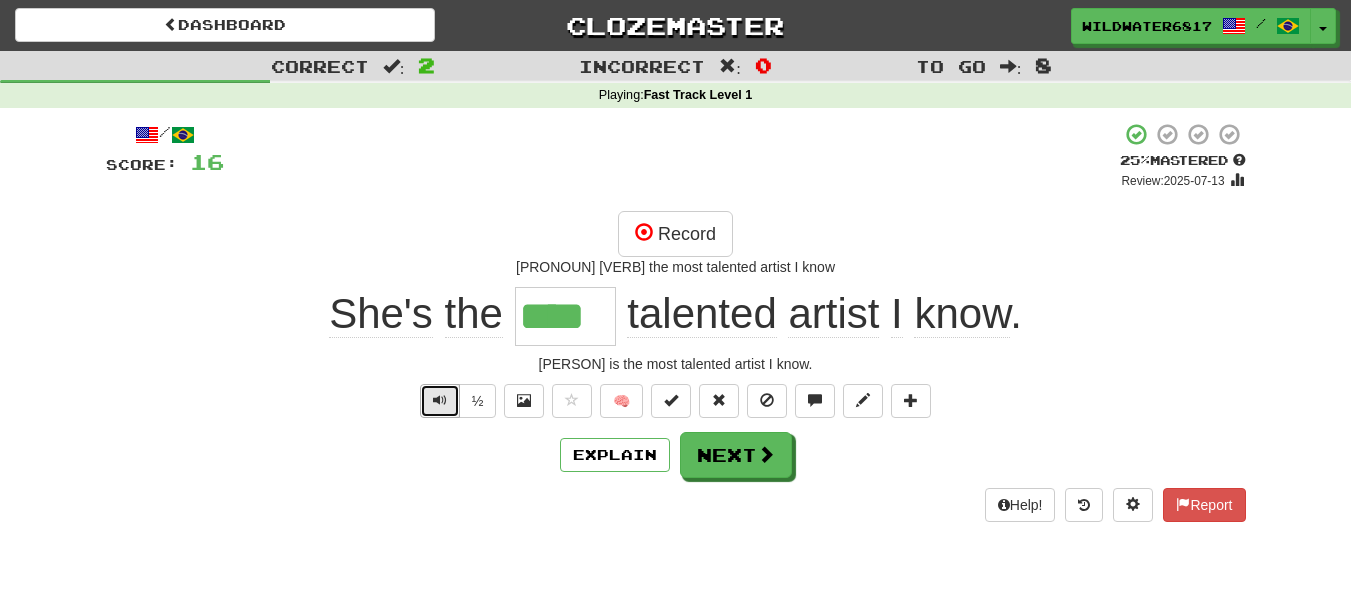 click at bounding box center (440, 401) 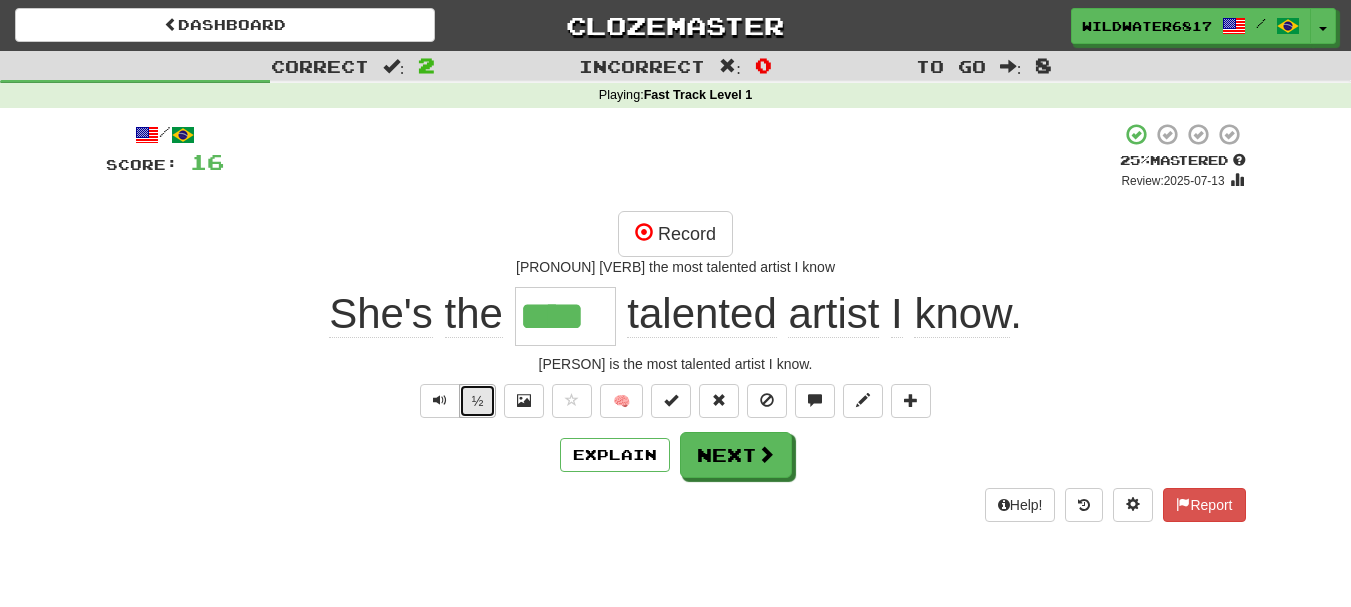 click on "½" at bounding box center (478, 401) 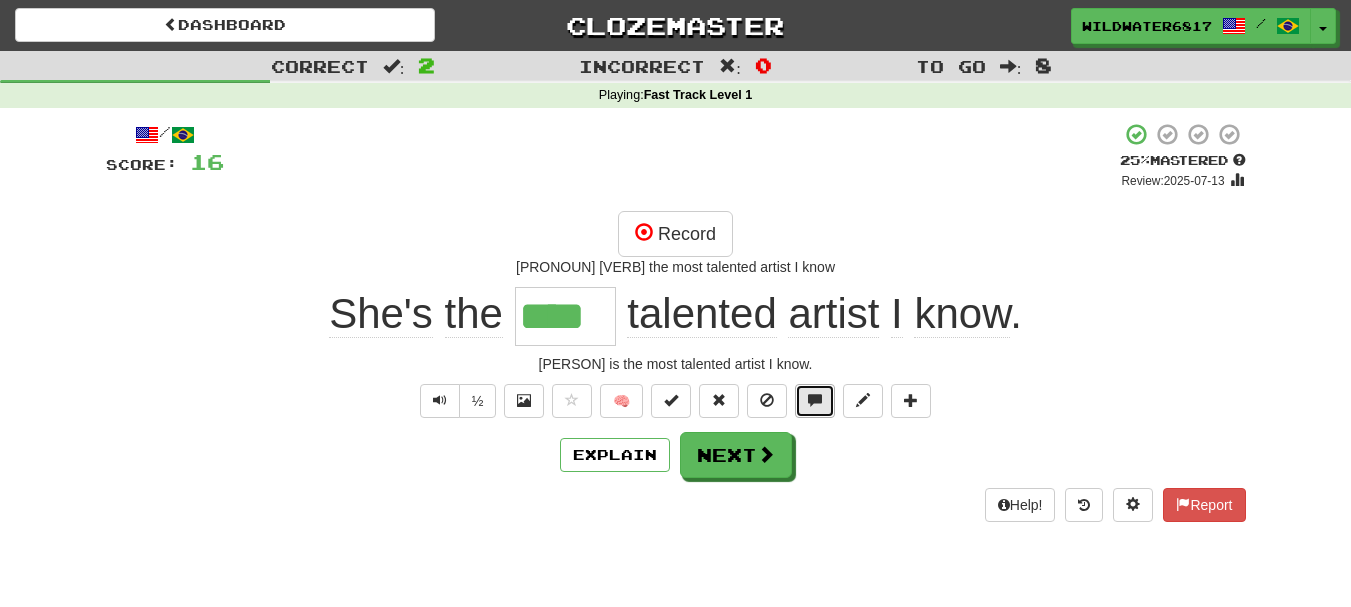 click at bounding box center [815, 401] 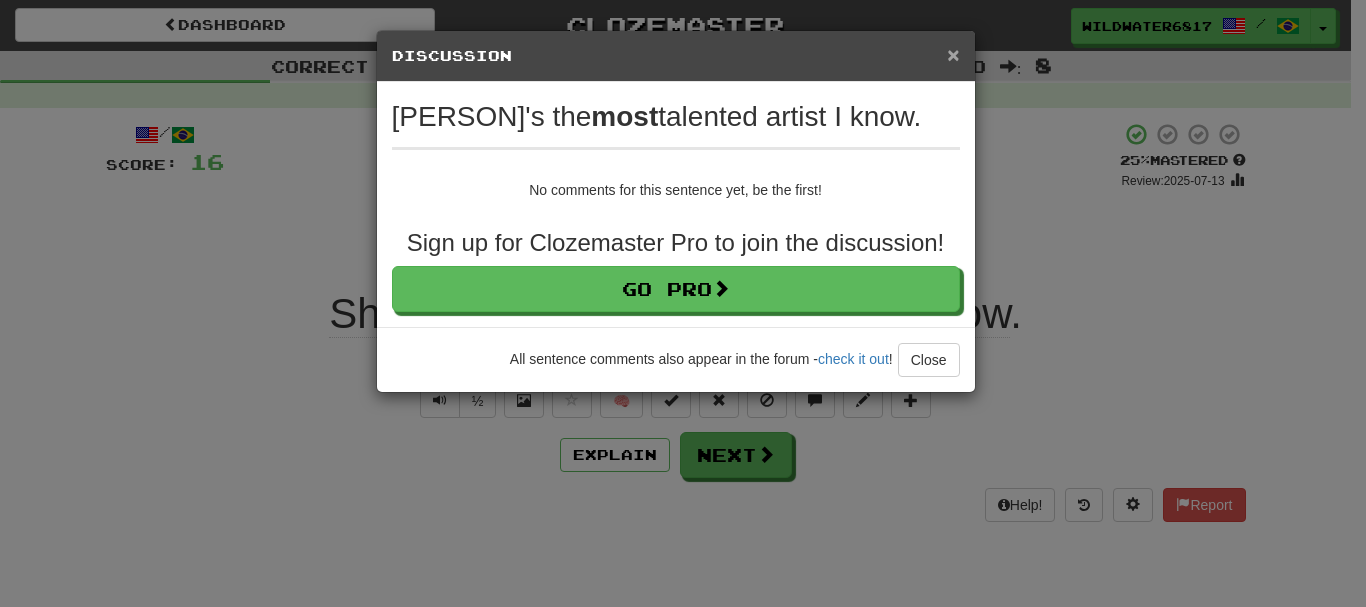 click on "×" at bounding box center [953, 54] 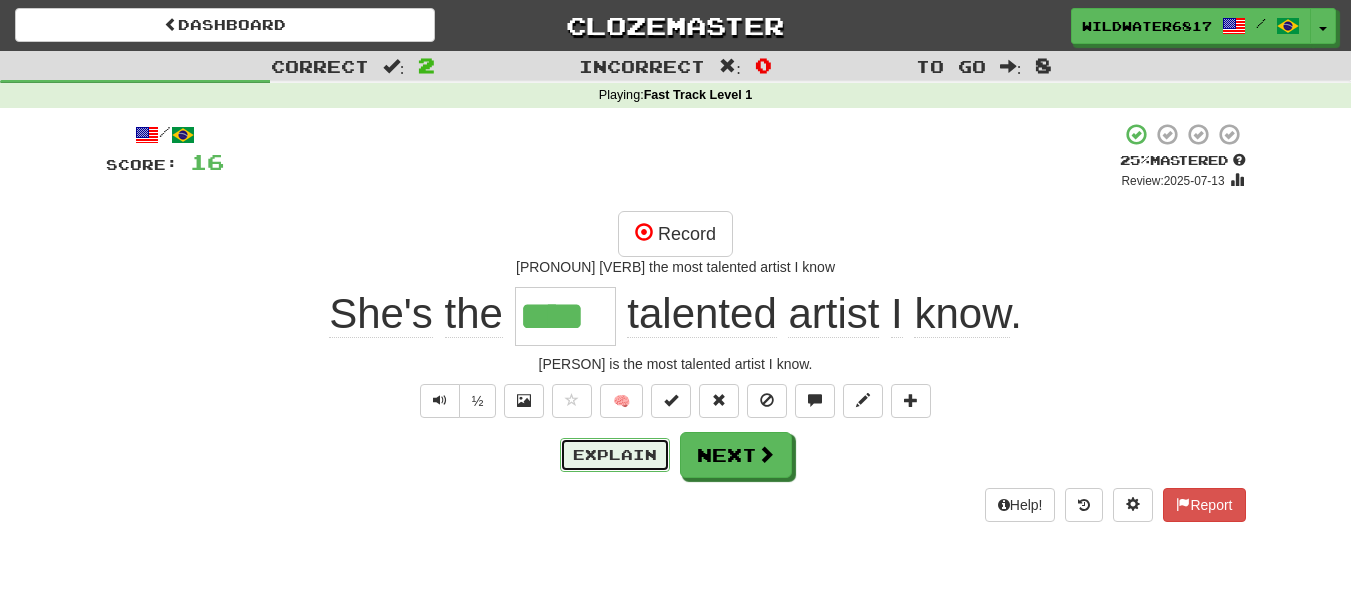 click on "Explain" at bounding box center [615, 455] 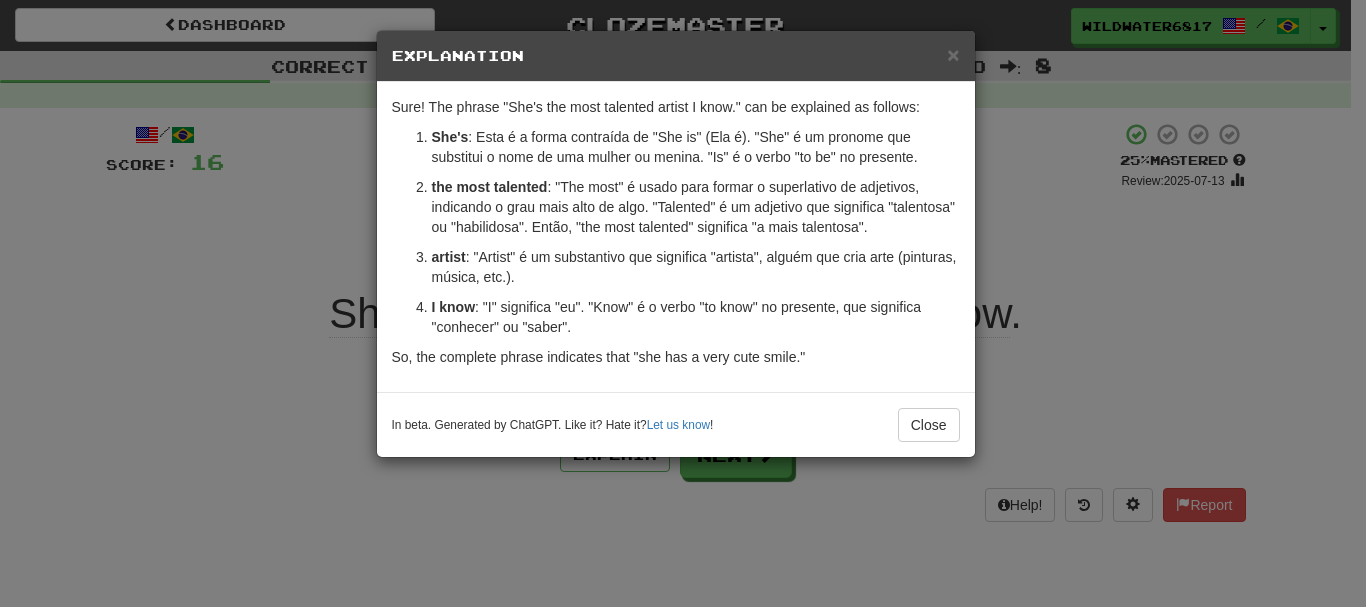 click on "× Explanation Claro! A frase "She's the most talented artist I know." pode ser explicada da seguinte forma:
She's : Esta é a forma contraída de "She is" (Ela é). "She" é um pronome que substitui o nome de uma mulher ou menina. "Is" é o verbo "to be" no presente.
the most talented : "The most" é usado para formar o superlativo de adjetivos, indicando o grau mais alto de algo. "Talented" é um adjetivo que significa "talentosa" ou "habilidosa". Então, "the most talented" significa "a mais talentosa".
artist : "Artist" é um substantivo que significa "artista", alguém que cria arte (pinturas, música, etc.).
I know : "I" significa "eu". "Know" é o verbo "to know" no presente, que significa "conhecer" ou "saber".
Então, juntando tudo, a frase "She's the most talented artist I know." significa "Ela é a artista mais talentosa que eu conheço." In beta. Generated by ChatGPT. Like it? Hate it?  Let us know ! Close" at bounding box center (683, 303) 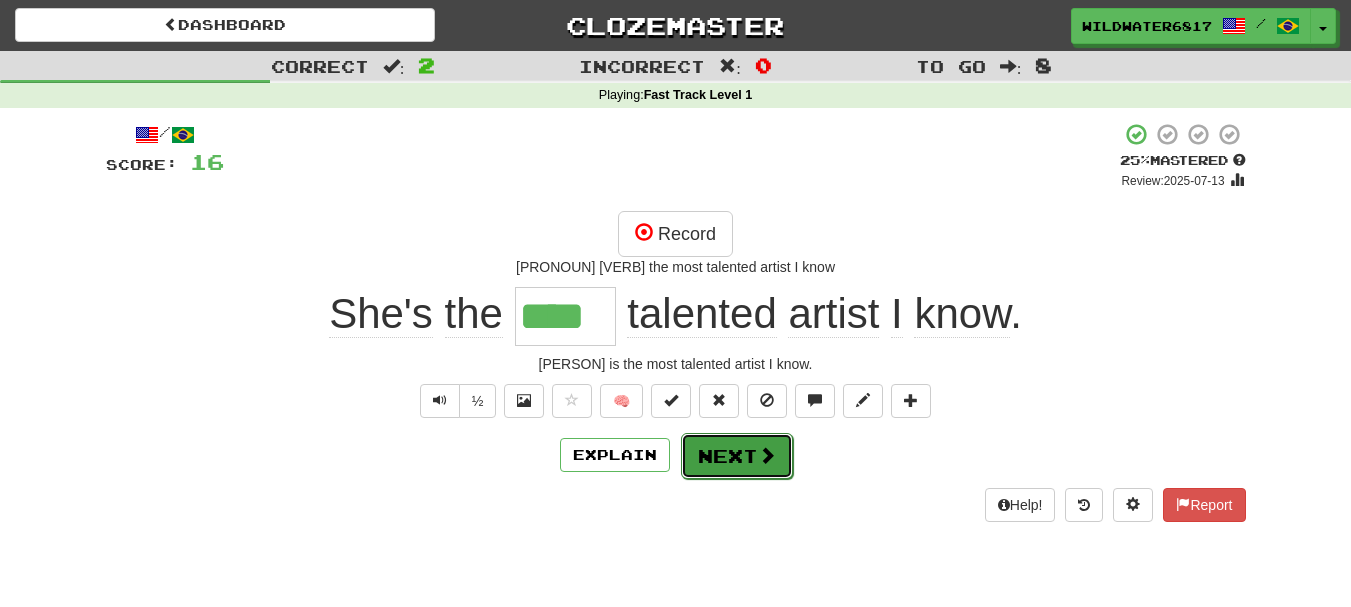 click on "Next" at bounding box center (737, 456) 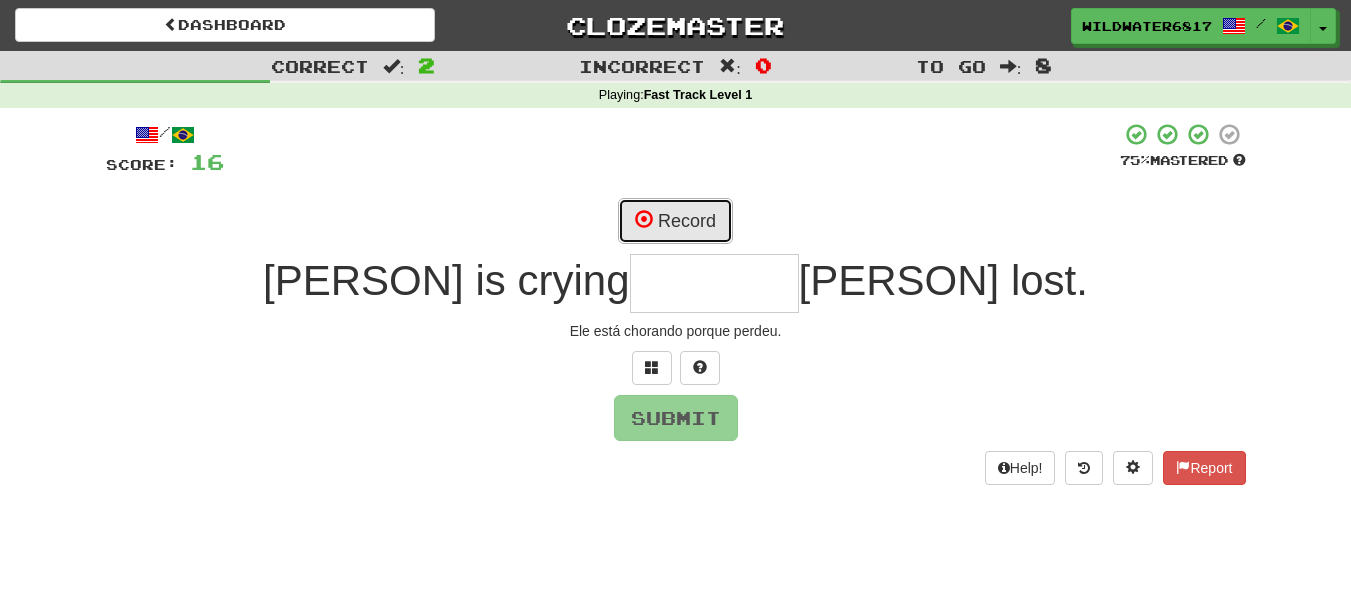 click on "Record" at bounding box center [675, 221] 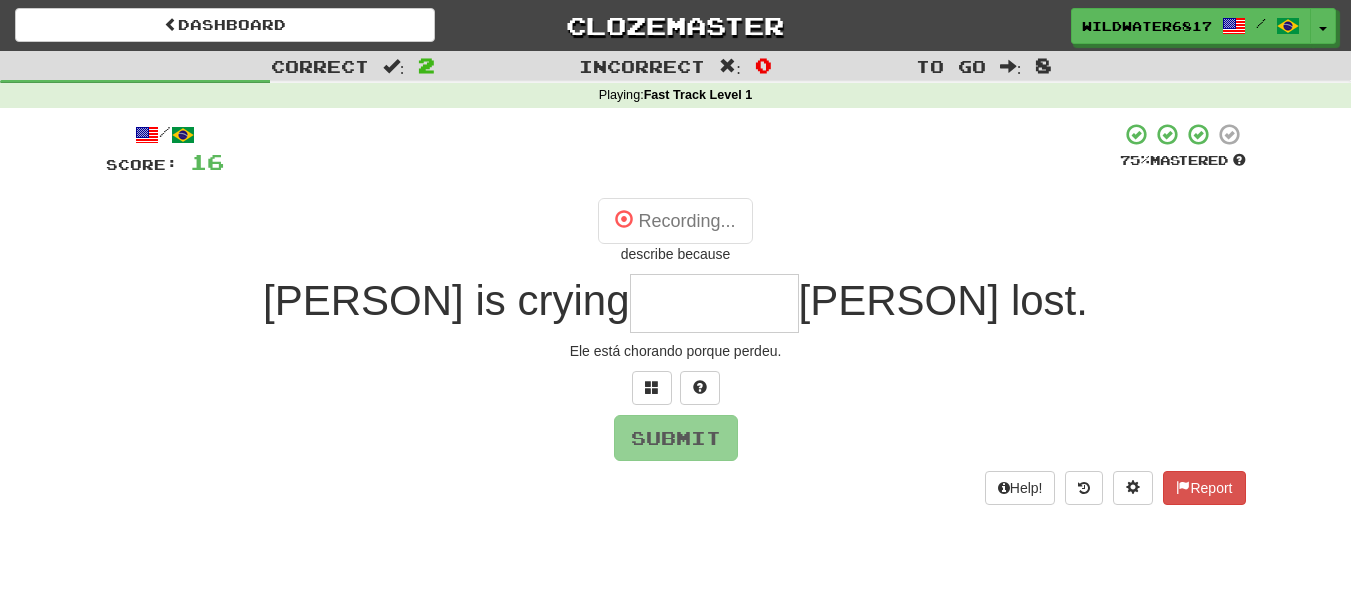 type on "*******" 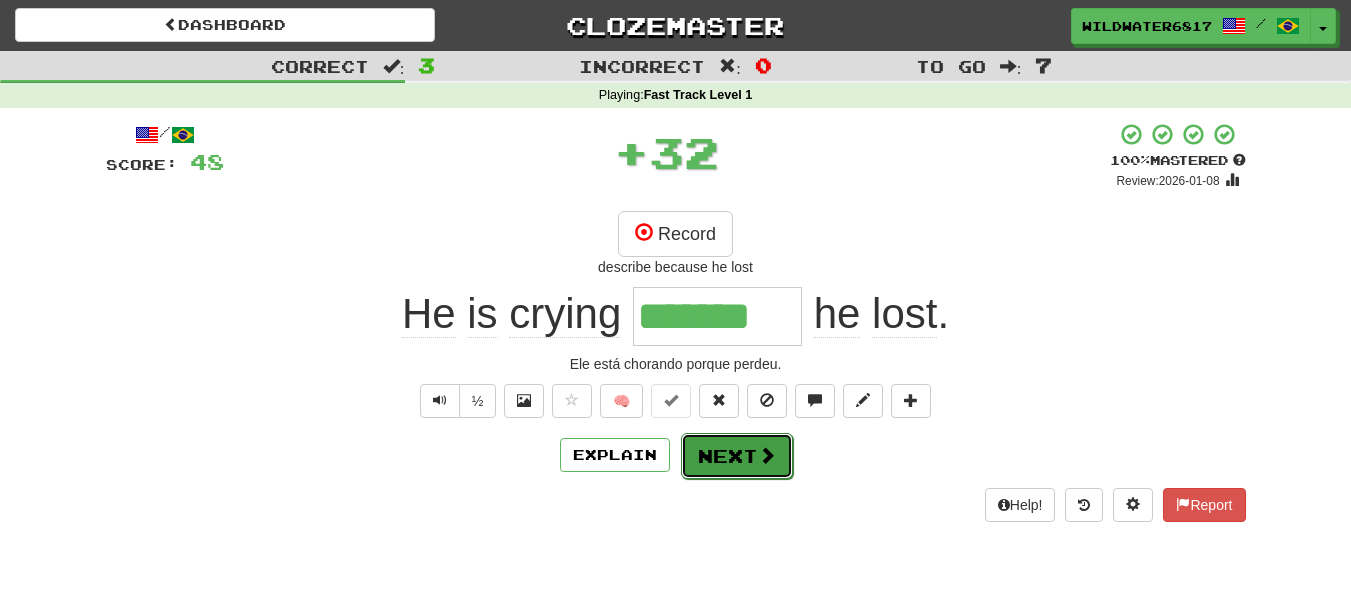 click on "Next" at bounding box center [737, 456] 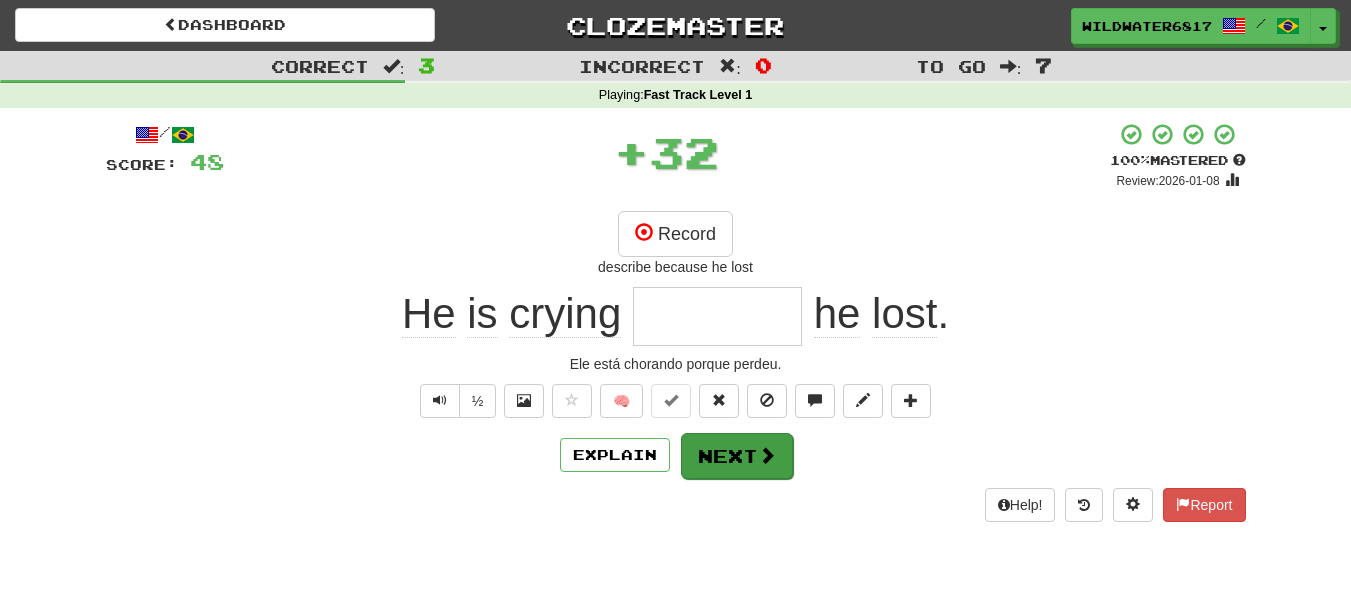 click on "Help!  Report" at bounding box center [676, 505] 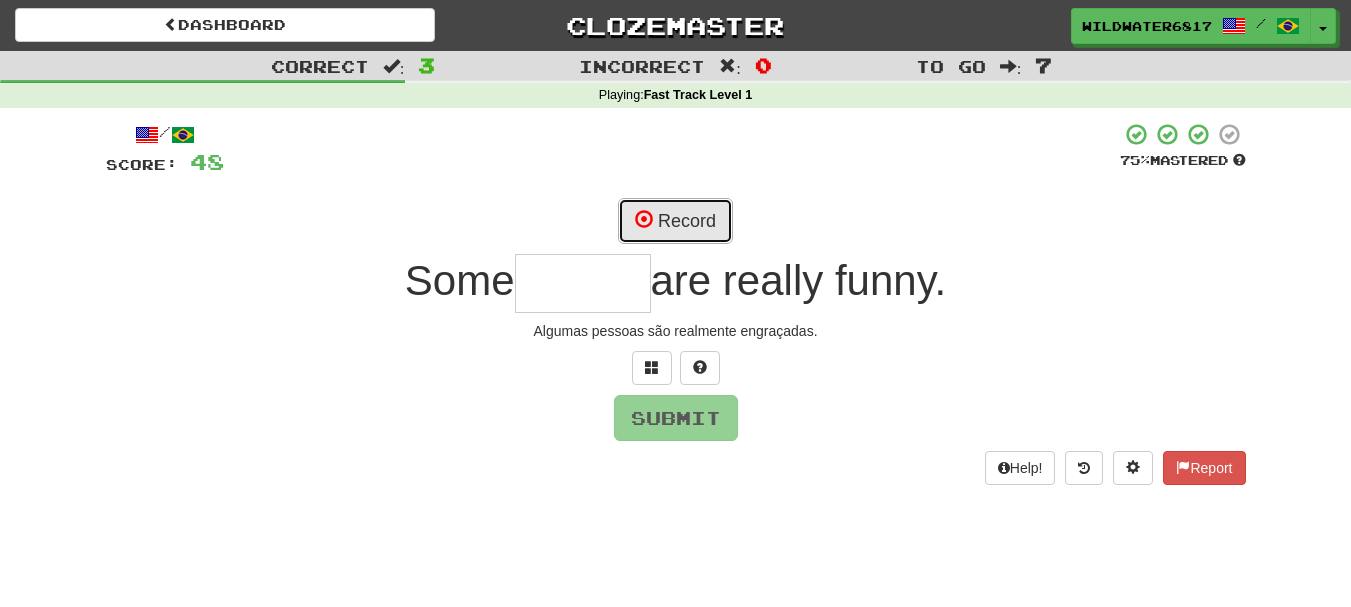 click on "Record" at bounding box center (675, 221) 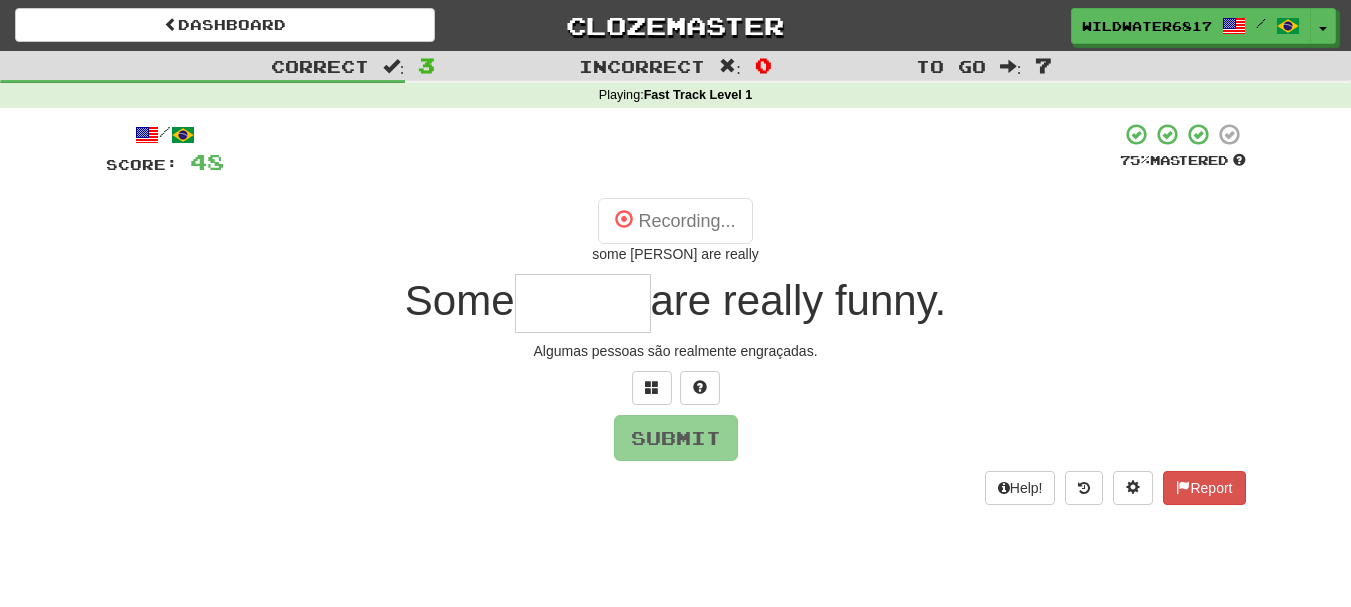 type on "******" 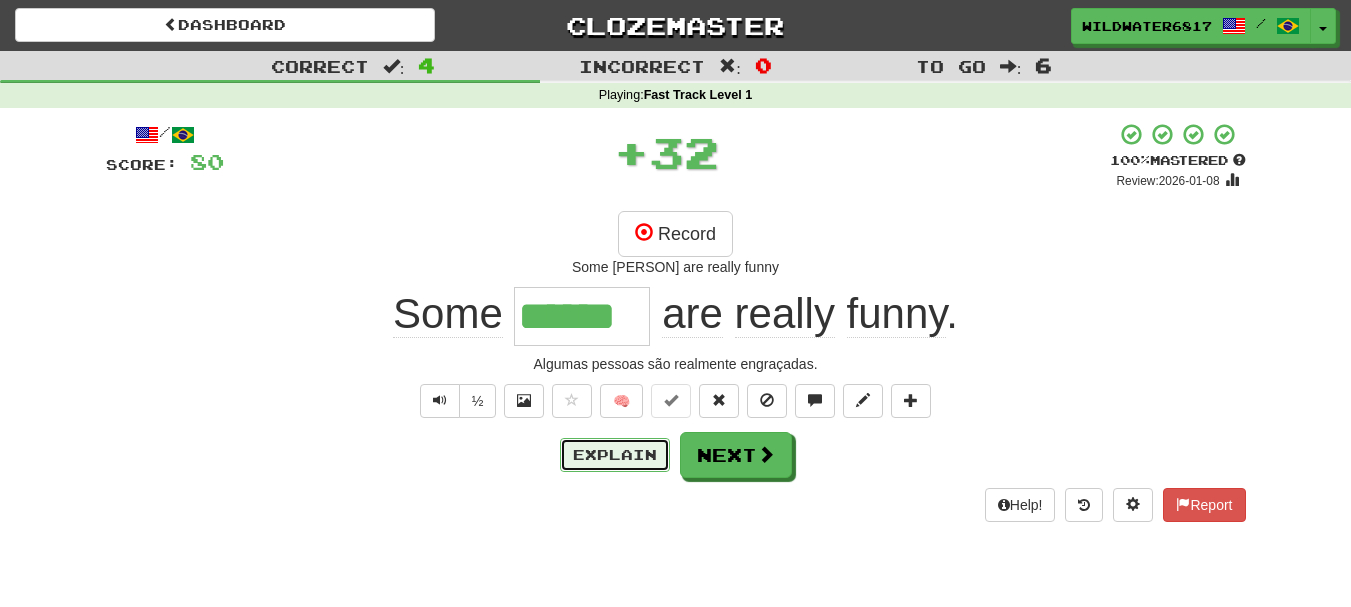 click on "Explain" at bounding box center (615, 455) 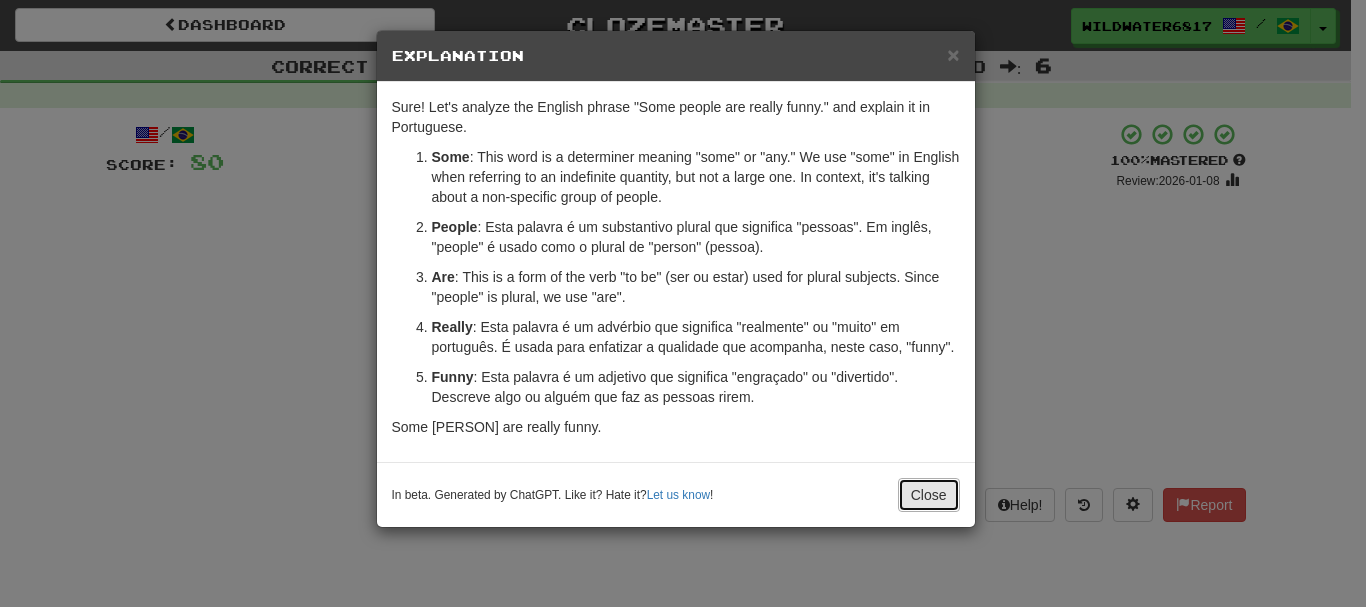 click on "Close" at bounding box center (929, 495) 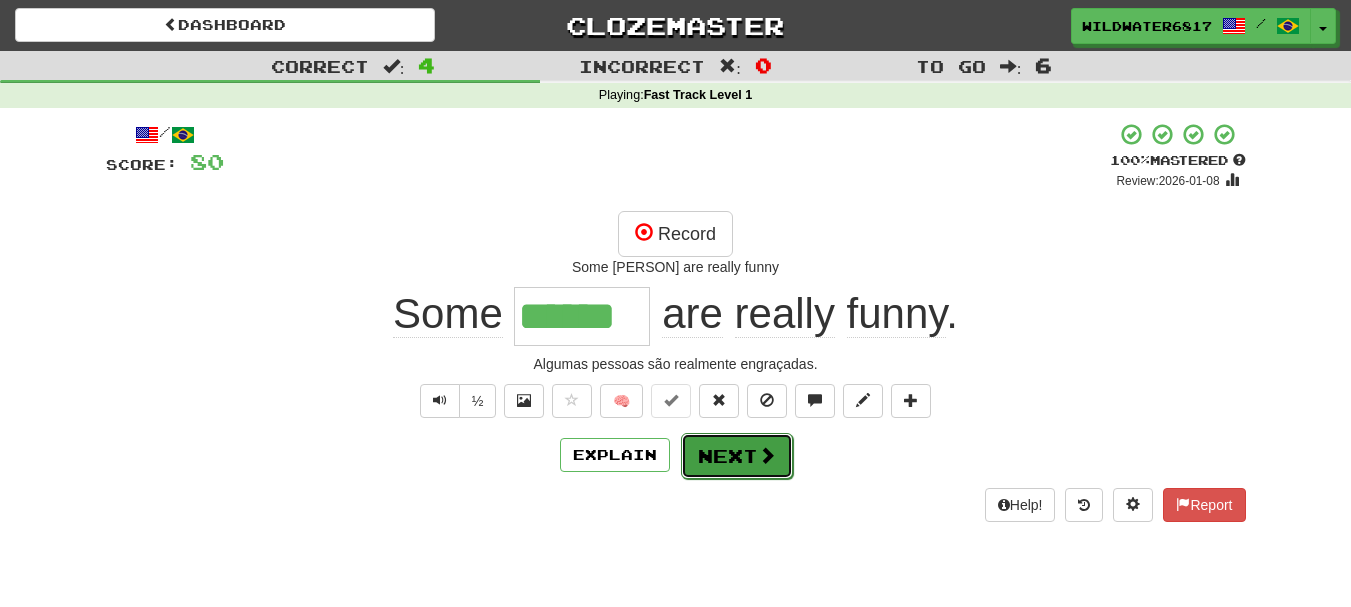 click on "Next" at bounding box center (737, 456) 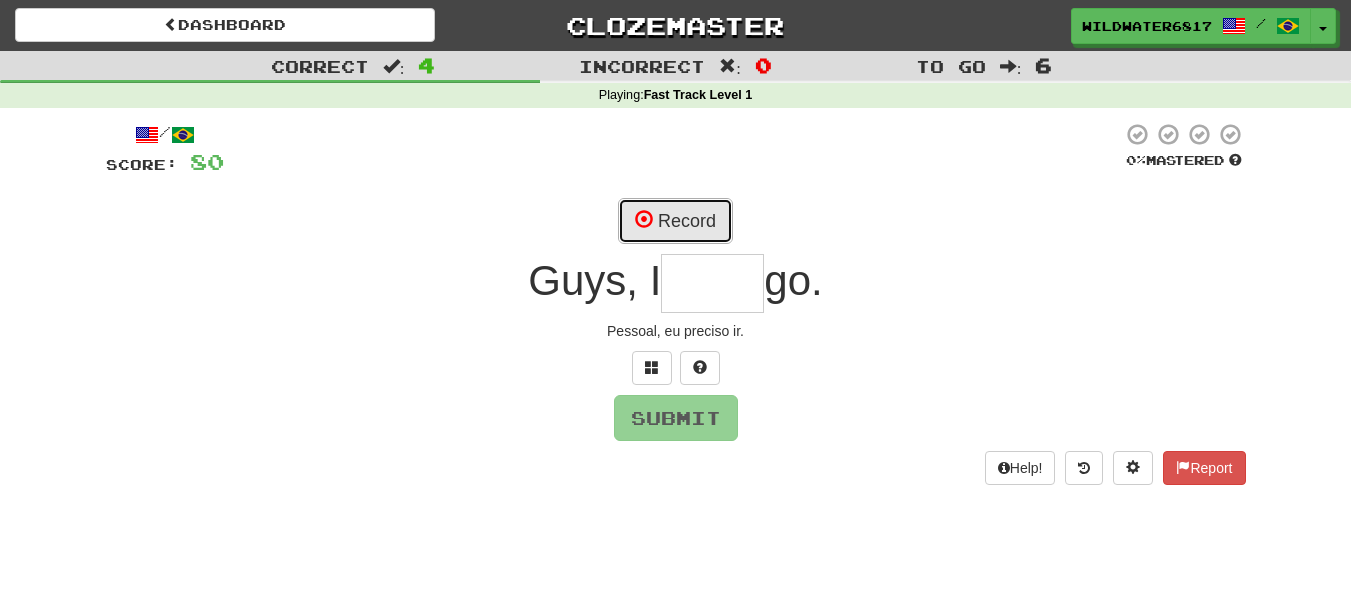 click on "Record" at bounding box center [675, 221] 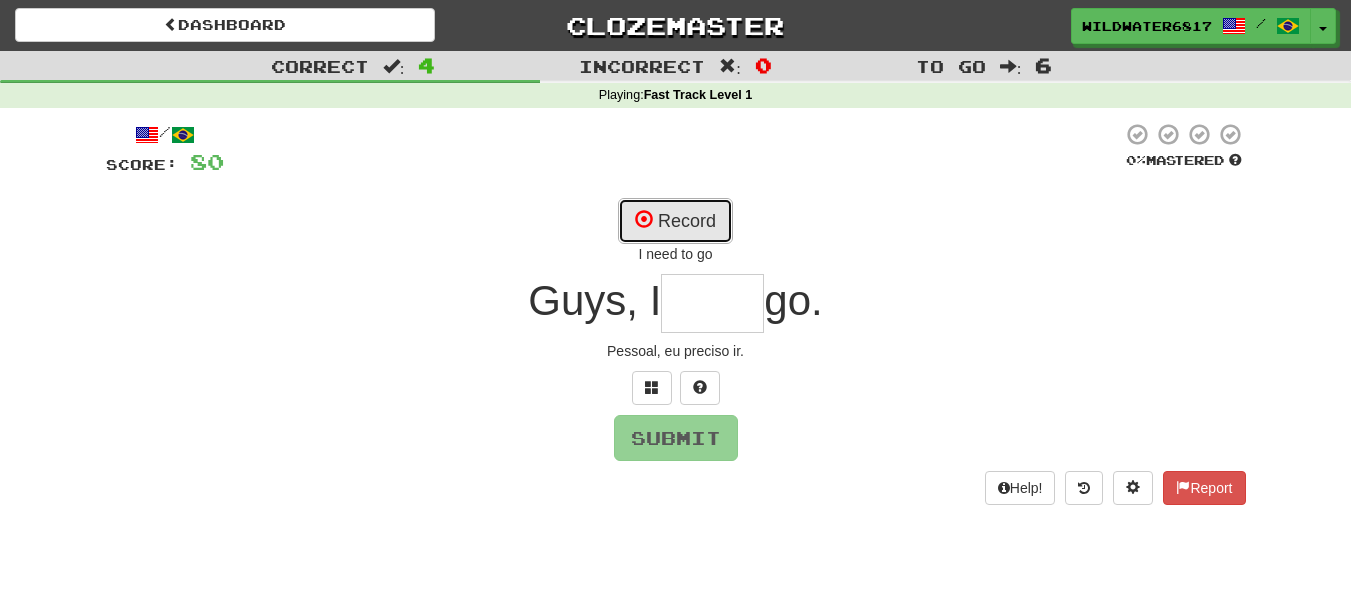 click on "Record" at bounding box center [675, 221] 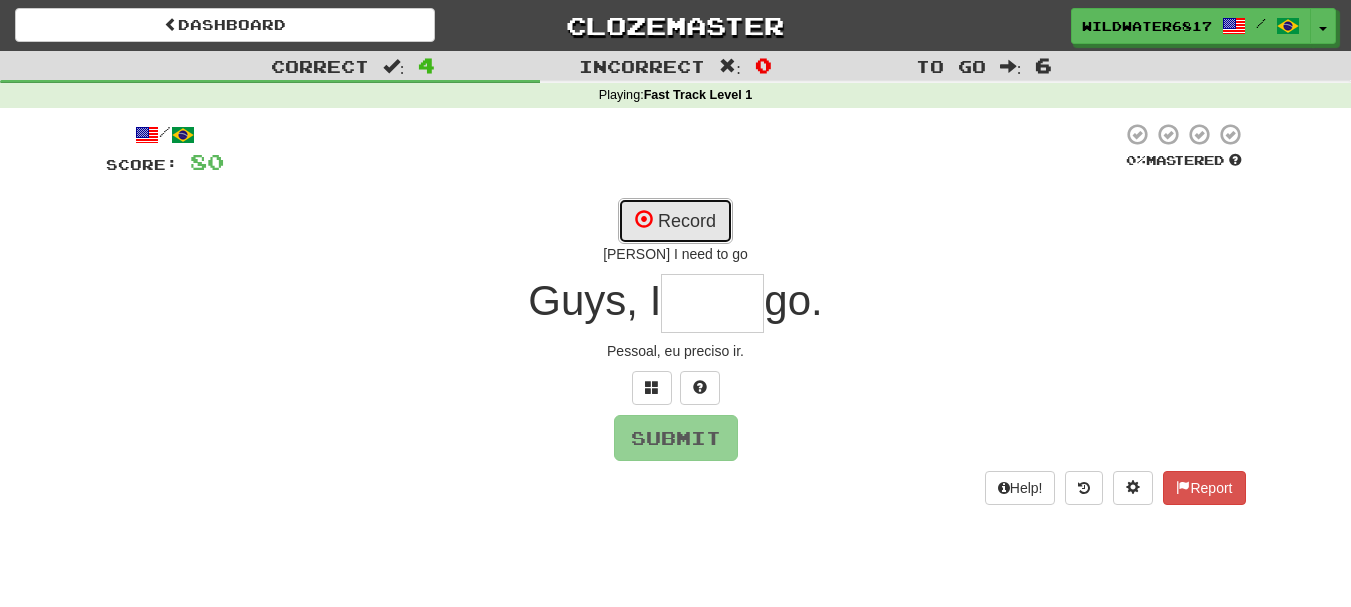 click on "Record" at bounding box center (675, 221) 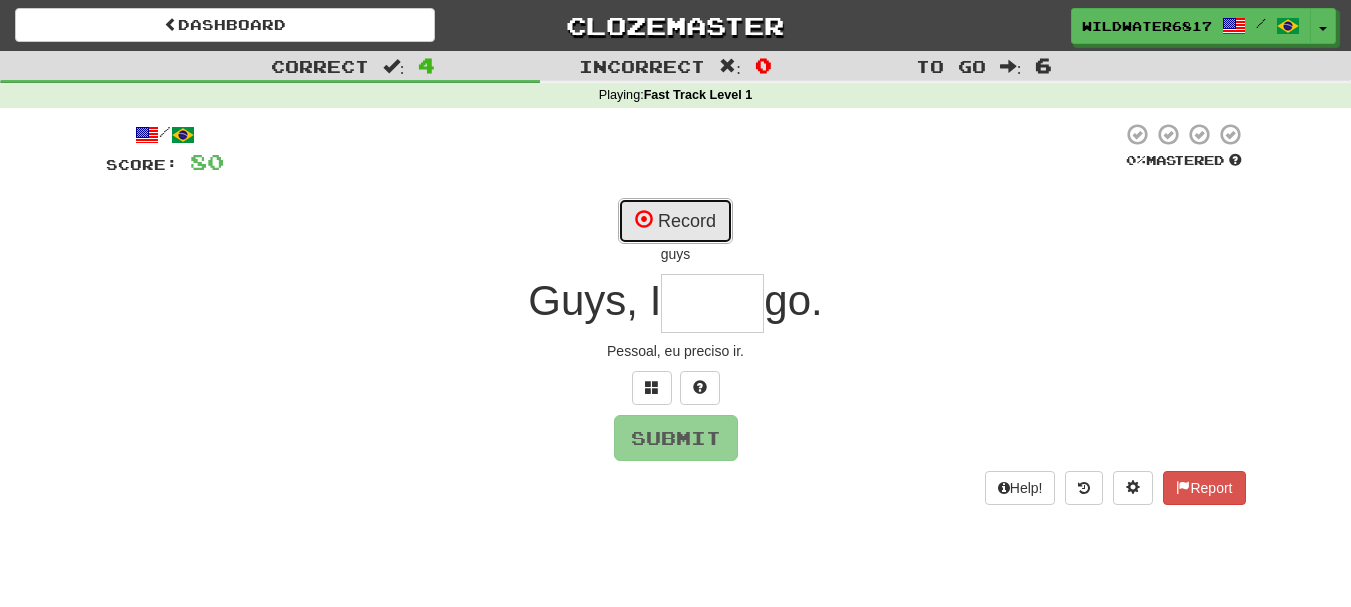 click on "Record" at bounding box center [675, 221] 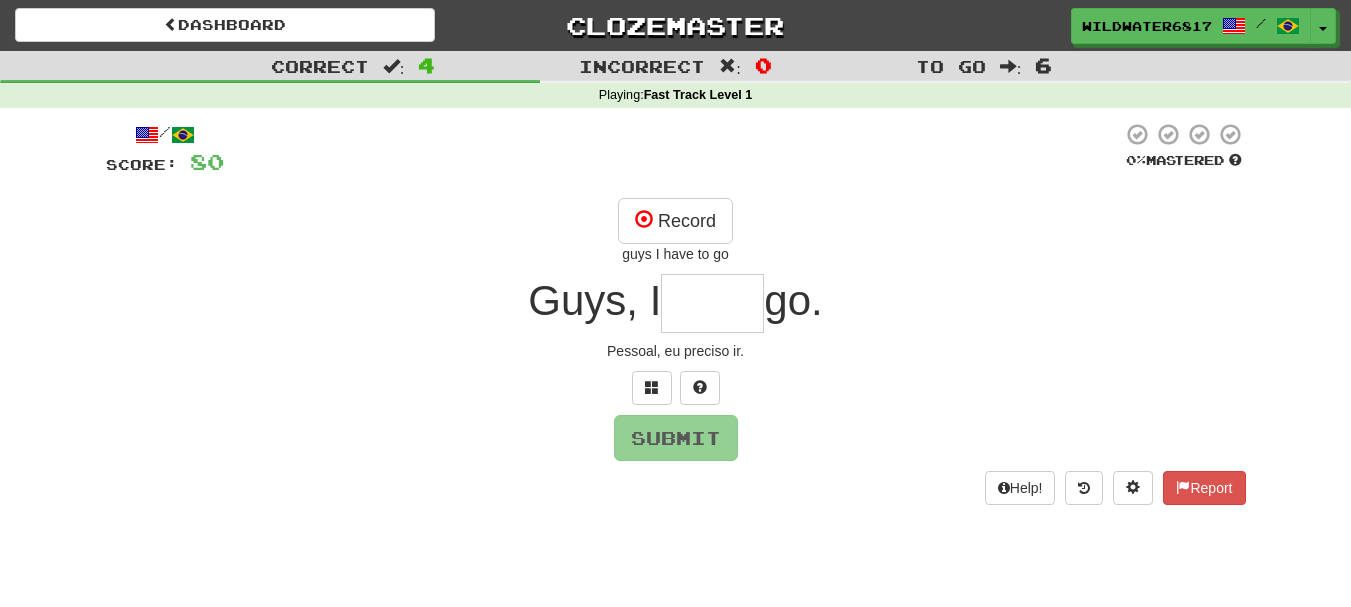 click at bounding box center [712, 303] 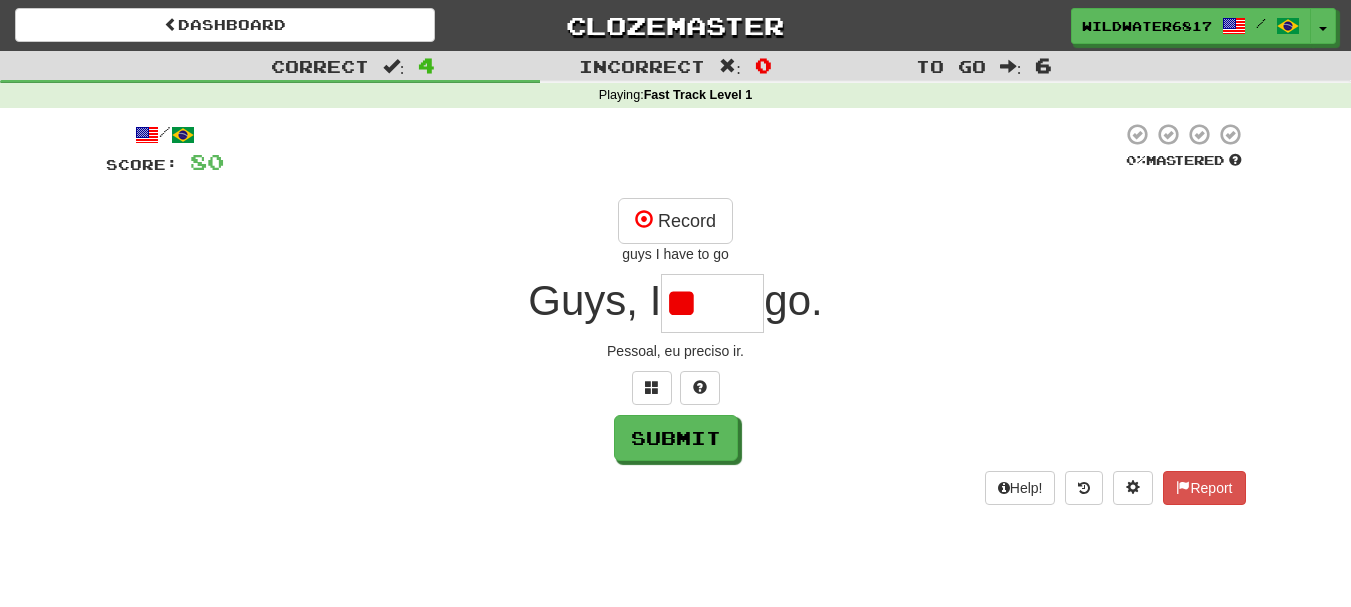 type on "*" 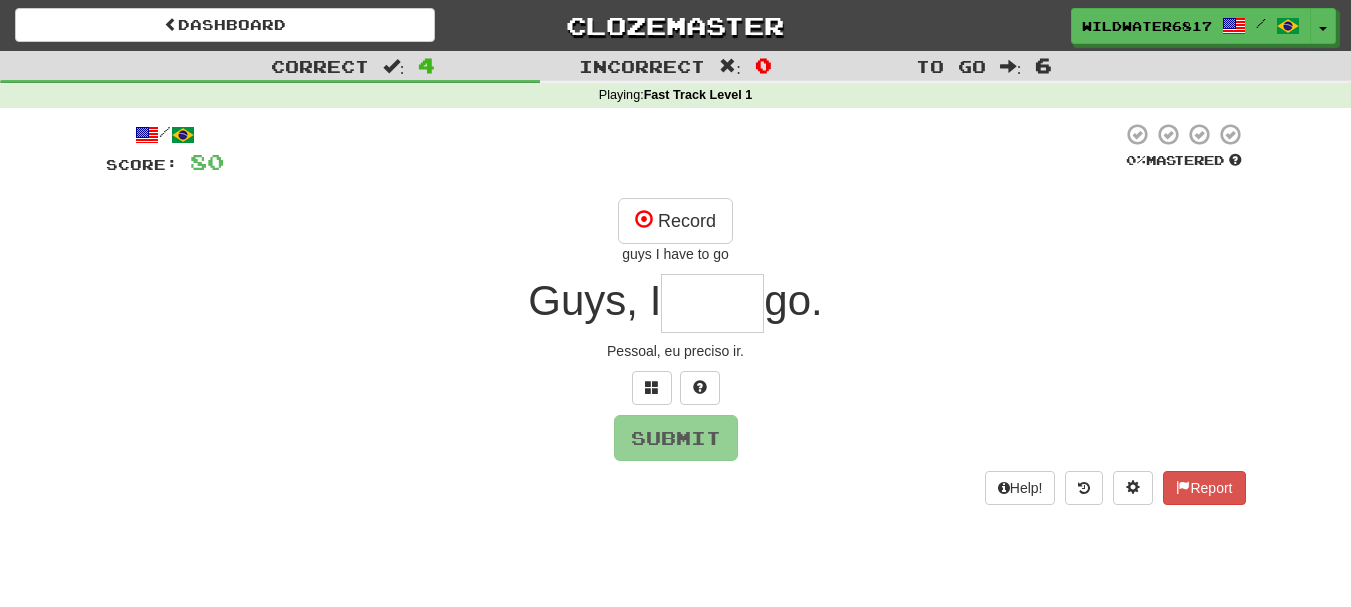 type on "*" 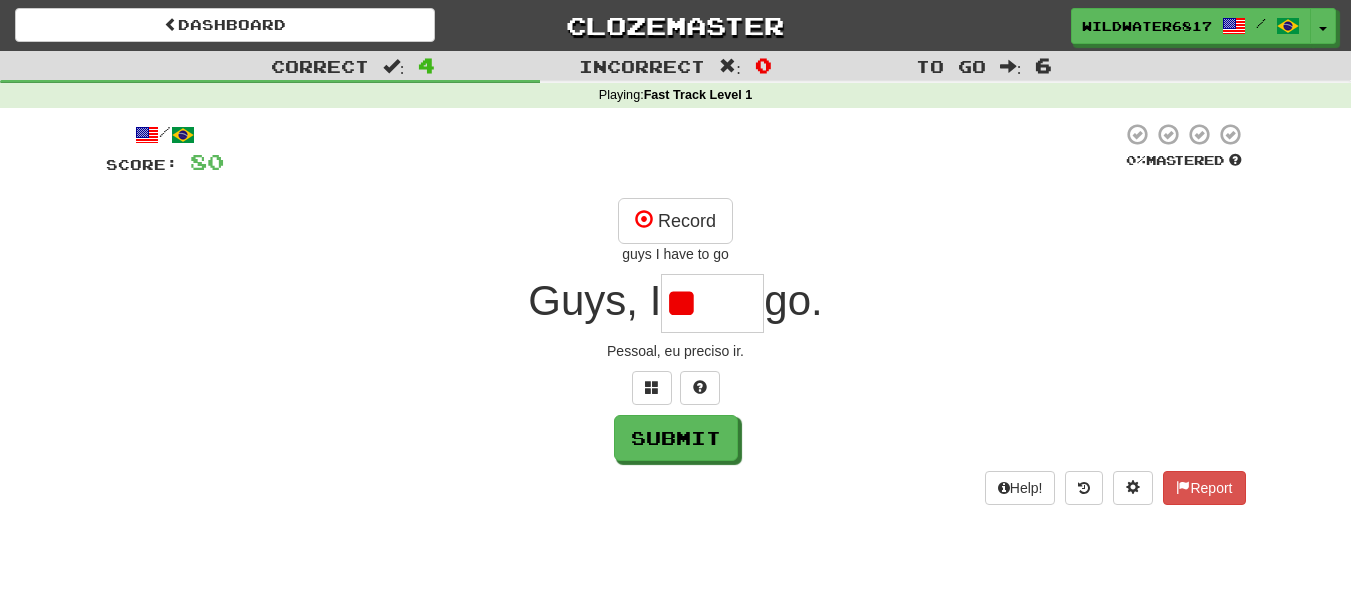 type on "*" 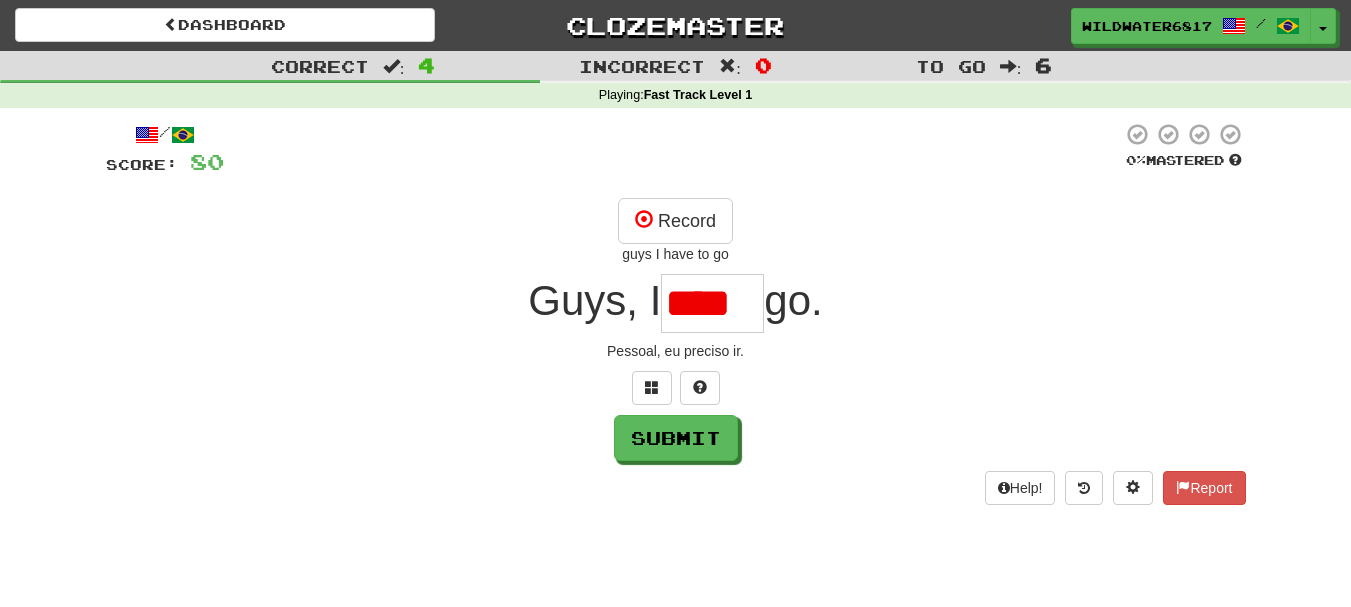 type on "*****" 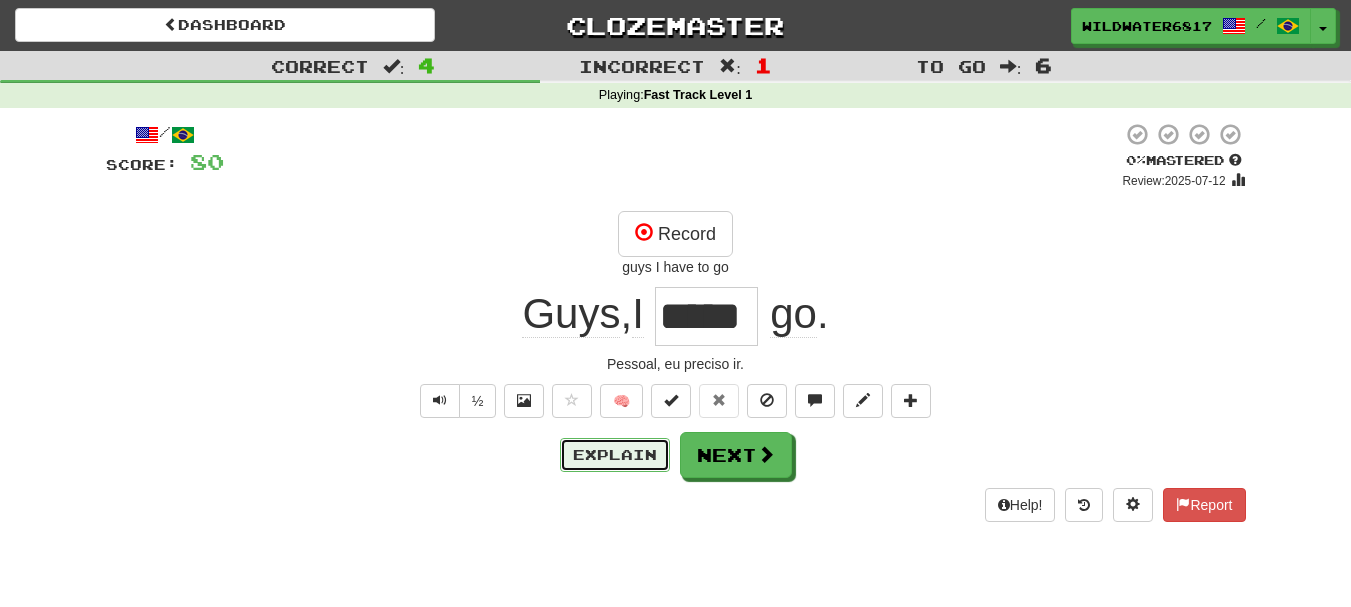 click on "Explain" at bounding box center (615, 455) 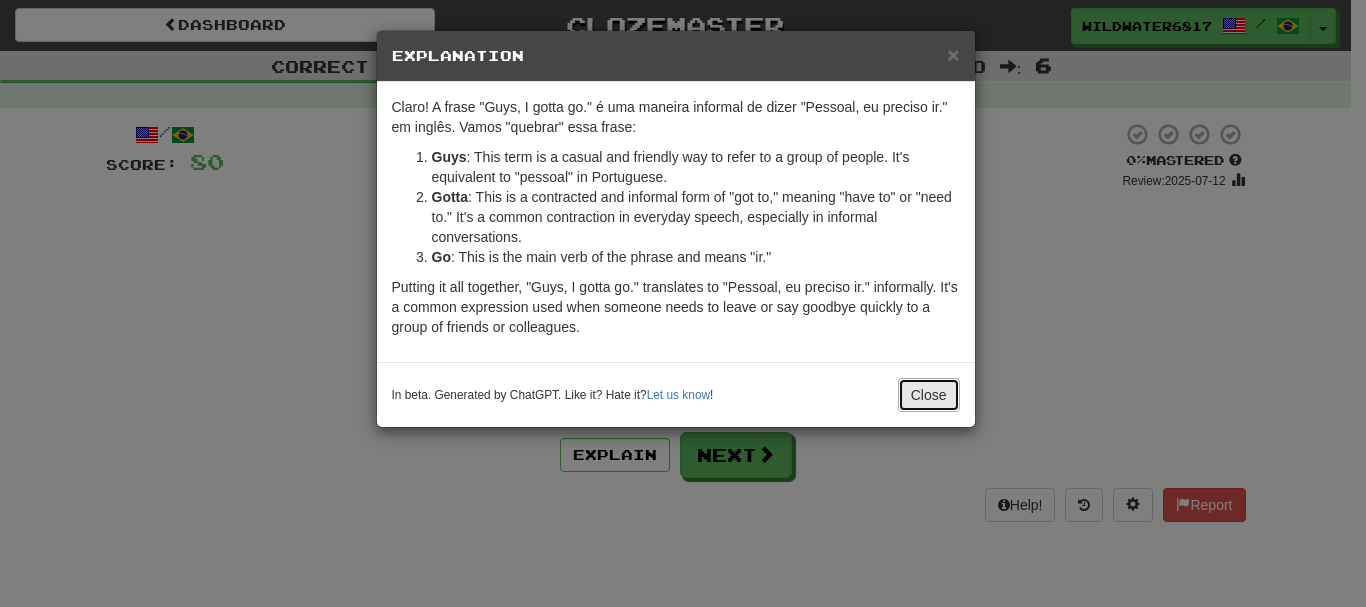 click on "Close" at bounding box center [929, 395] 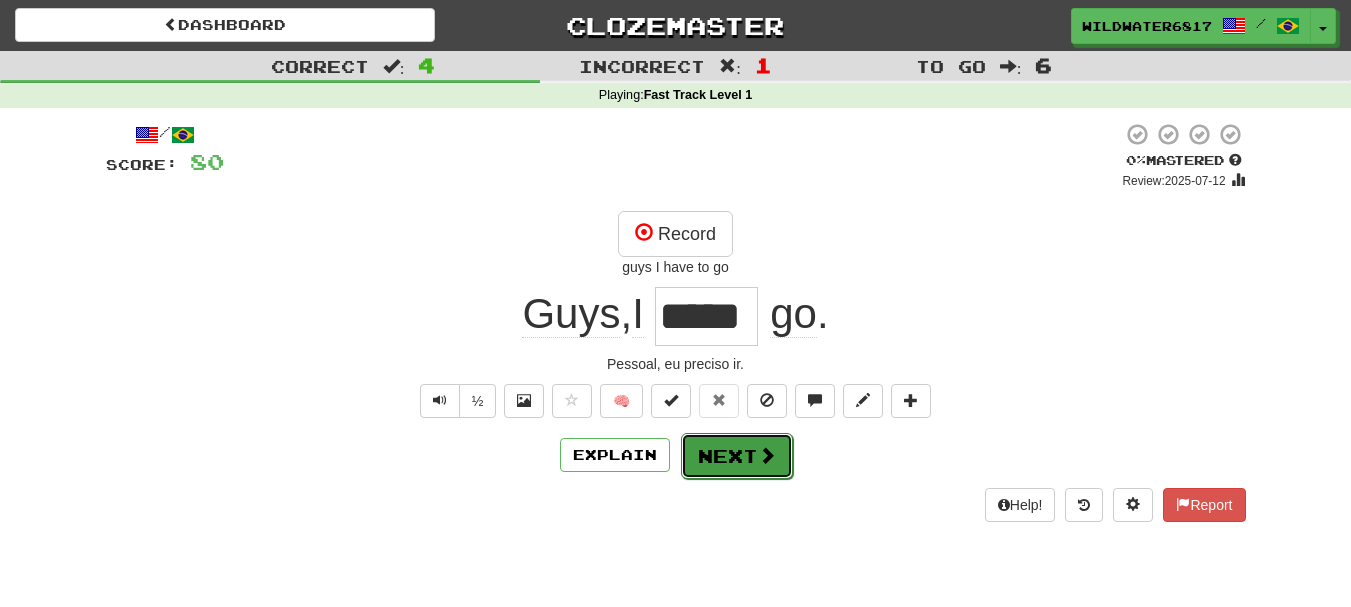 click on "Next" at bounding box center (737, 456) 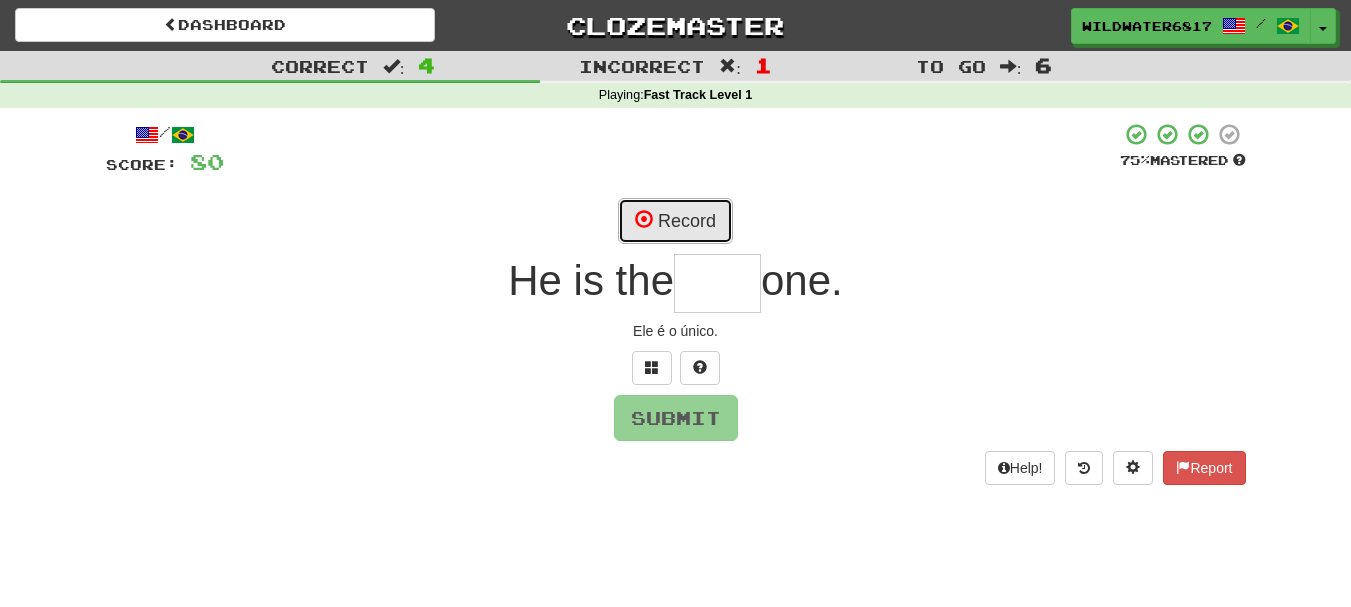 click on "Record" at bounding box center [675, 221] 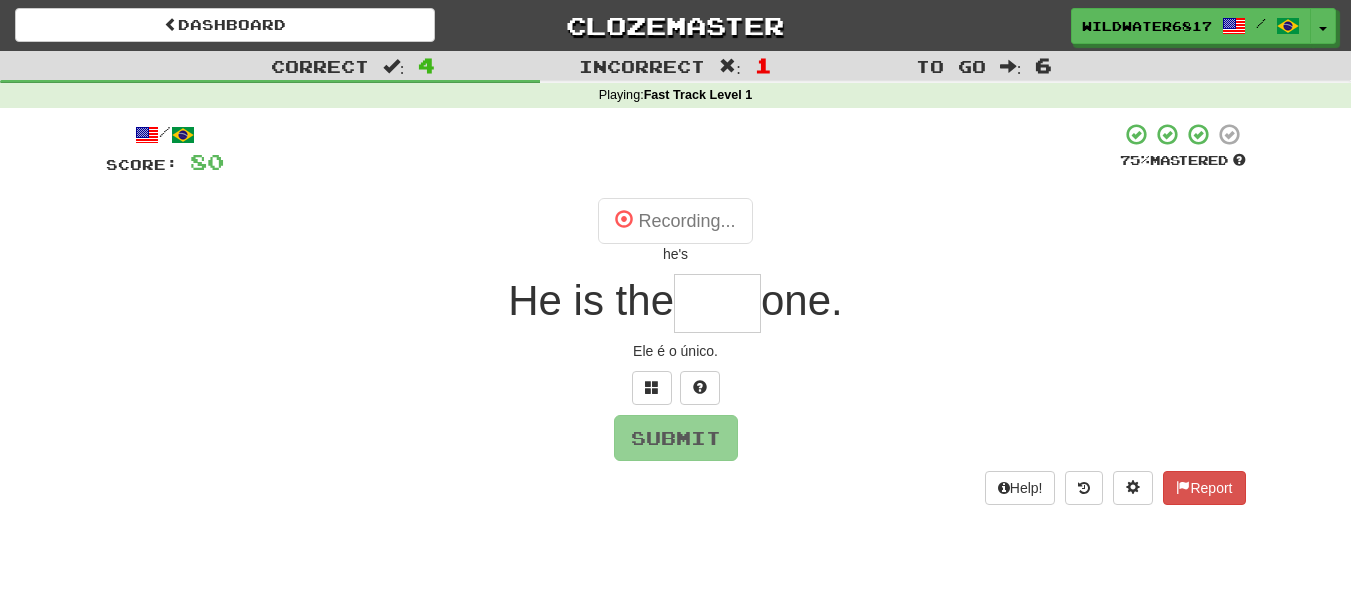 type on "****" 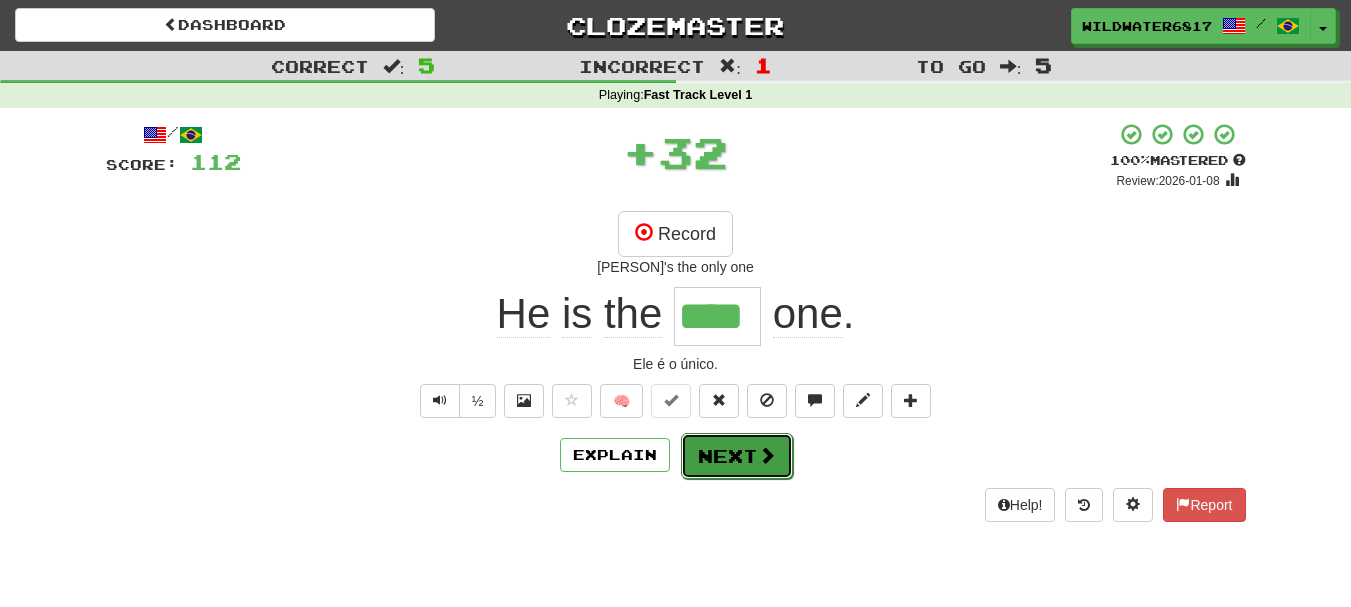 click on "Next" at bounding box center [737, 456] 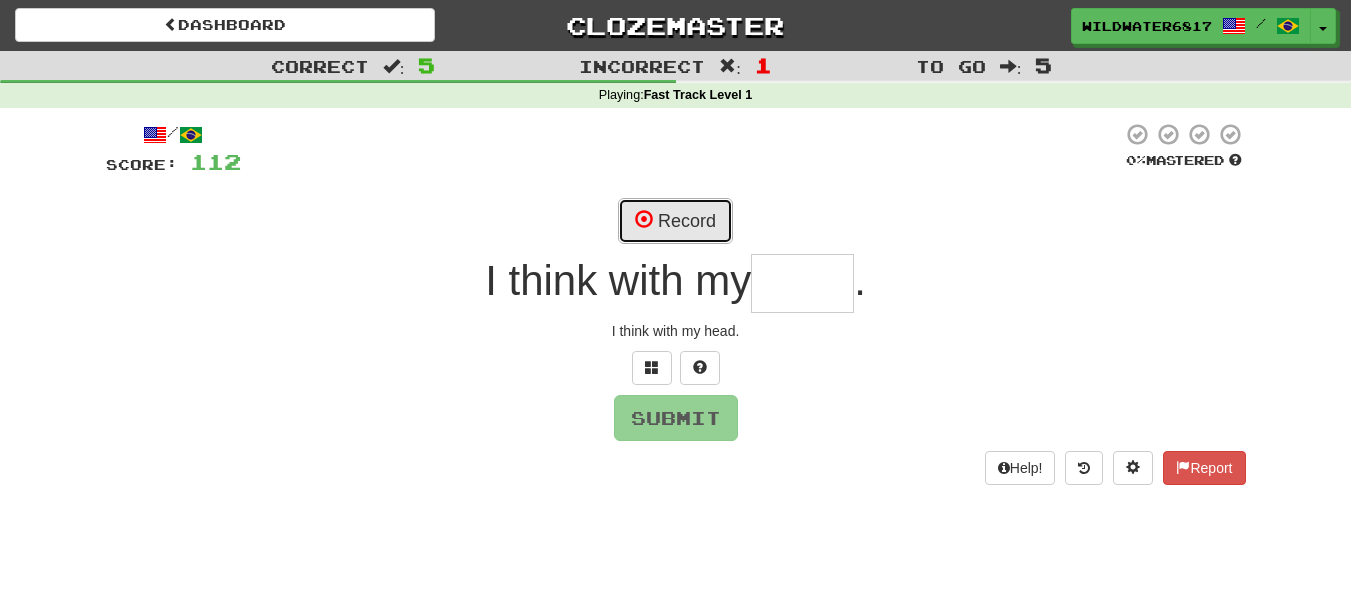 click on "Record" at bounding box center (675, 221) 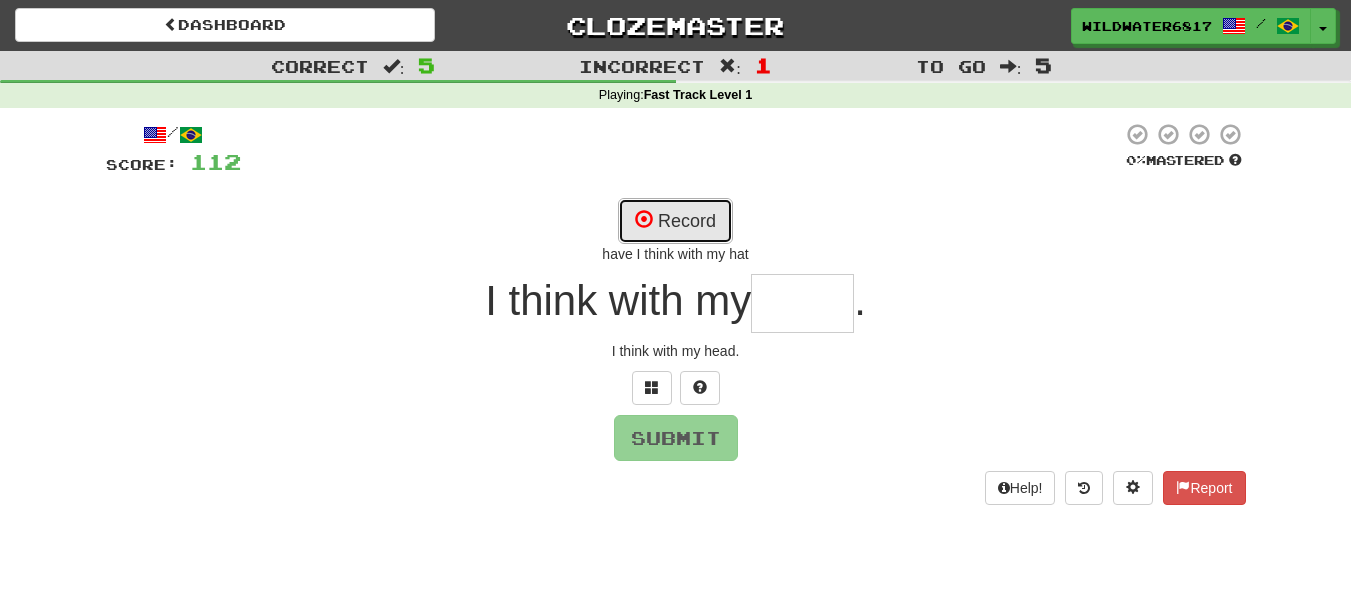 click on "Record" at bounding box center [675, 221] 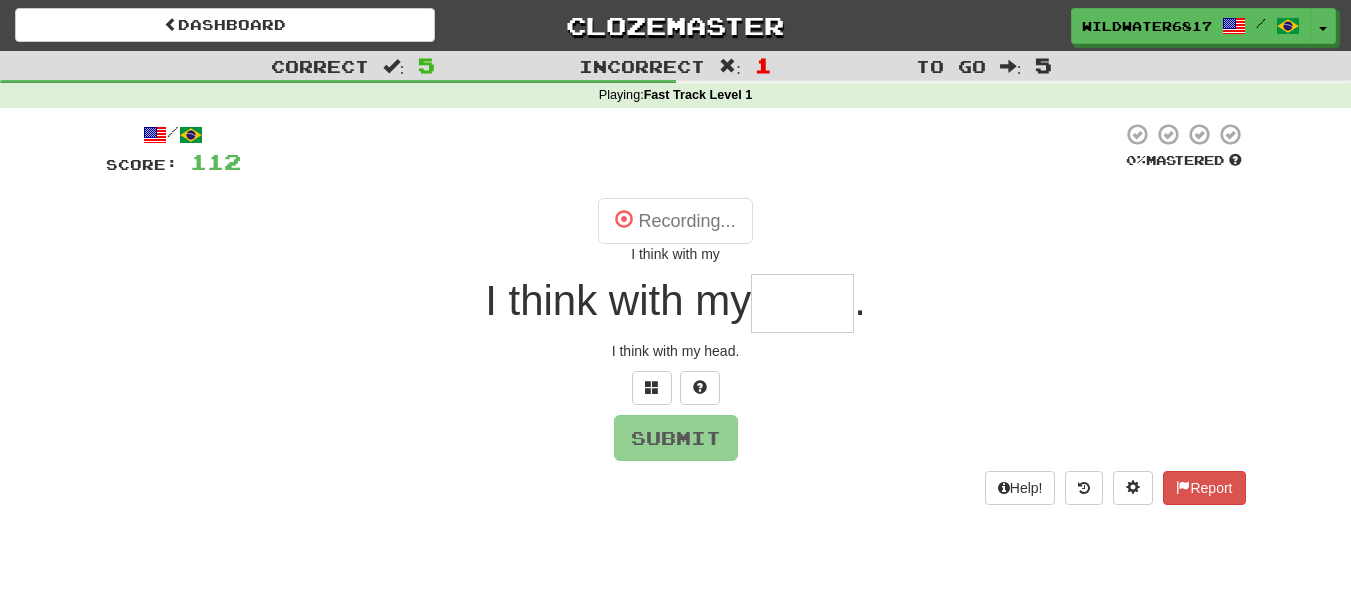 type on "****" 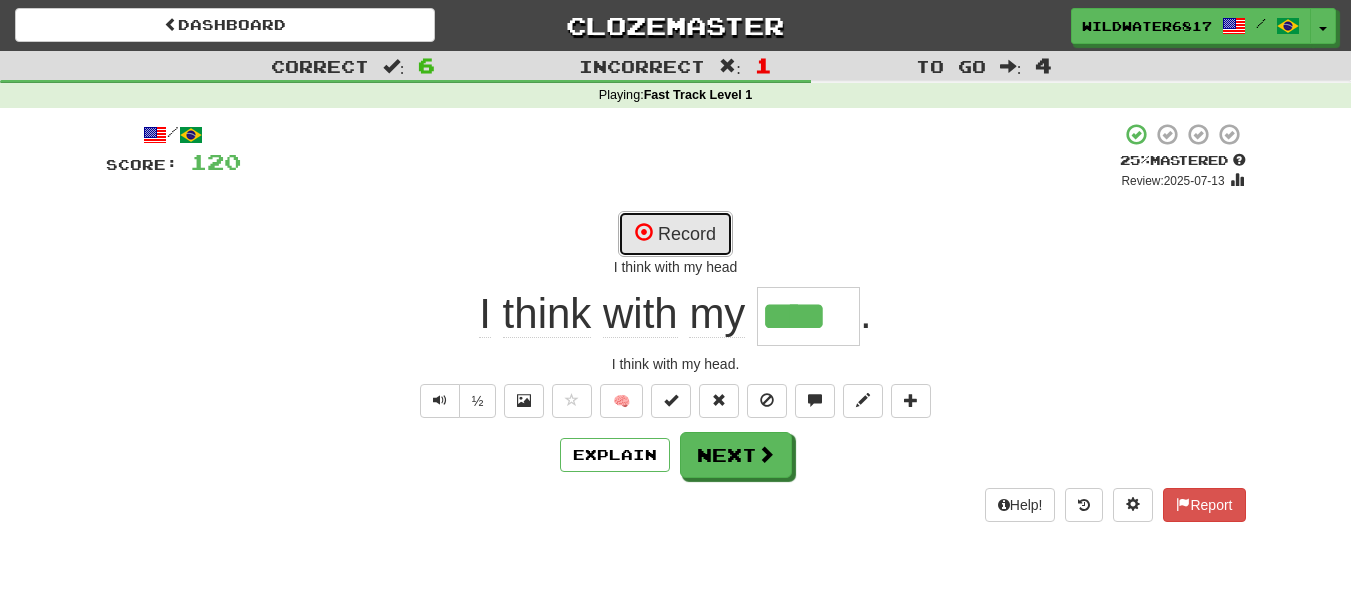click on "Record" at bounding box center (675, 234) 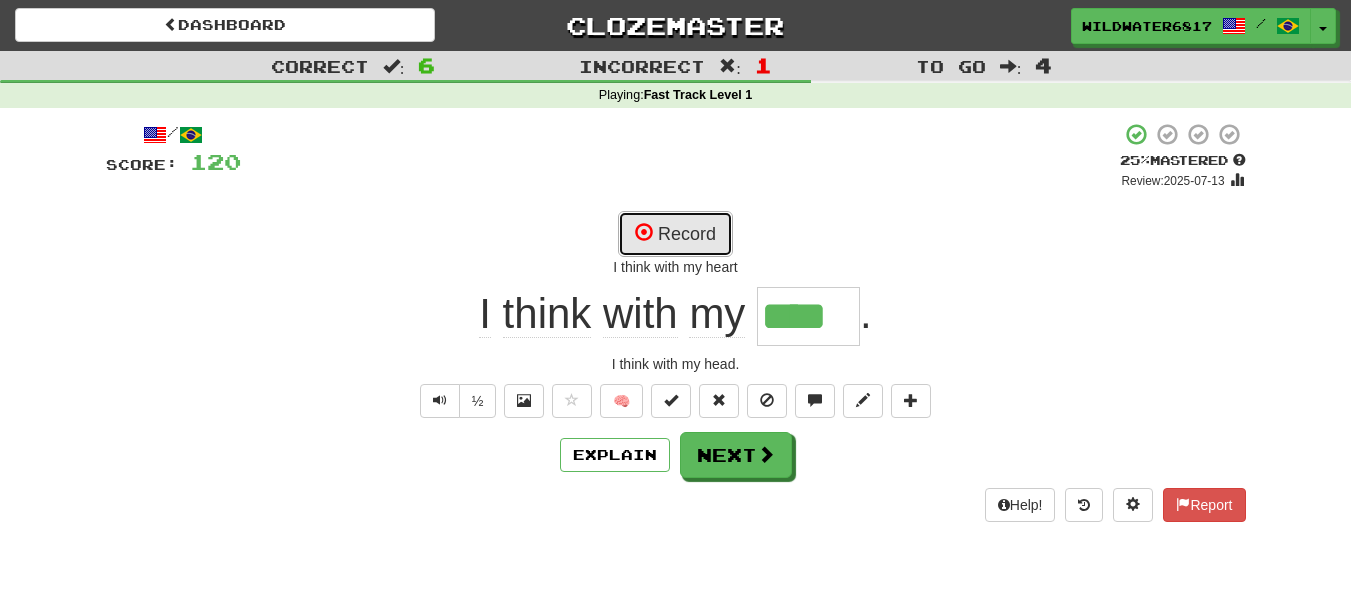 click on "Record" at bounding box center [675, 234] 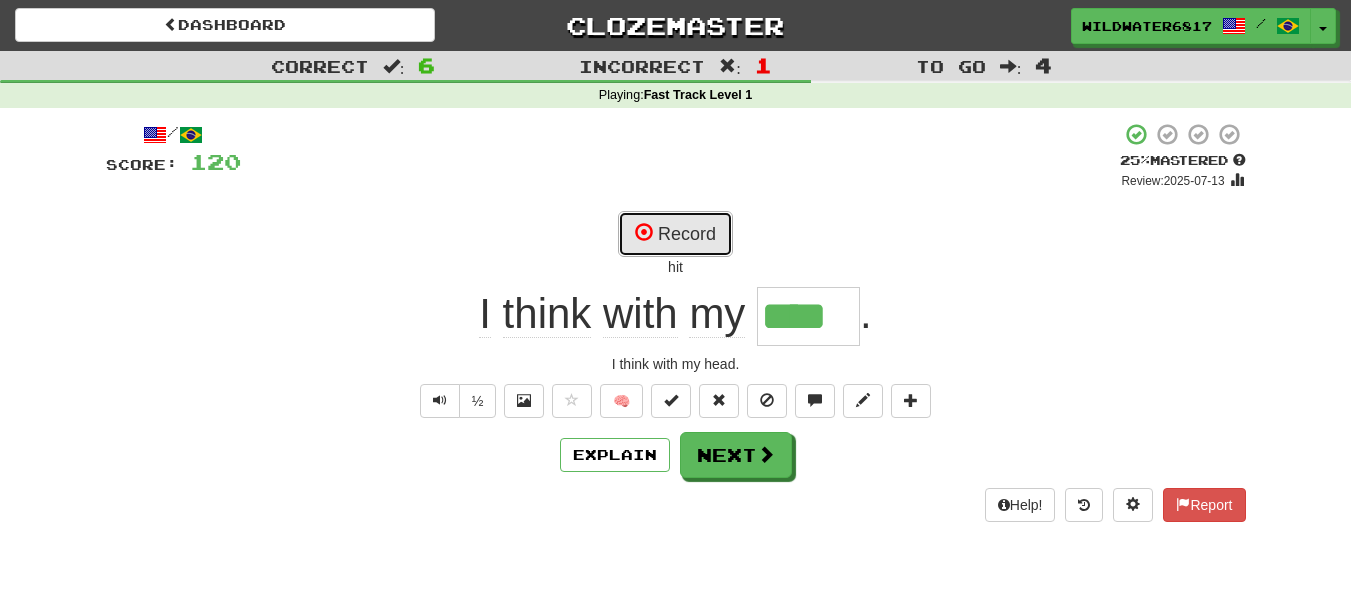 click on "Record" at bounding box center (675, 234) 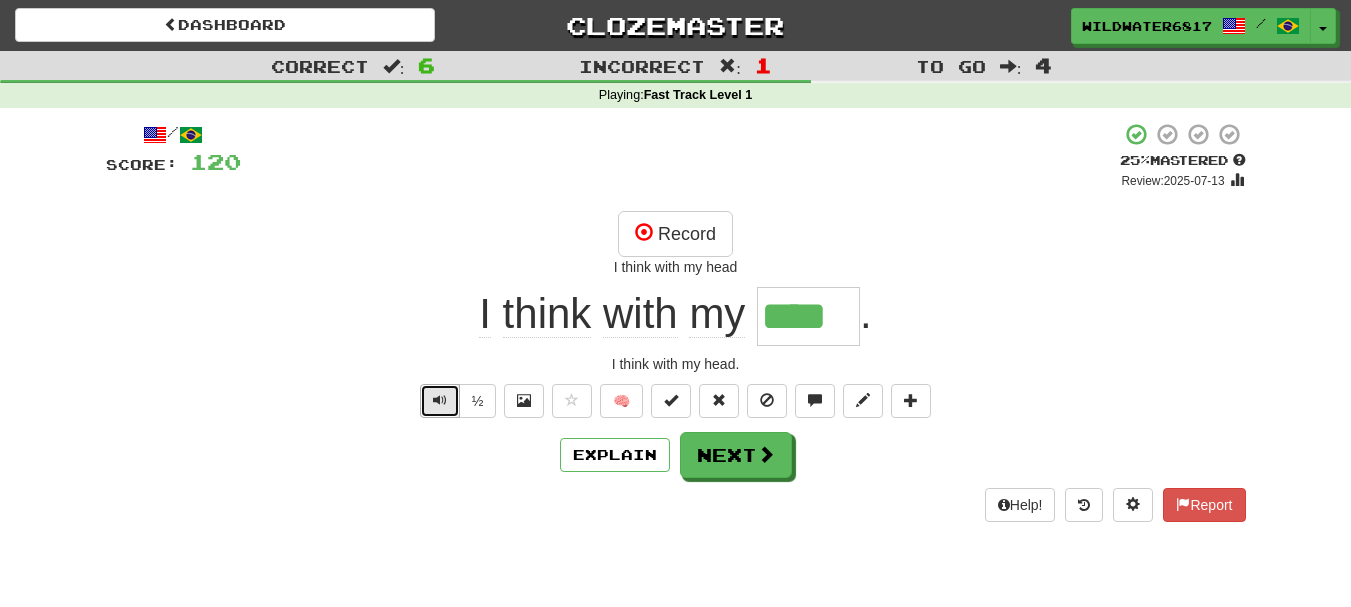 click at bounding box center (440, 400) 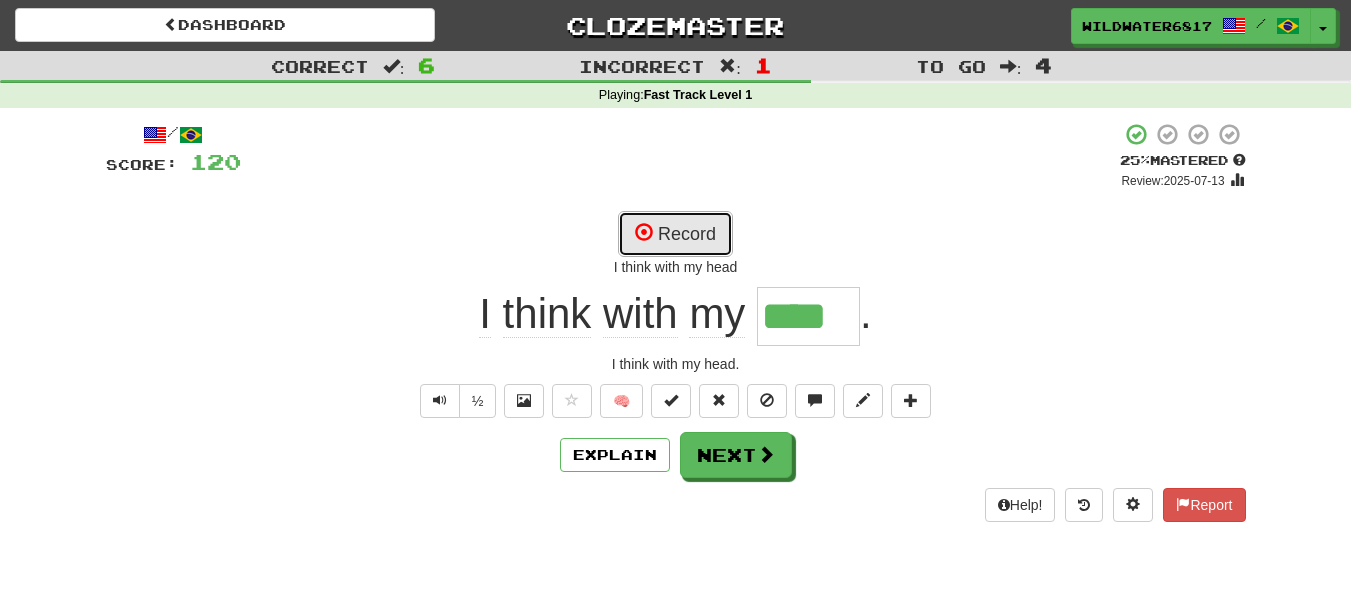 click on "Record" at bounding box center (675, 234) 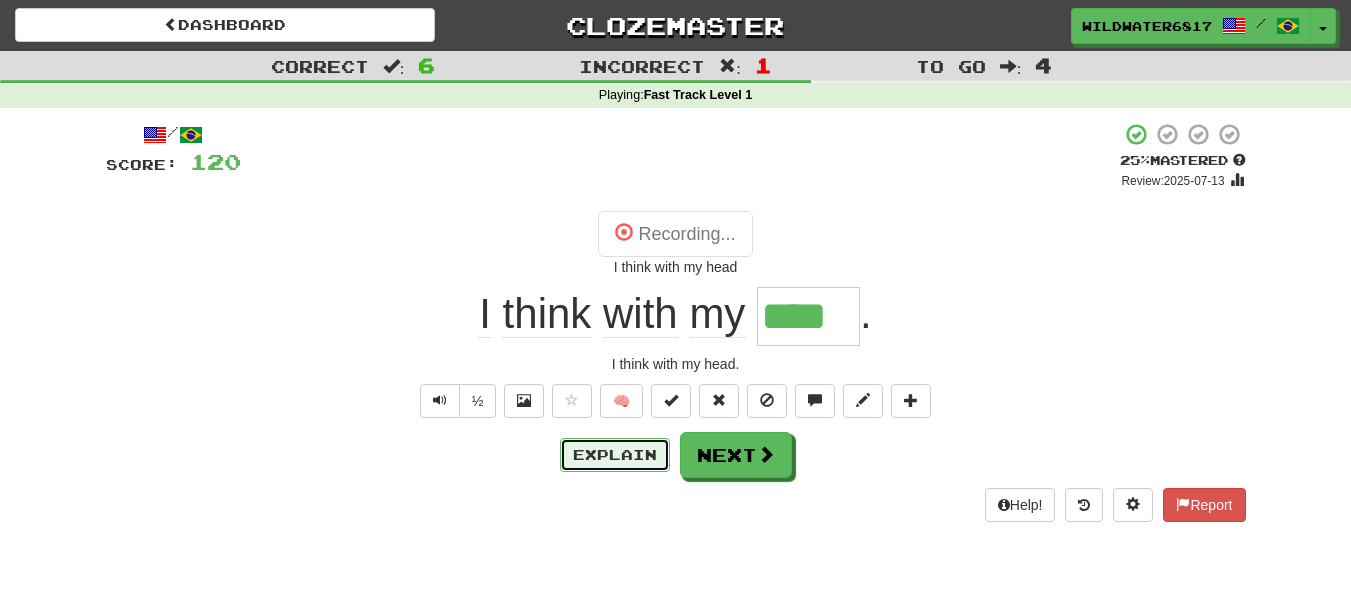 click on "Explain" at bounding box center (615, 455) 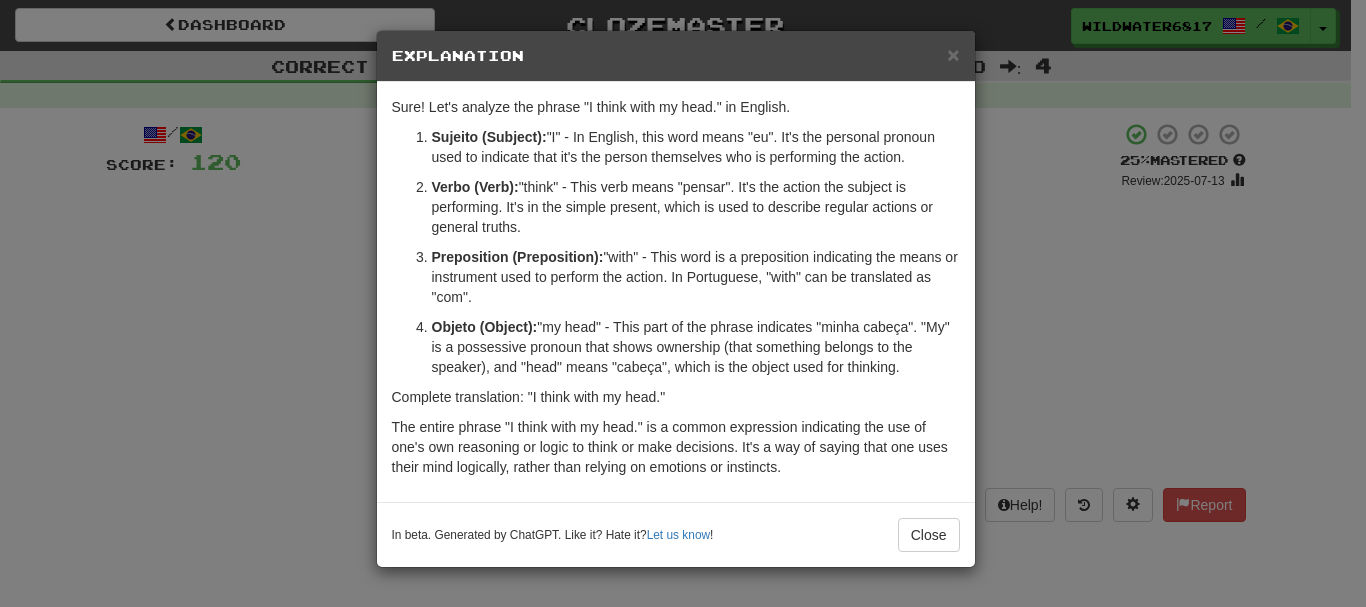 click on "× Explanation Claro! Vamos analisar a frase "I think with my head." em inglês.
Sujeito (Subject):  "I" - Em inglês, esta palavra significa "eu". É o pronome pessoal usado para indicar que é a própria pessoa que está realizando a ação.
Verbo (Verb):  "think" - Este verbo significa "pensar". É a ação que o sujeito está realizando. Está no presente simples, que é usado para descrever ações regulares ou verdades gerais.
Preposição (Preposition):  "with" - Esta palavra é uma preposição que indica o meio ou instrumento utilizado para realizar a ação. Em português, "with" pode ser traduzido como "com".
Objeto (Object):  "my head" - Esta parte da frase indica "minha cabeça". "My" é um pronome possessivo que mostra propriedade (que algo é do falante), e "head" significa "cabeça", que é o objeto usado para pensar.
Tradução completa: "Eu penso com a minha cabeça."
In beta. Generated by ChatGPT. Like it? Hate it?  Let us know ! Close" at bounding box center (683, 303) 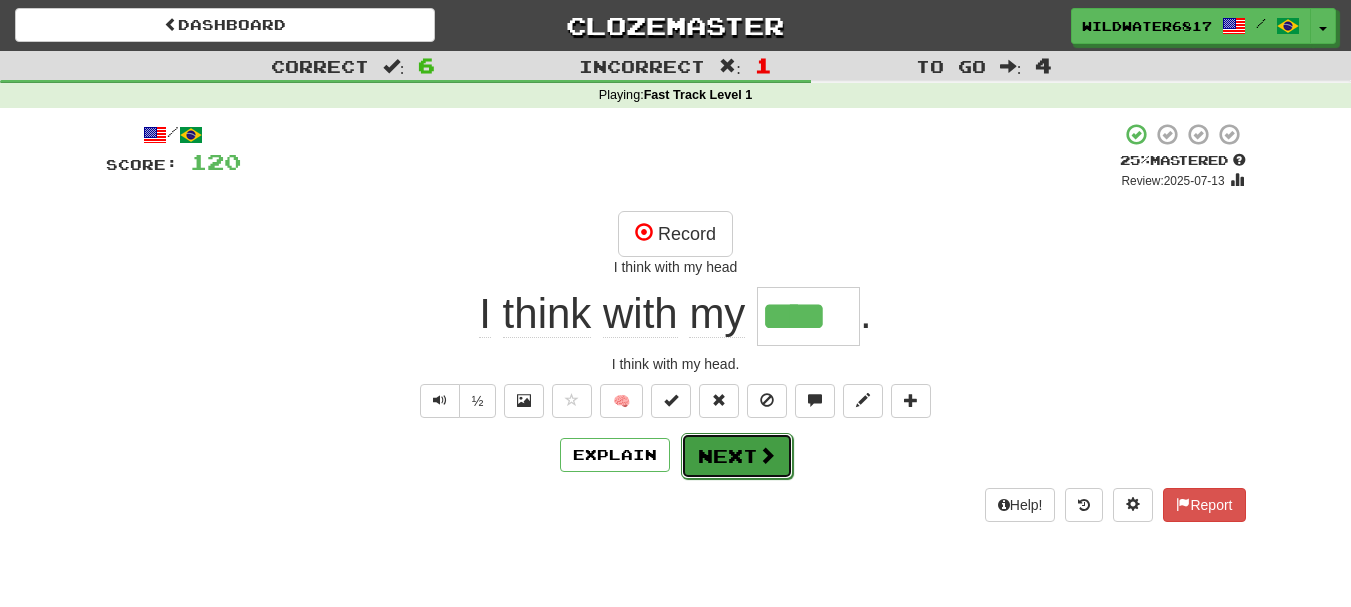 click at bounding box center [767, 455] 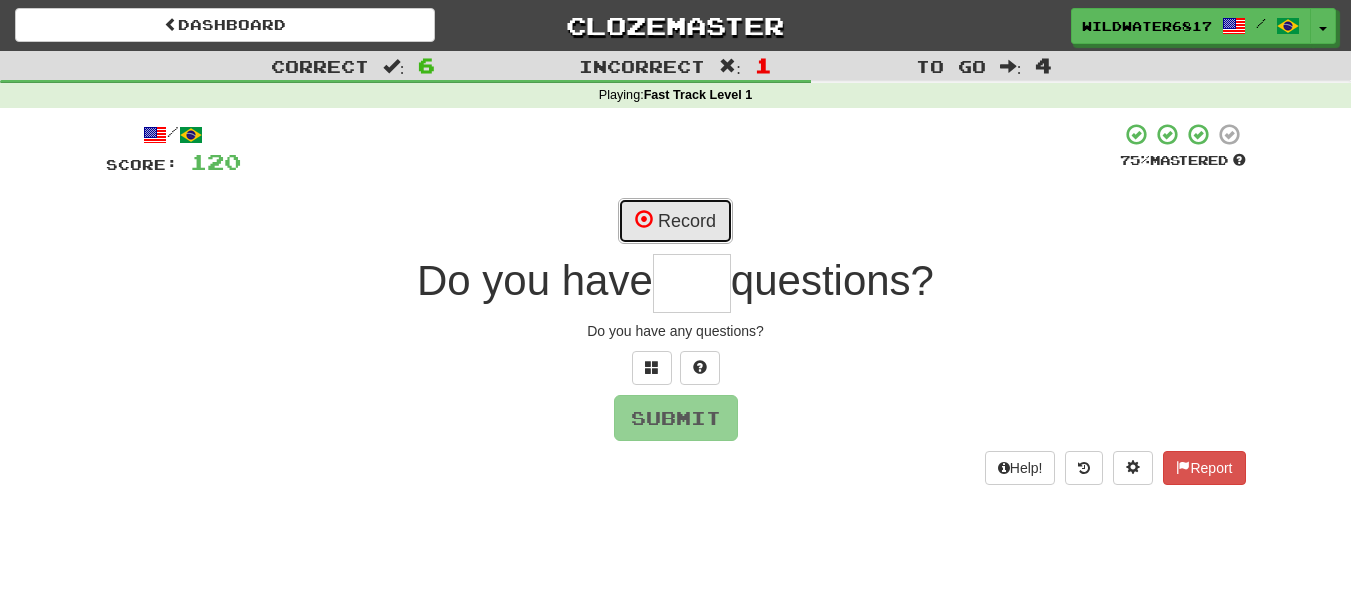 click on "Record" at bounding box center (675, 221) 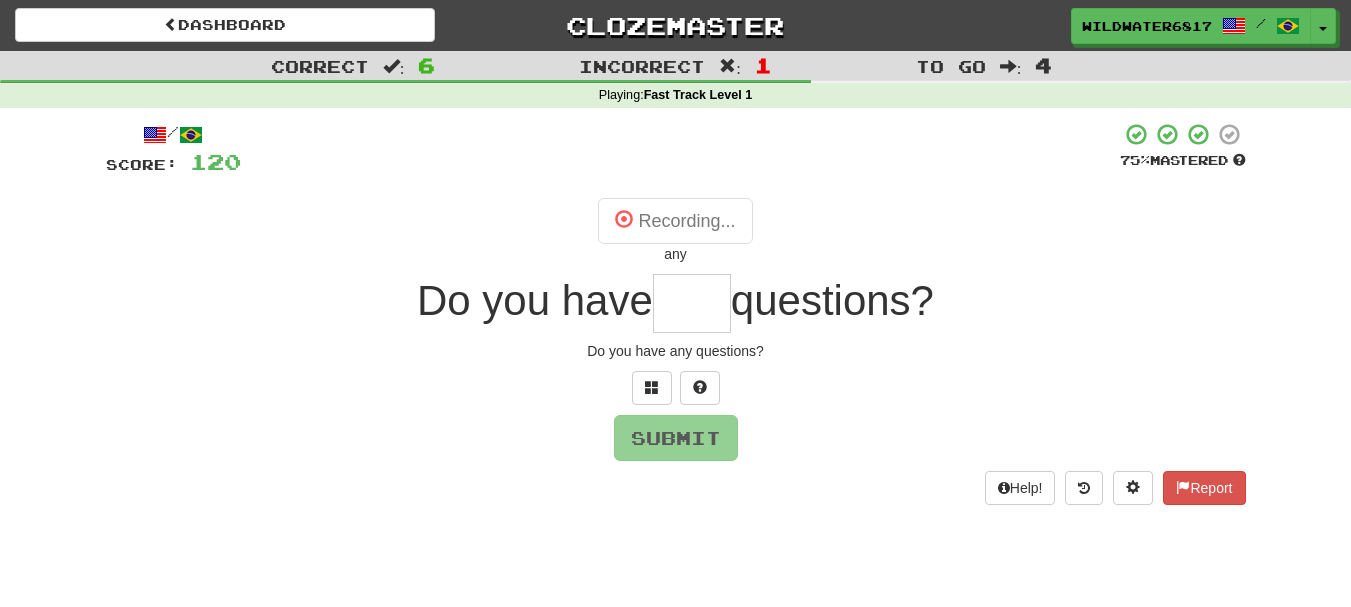 type on "***" 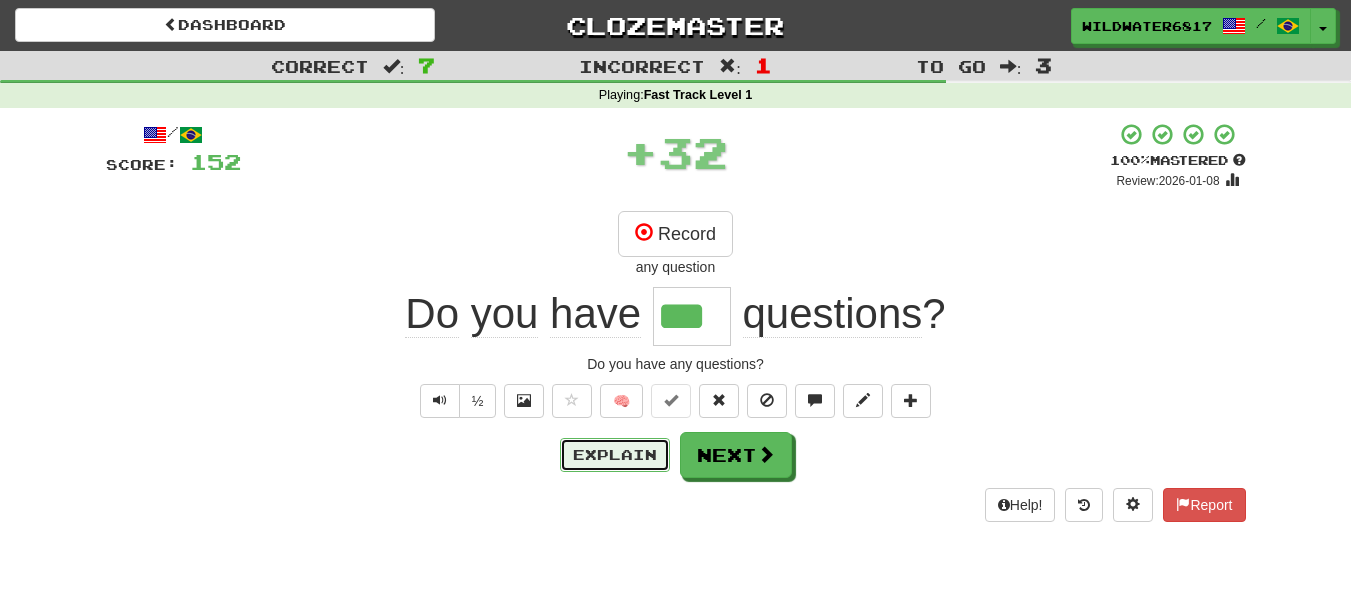 click on "Explain" at bounding box center (615, 455) 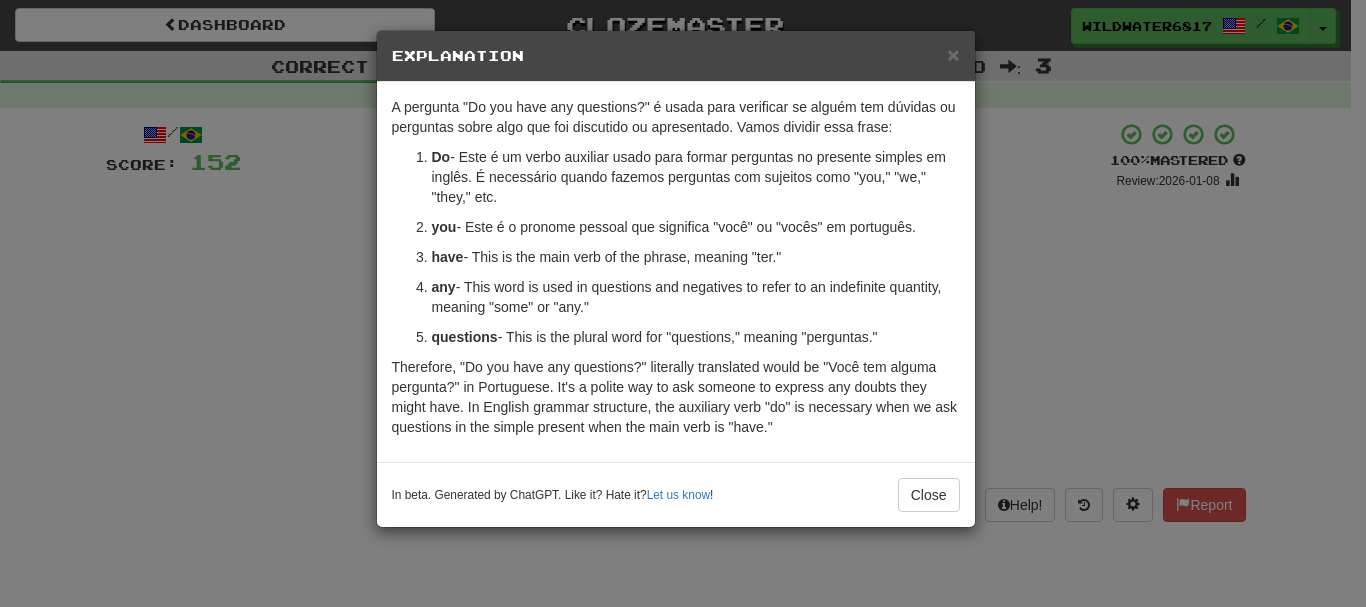 drag, startPoint x: 545, startPoint y: 308, endPoint x: 357, endPoint y: 418, distance: 217.81644 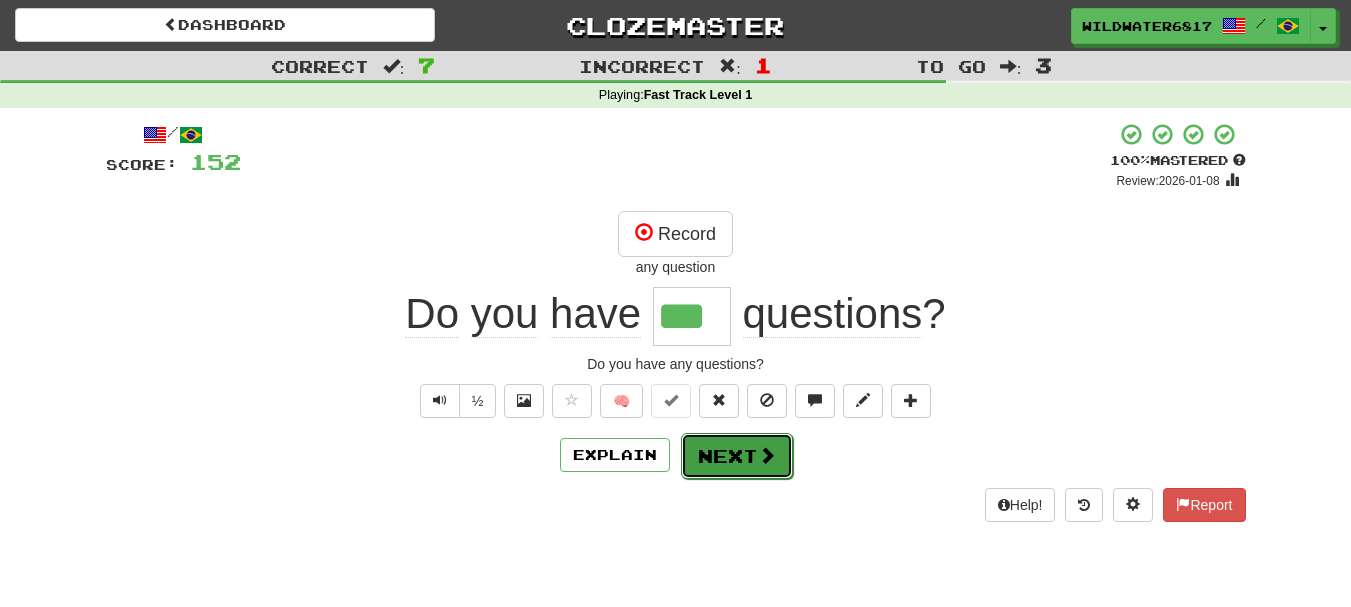 click on "Next" at bounding box center [737, 456] 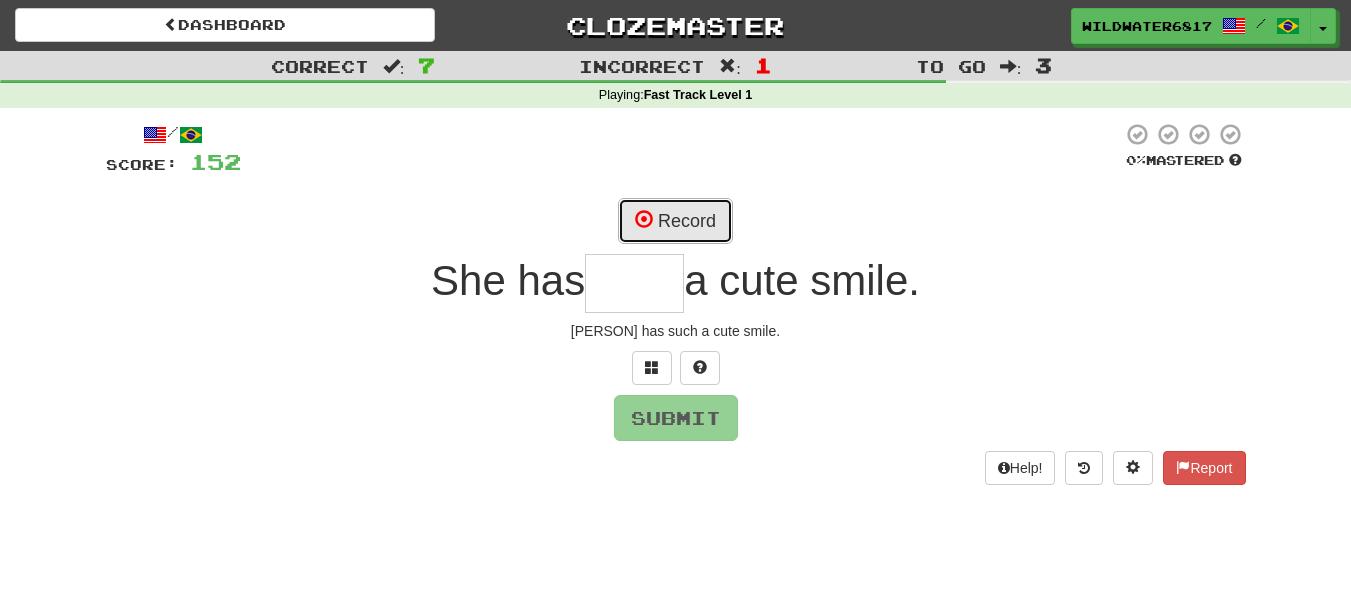 click on "Record" at bounding box center (675, 221) 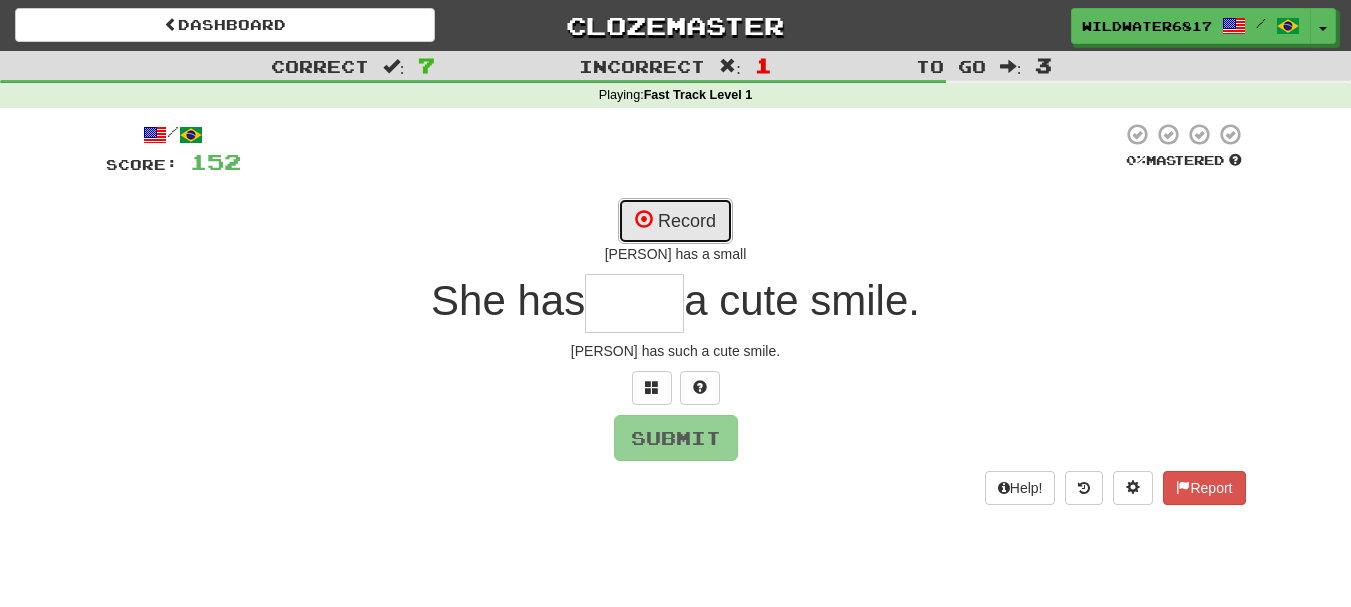 click on "Record" at bounding box center (675, 221) 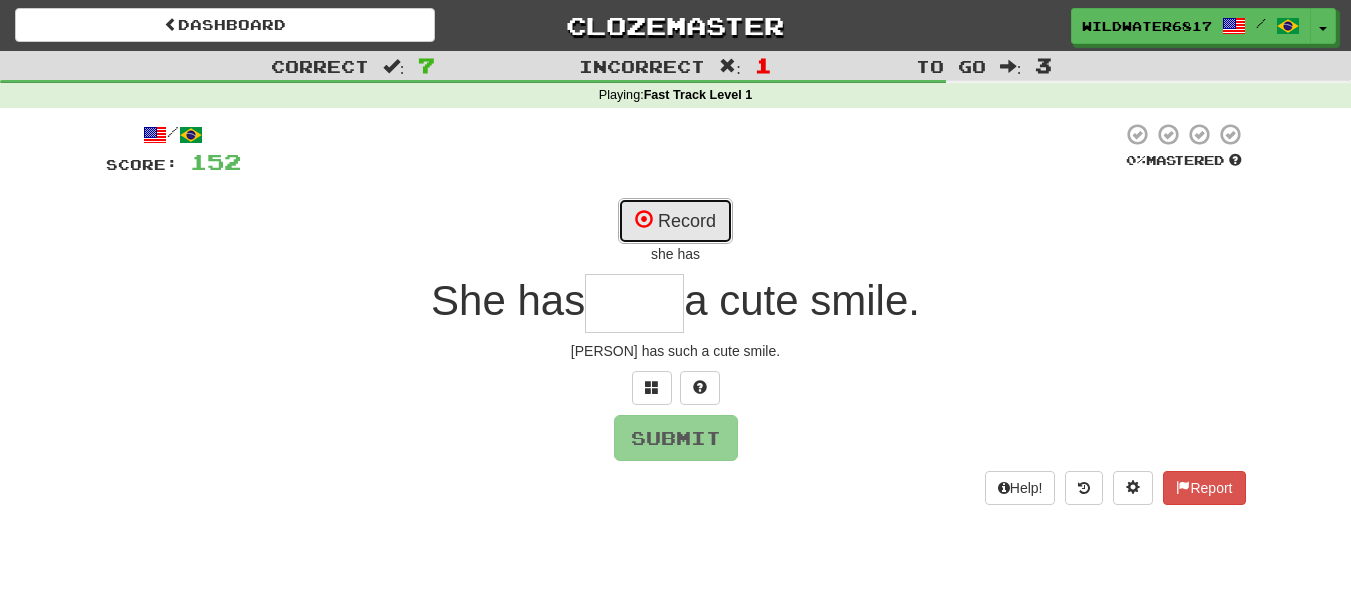 click on "Record" at bounding box center [675, 221] 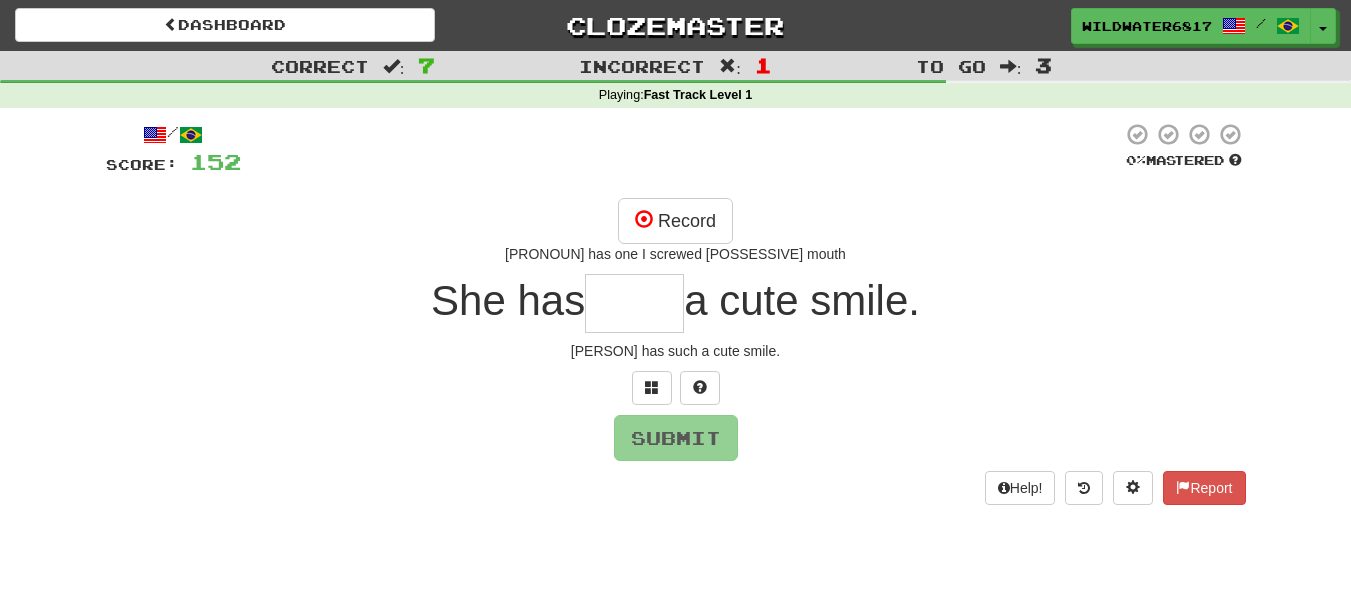 click at bounding box center (634, 303) 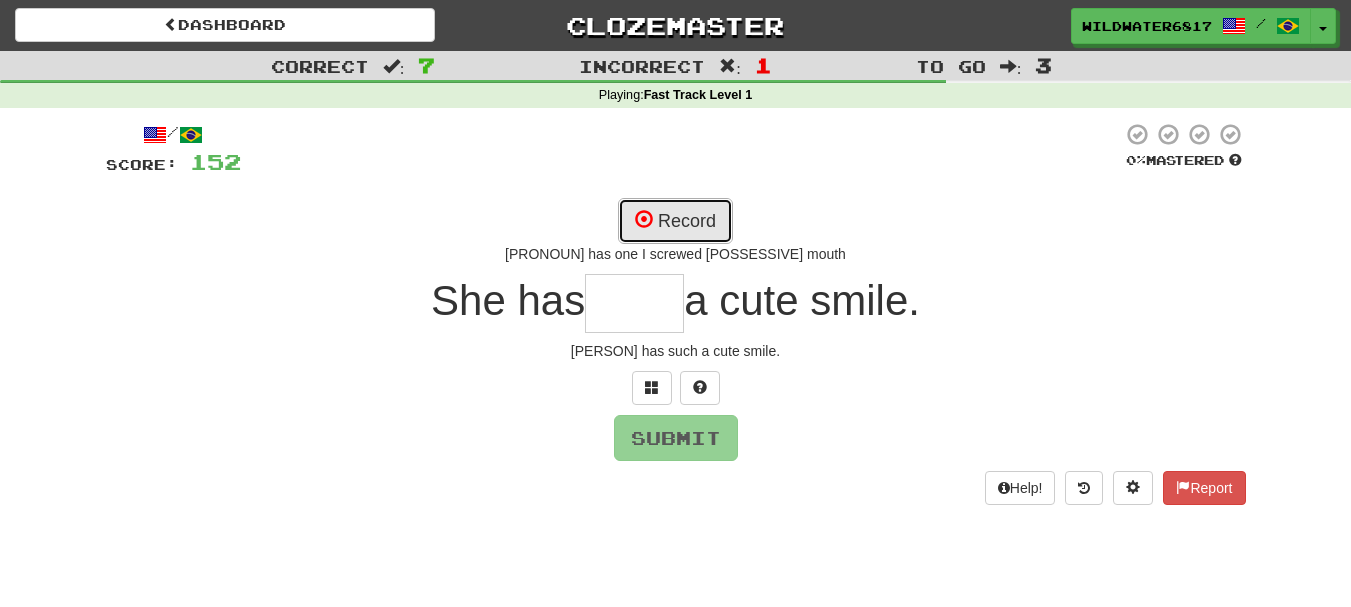 click on "Record" at bounding box center [675, 221] 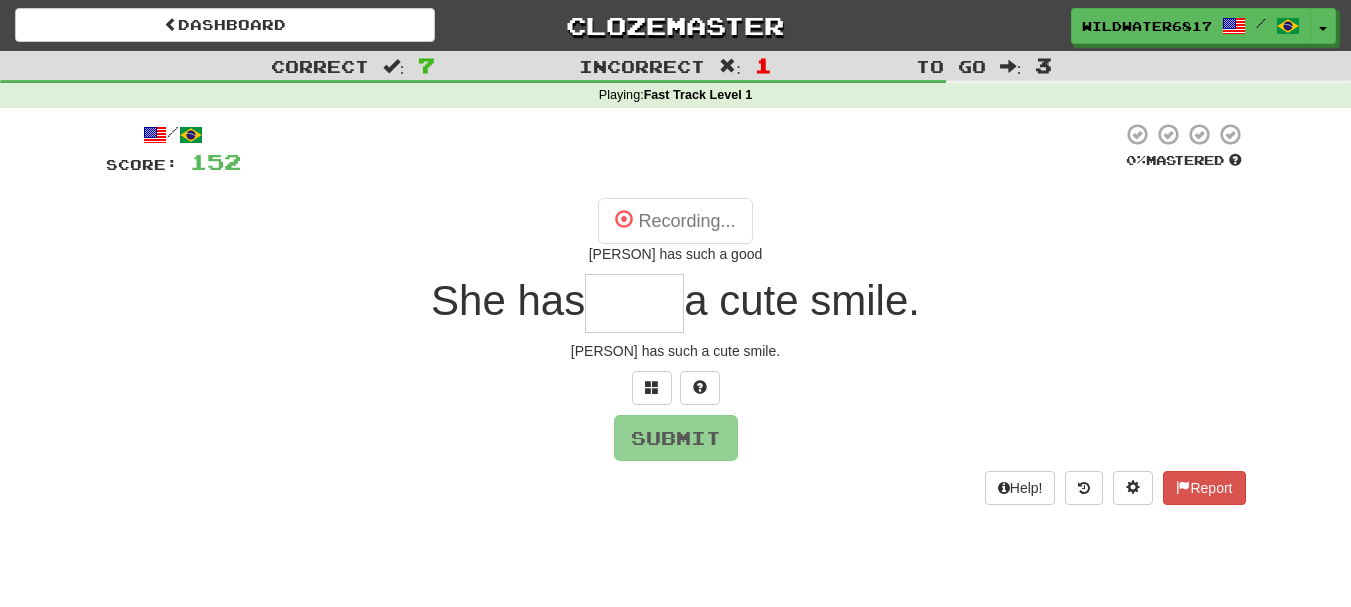 type on "****" 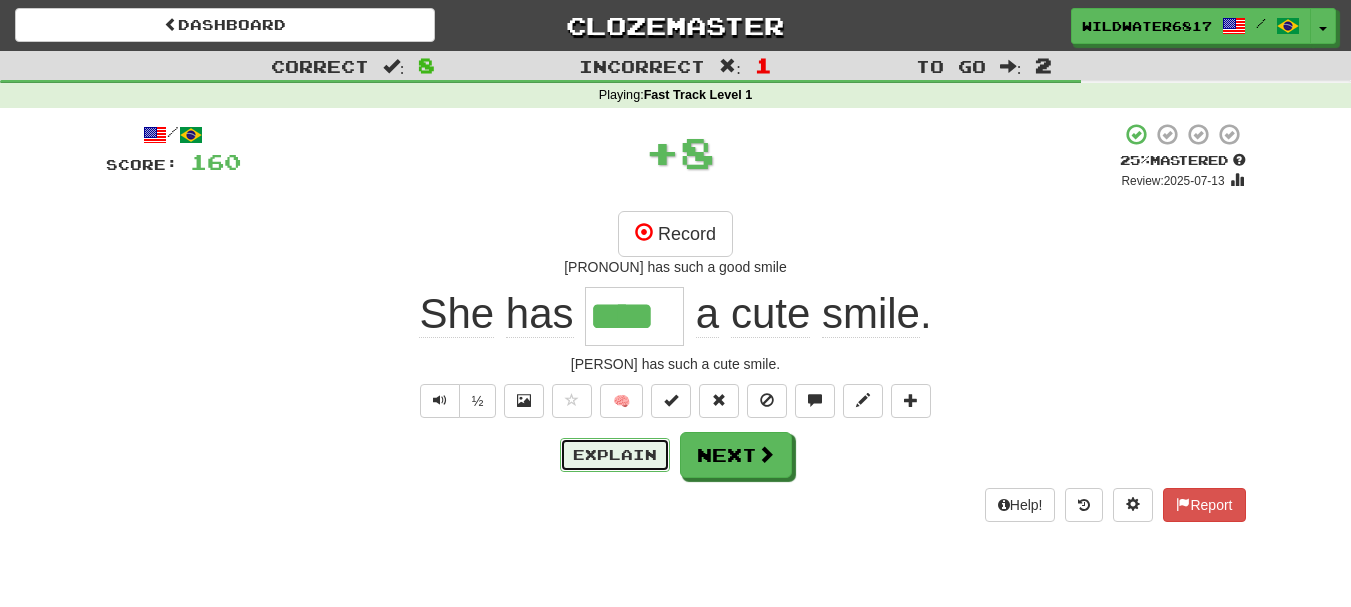 click on "Explain" at bounding box center (615, 455) 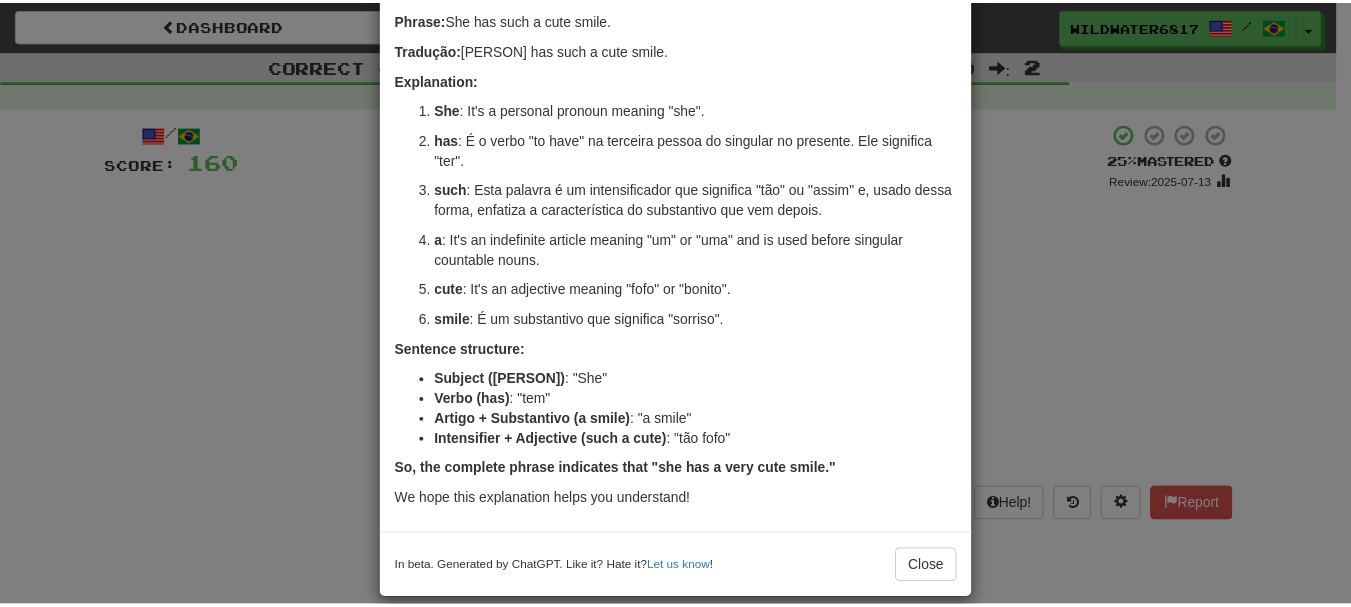 scroll, scrollTop: 161, scrollLeft: 0, axis: vertical 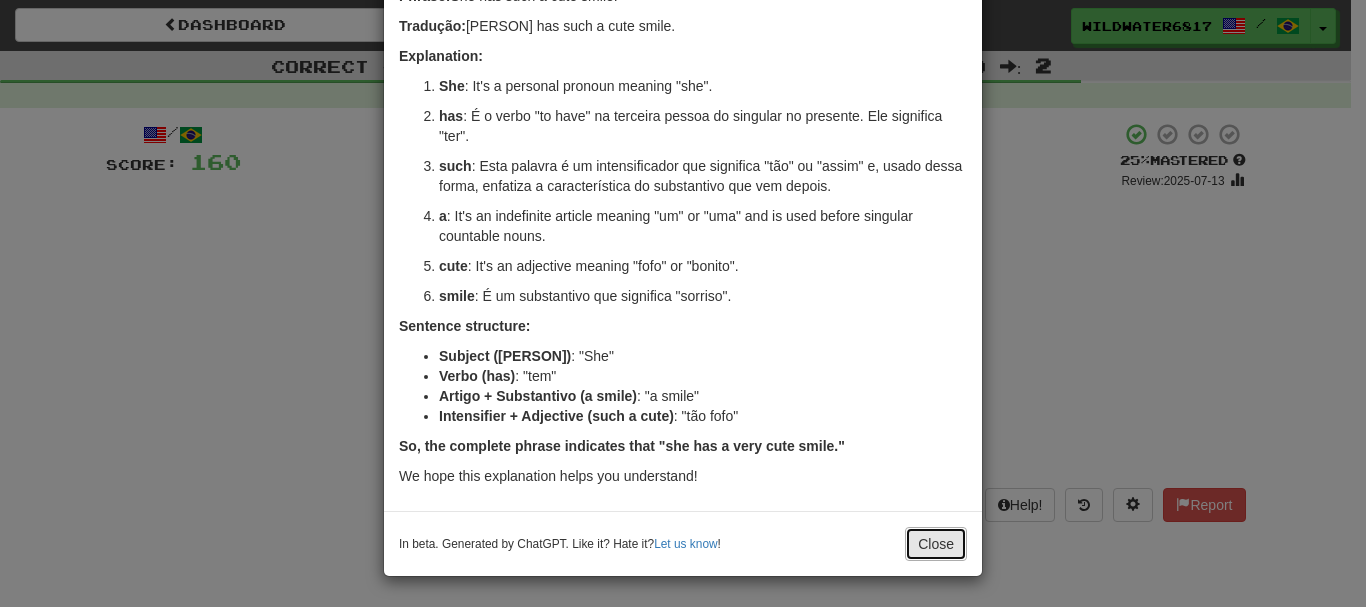 click on "Close" at bounding box center [936, 544] 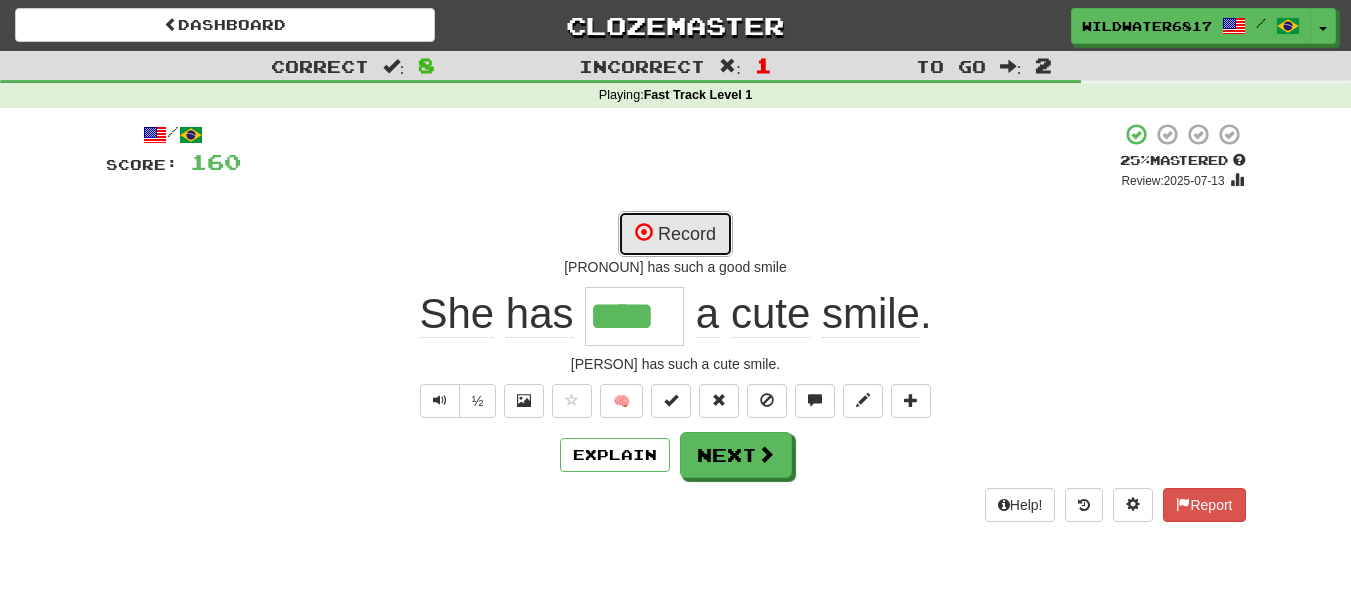 click on "Record" at bounding box center [675, 234] 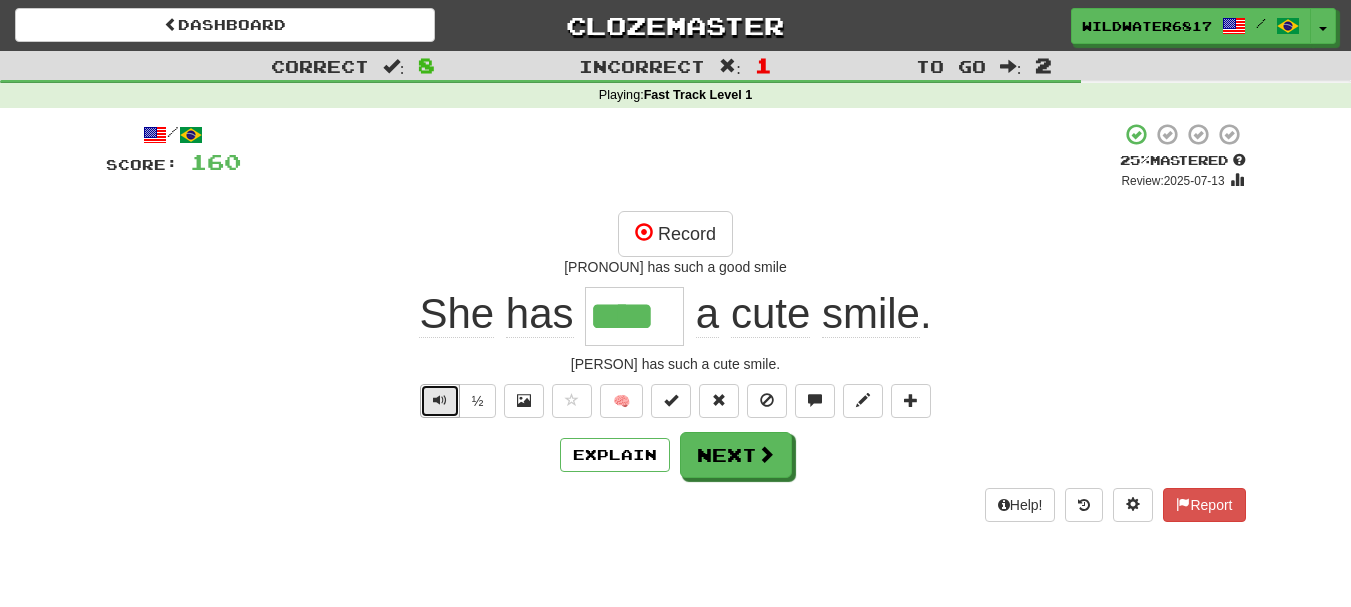click at bounding box center [440, 400] 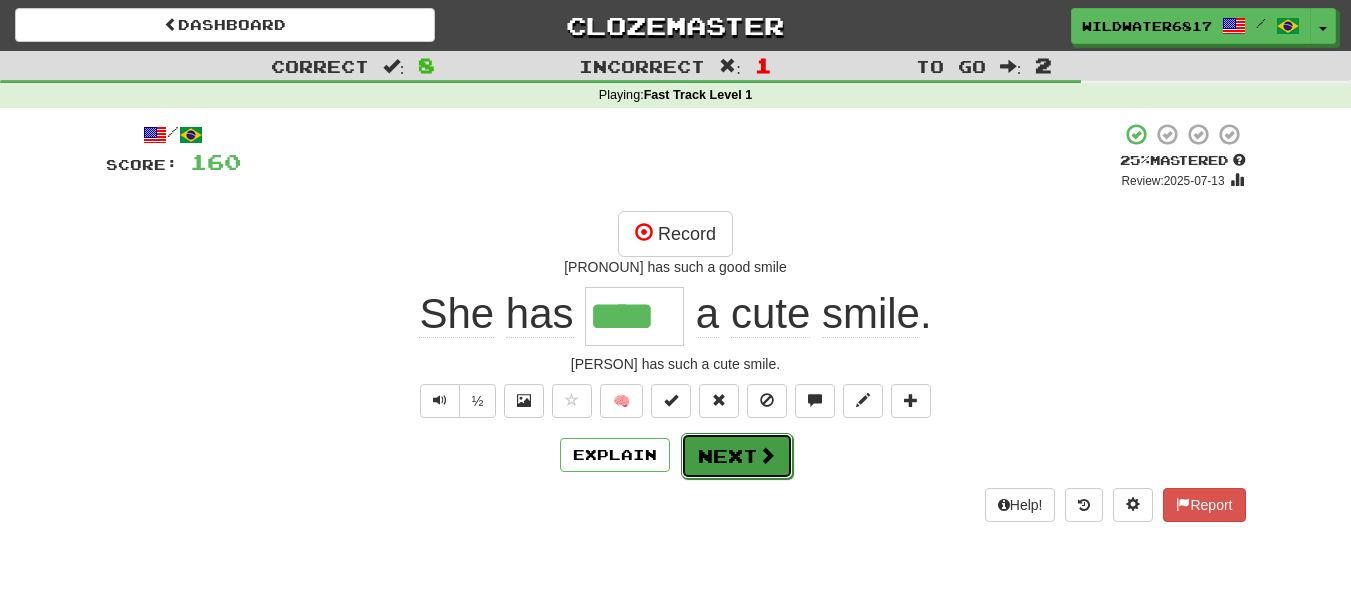 click on "Next" at bounding box center (737, 456) 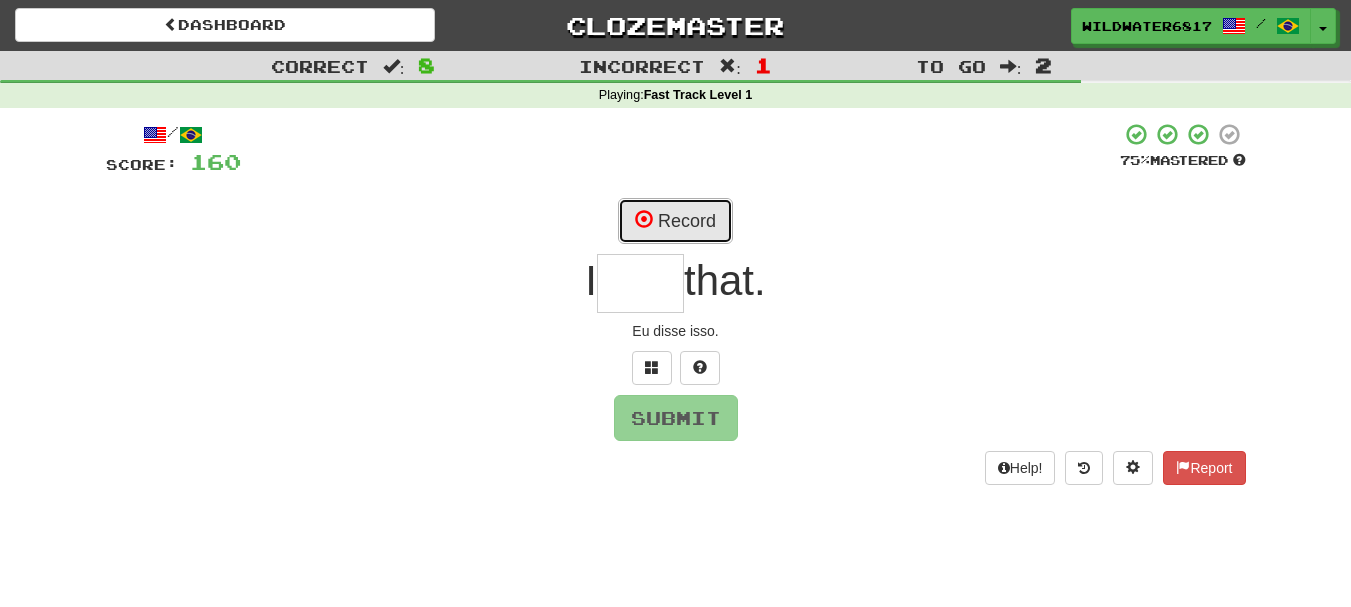 click on "Record" at bounding box center [675, 221] 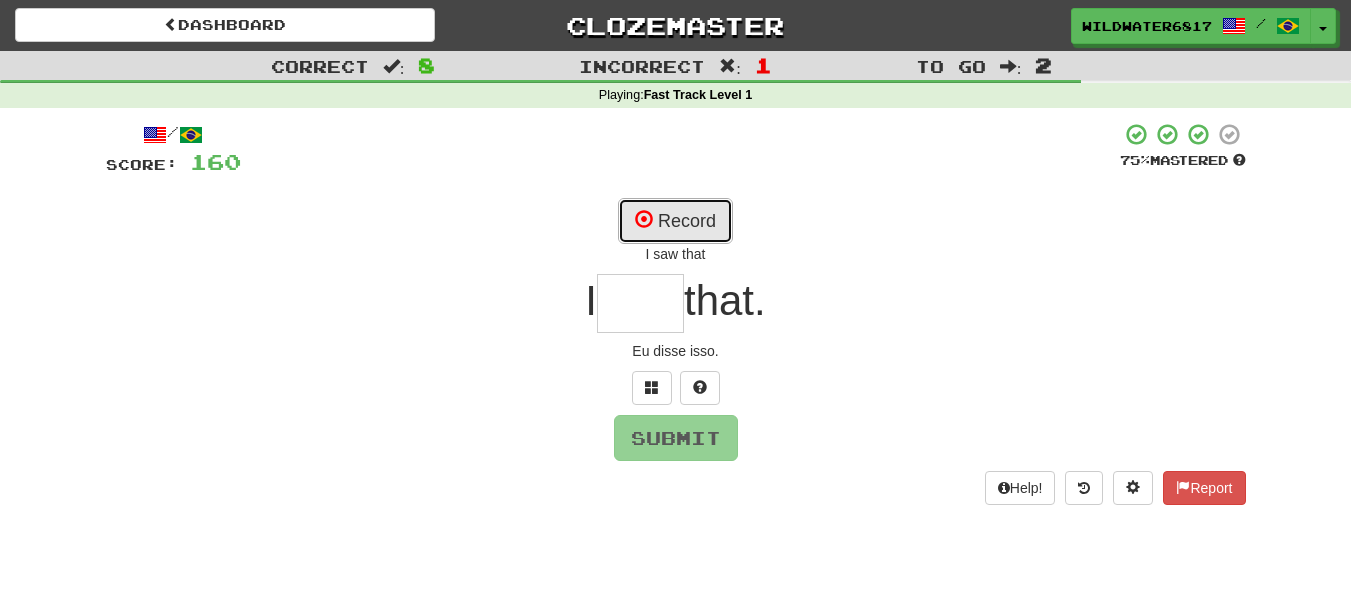 click on "Record" at bounding box center [675, 221] 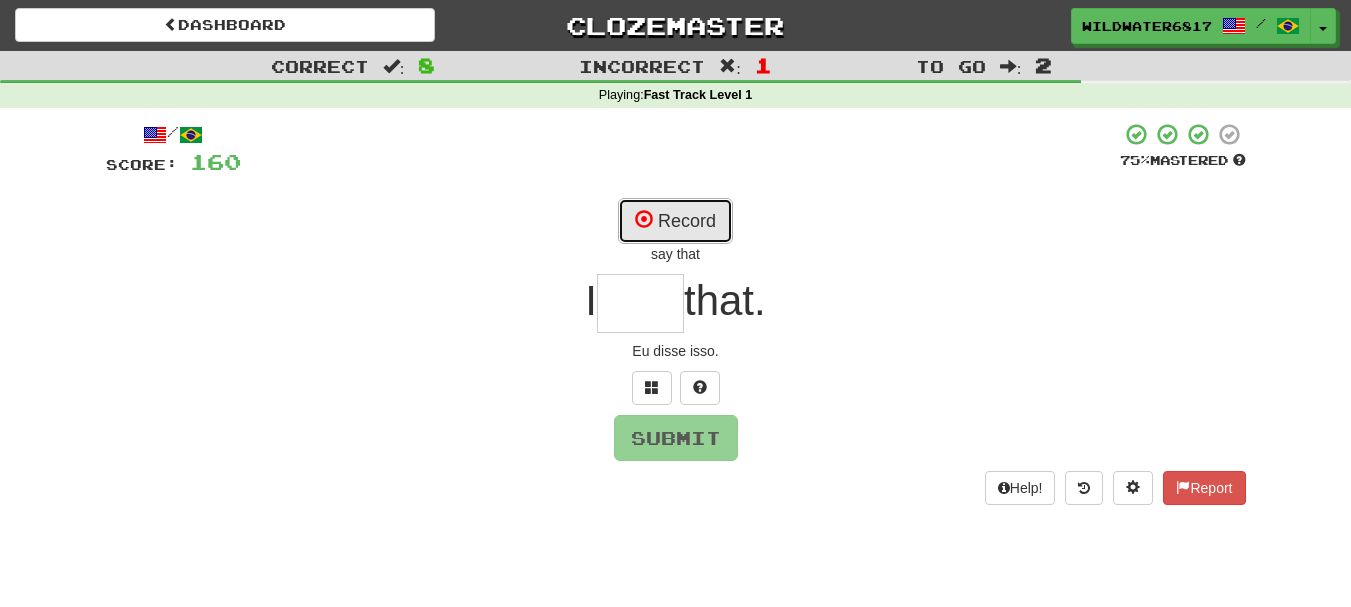 click on "Record" at bounding box center [675, 221] 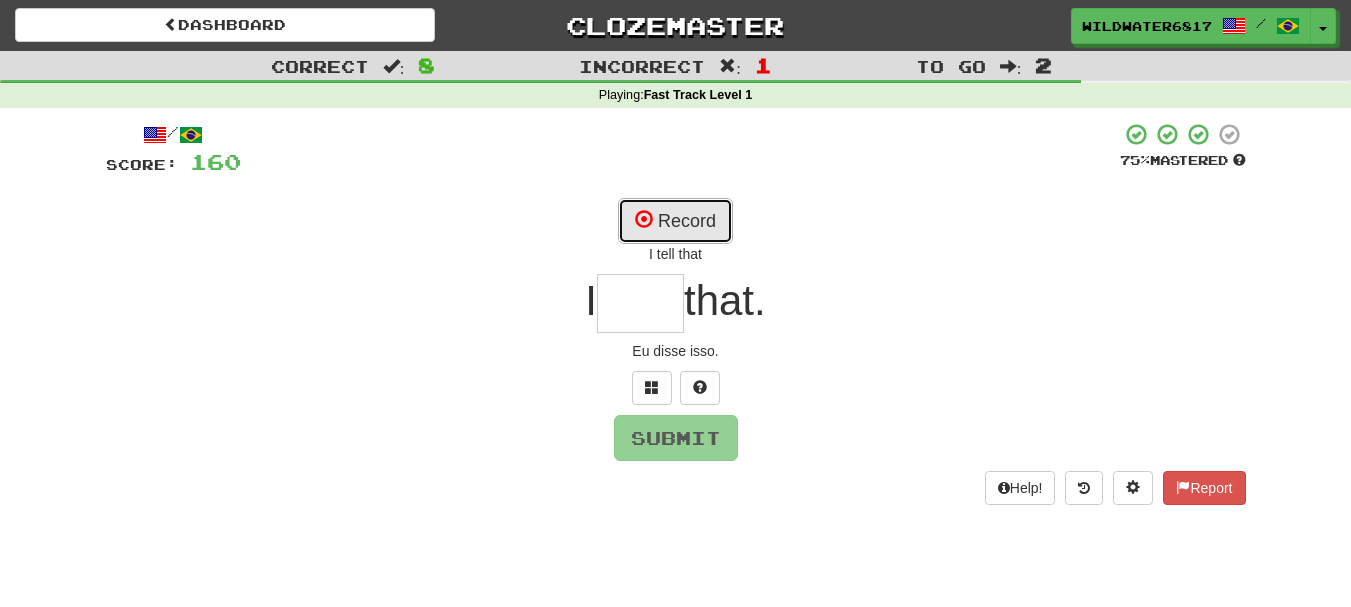 click on "Record" at bounding box center [675, 221] 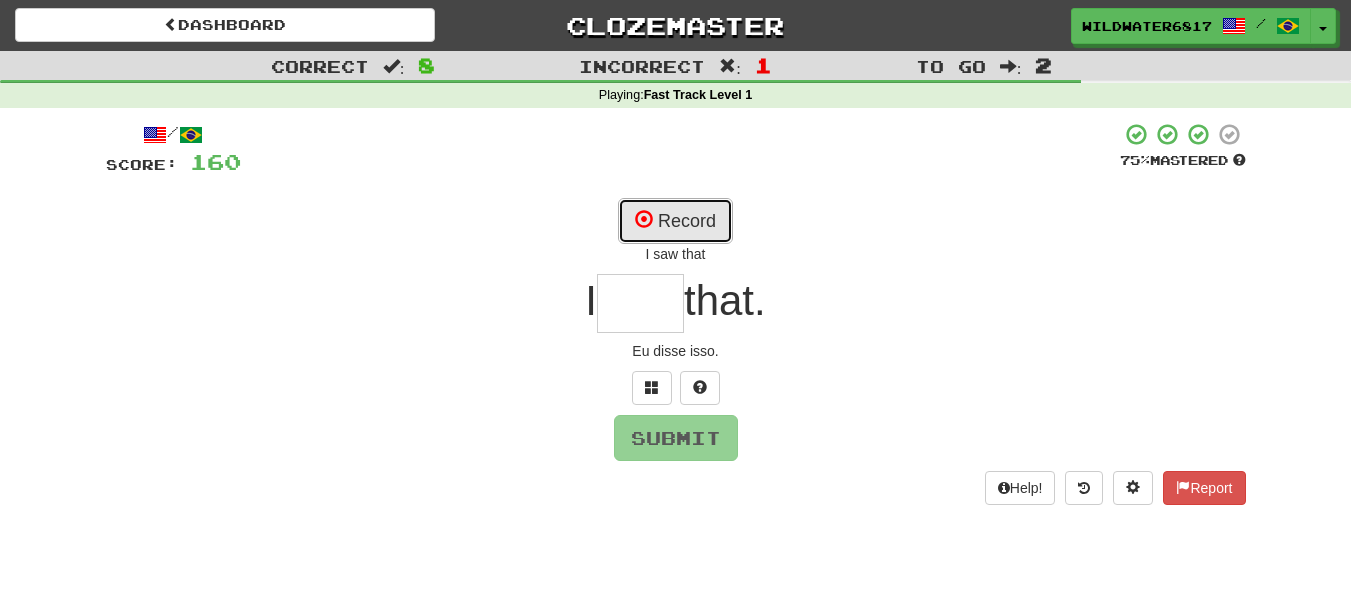 click on "Record" at bounding box center (675, 221) 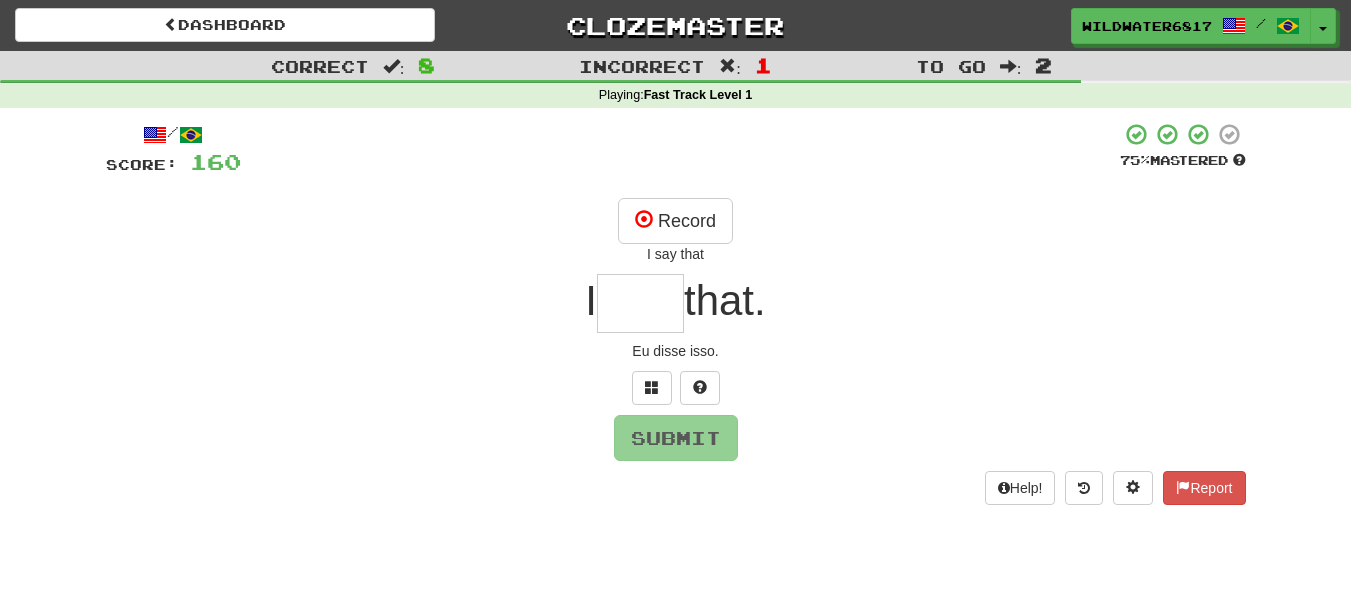 click at bounding box center (640, 303) 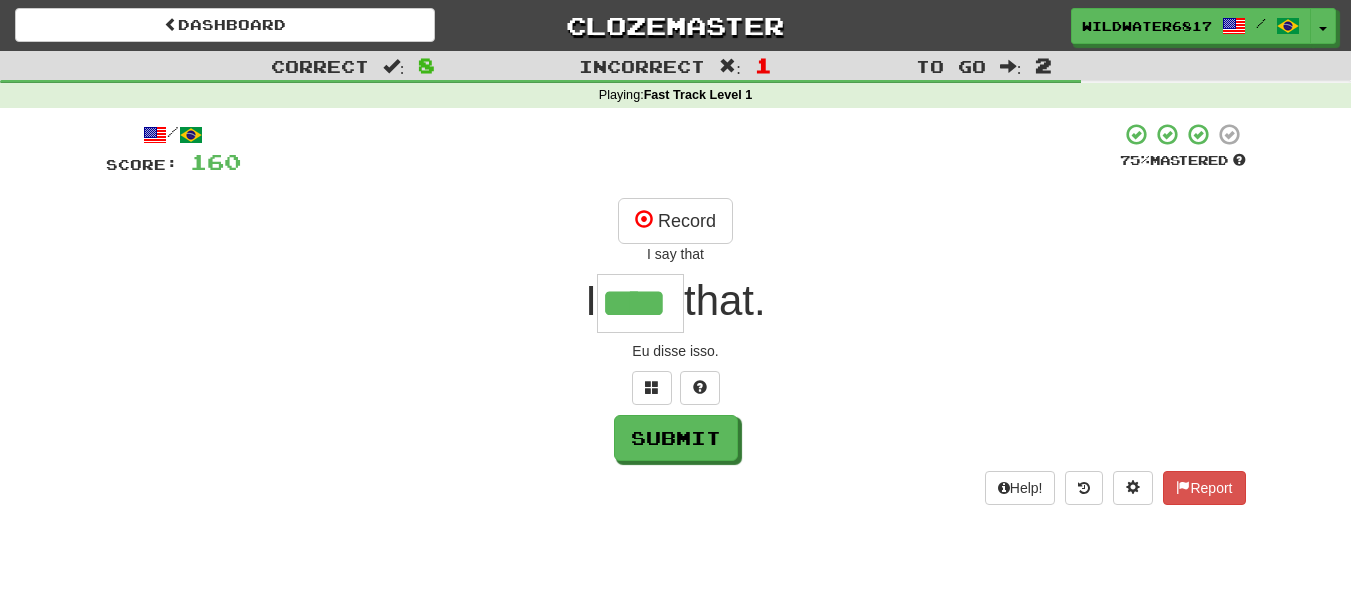 type on "****" 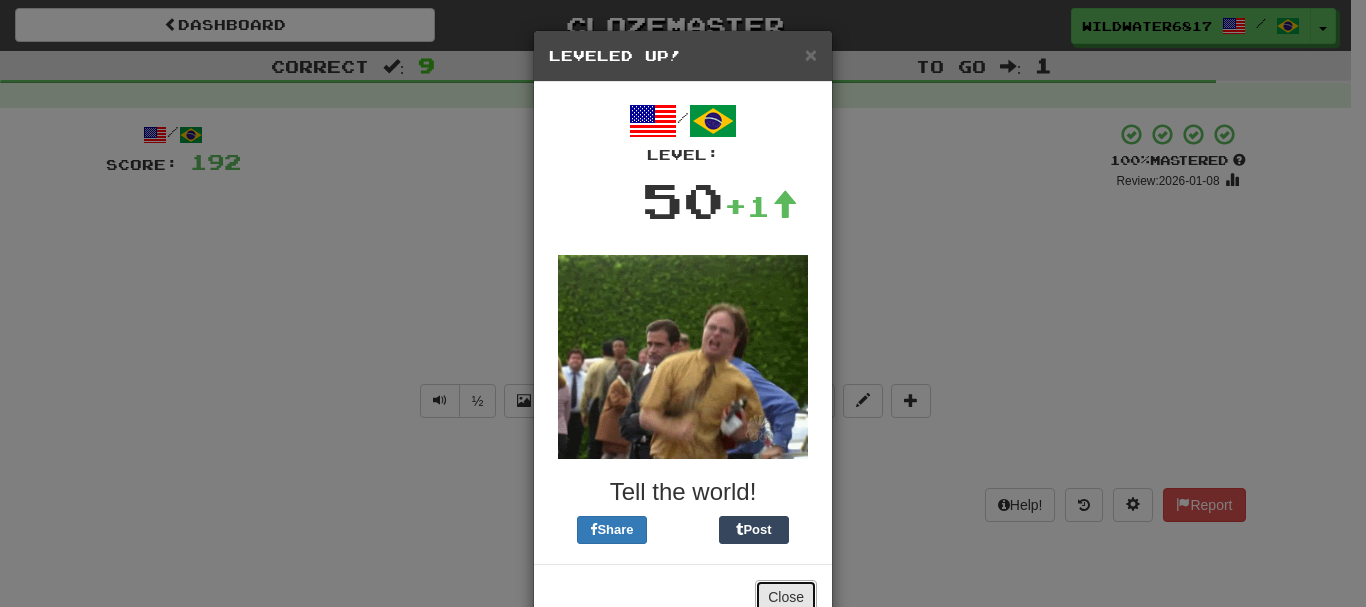 click on "Close" at bounding box center [786, 597] 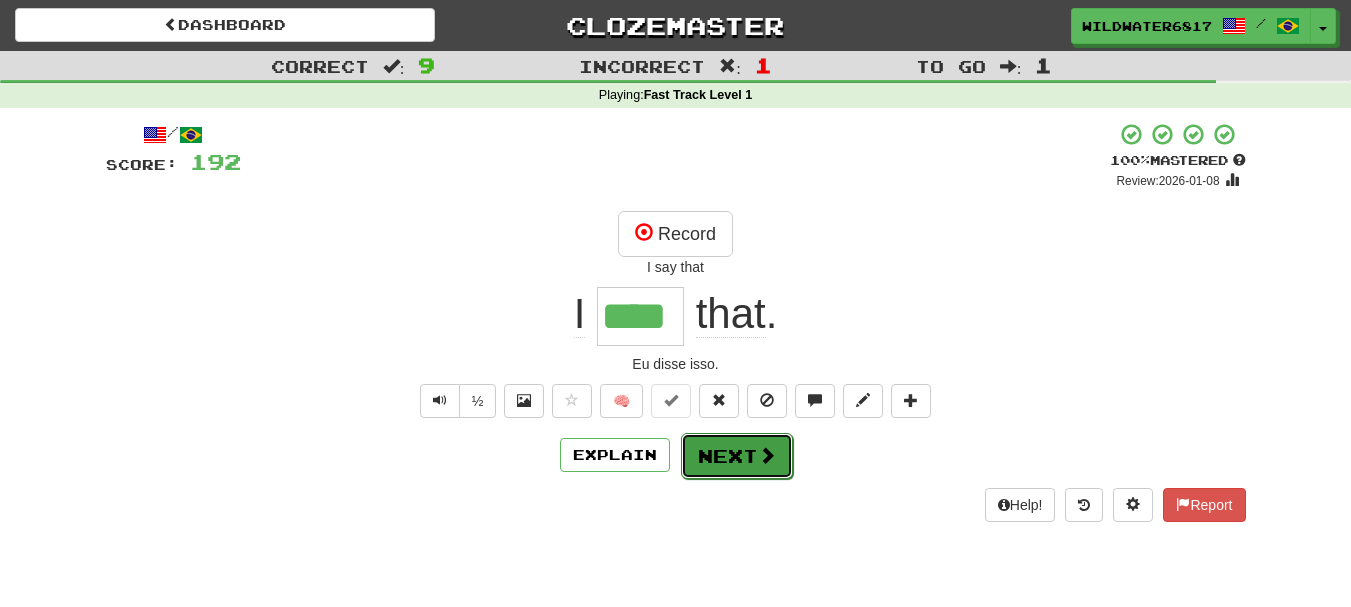 click on "Next" at bounding box center [737, 456] 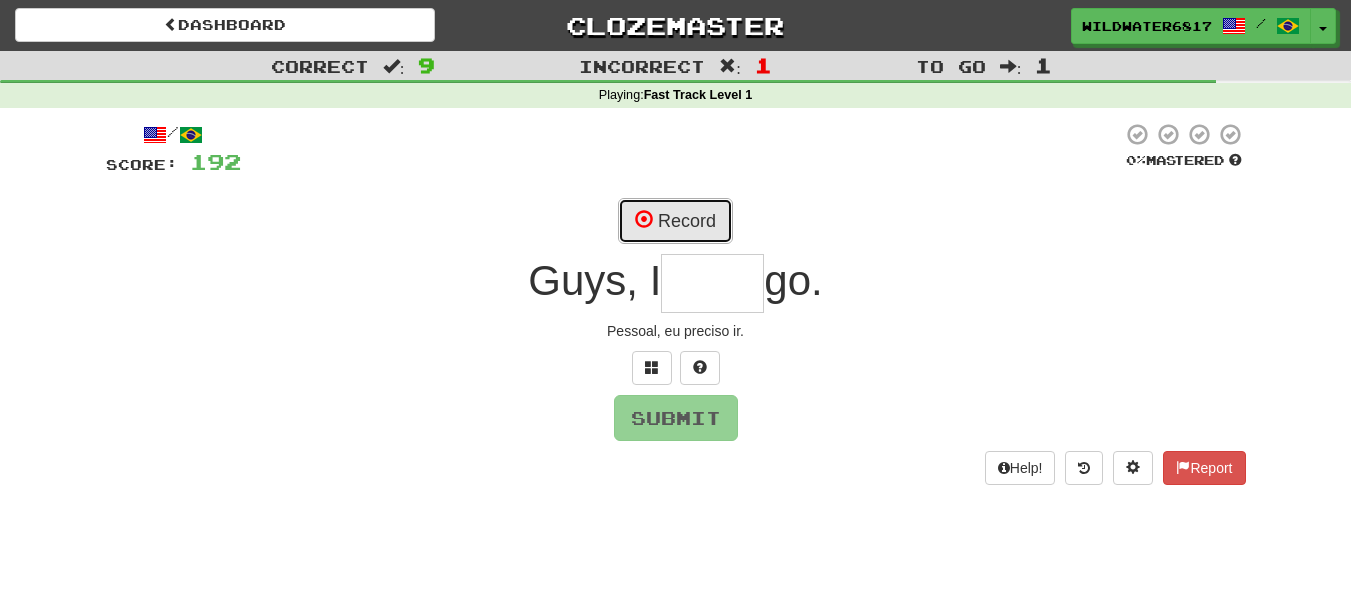 click on "Record" at bounding box center (675, 221) 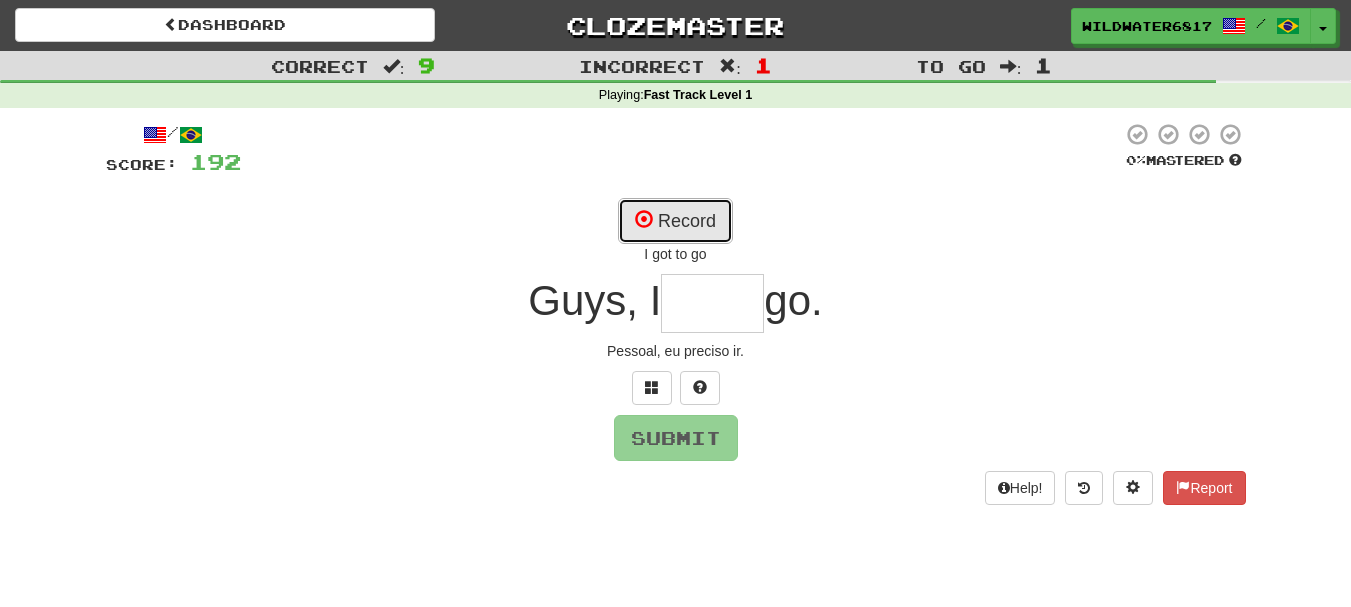 click on "Record" at bounding box center (675, 221) 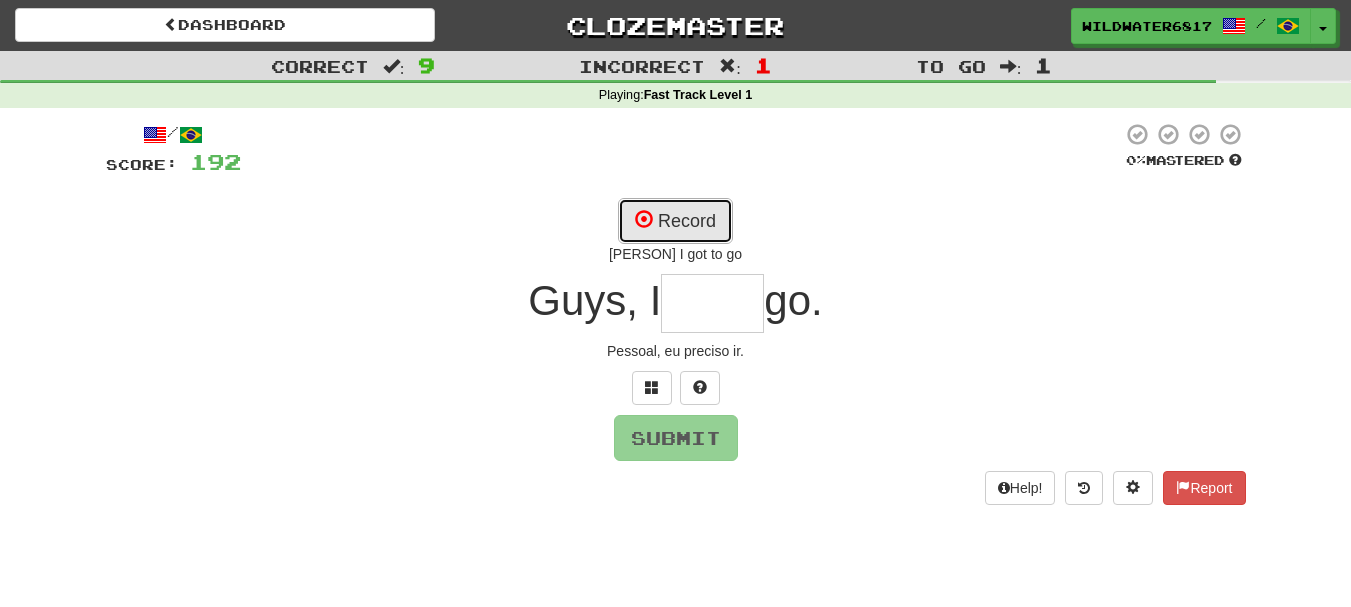 click on "Record" at bounding box center (675, 221) 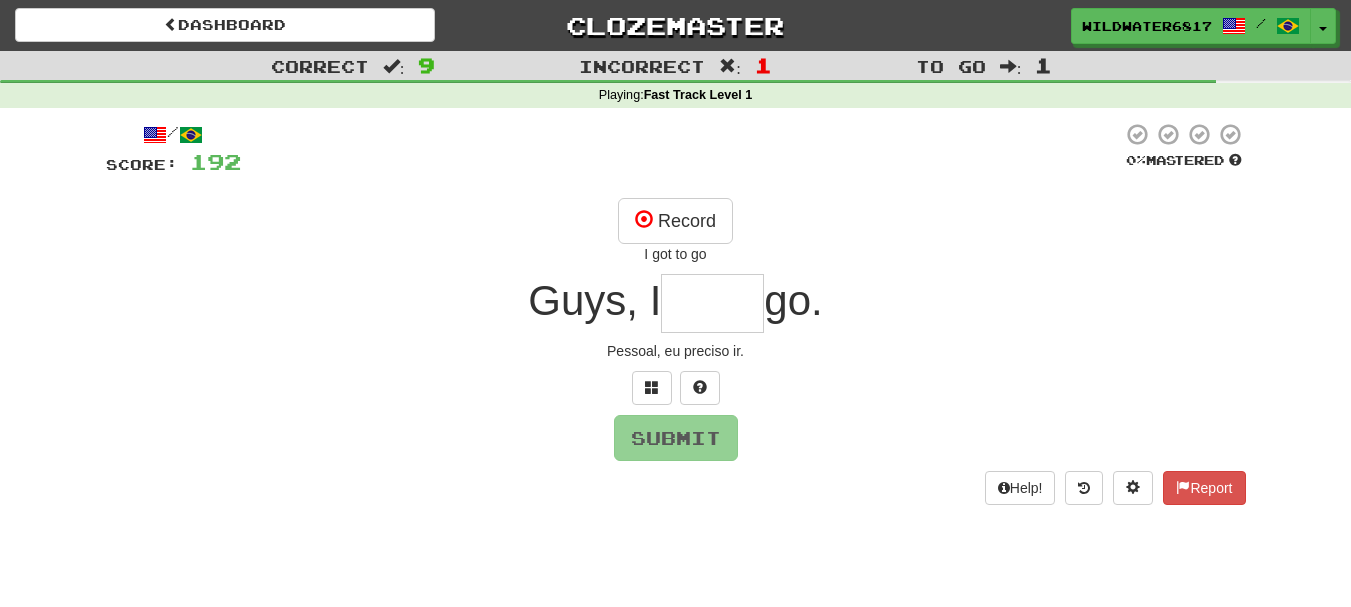 click at bounding box center [712, 303] 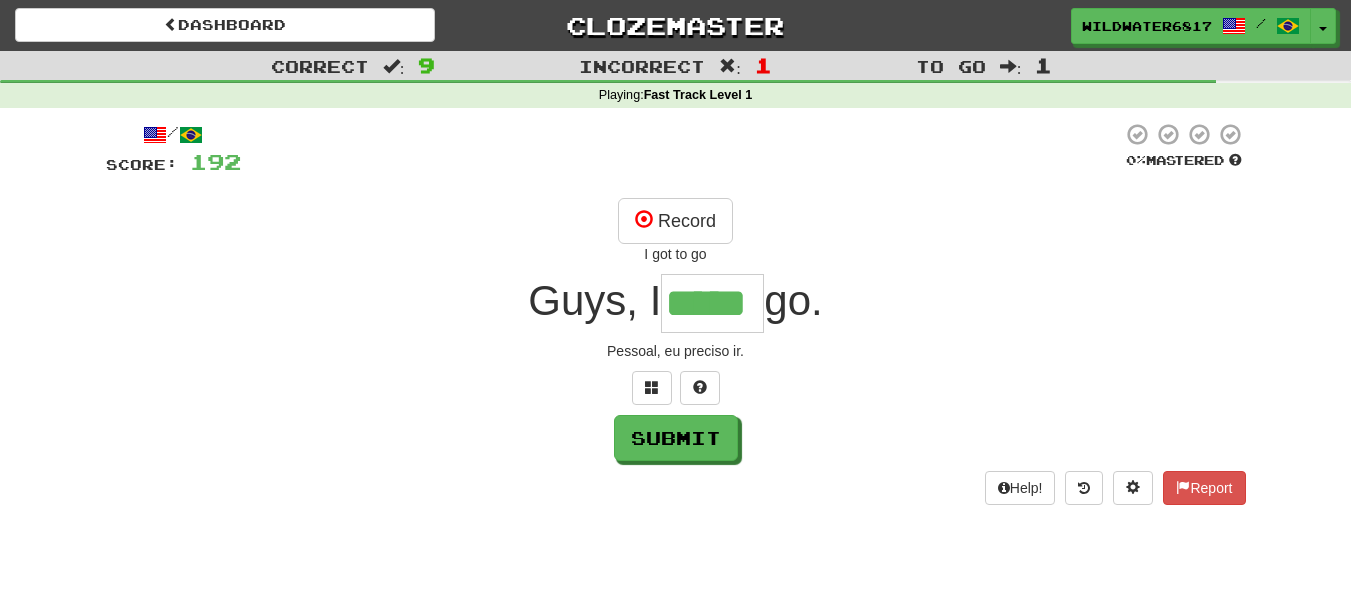 type on "*****" 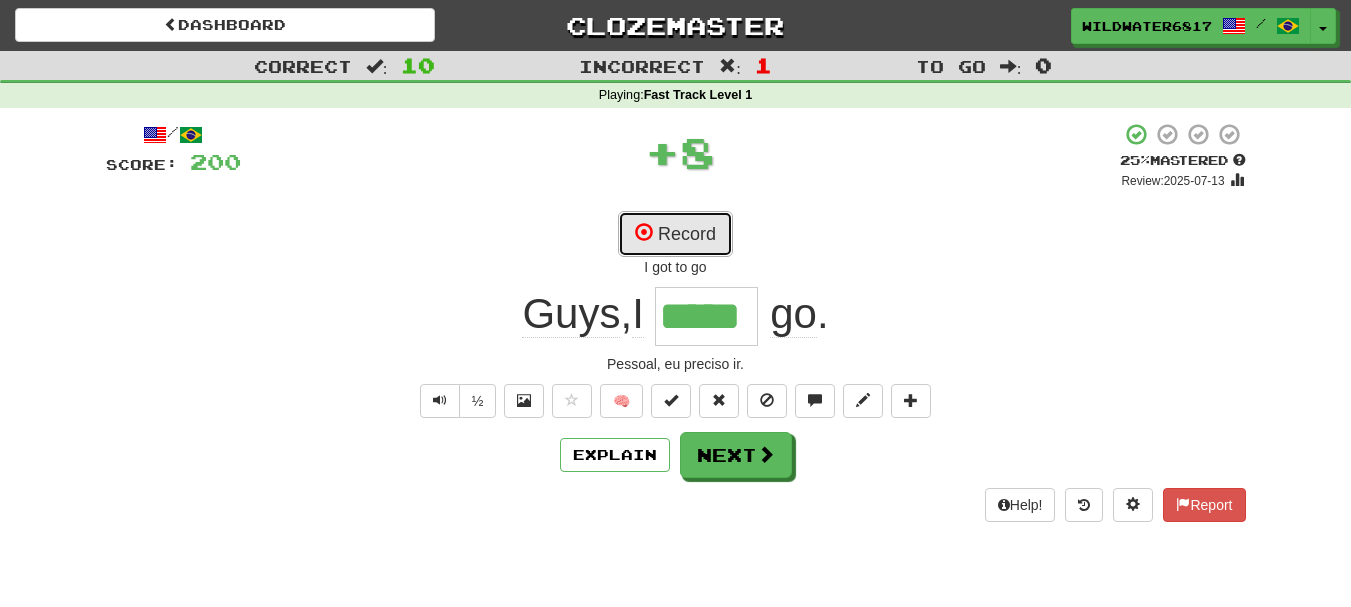 click on "Record" at bounding box center (675, 234) 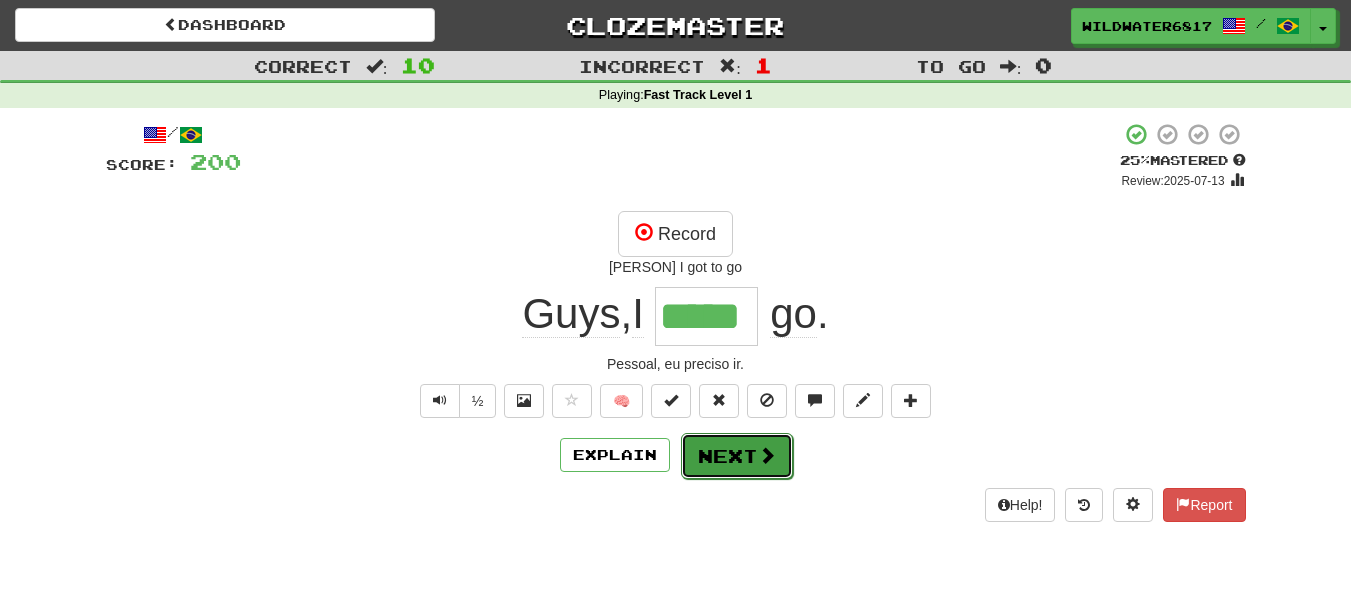 click on "Next" at bounding box center (737, 456) 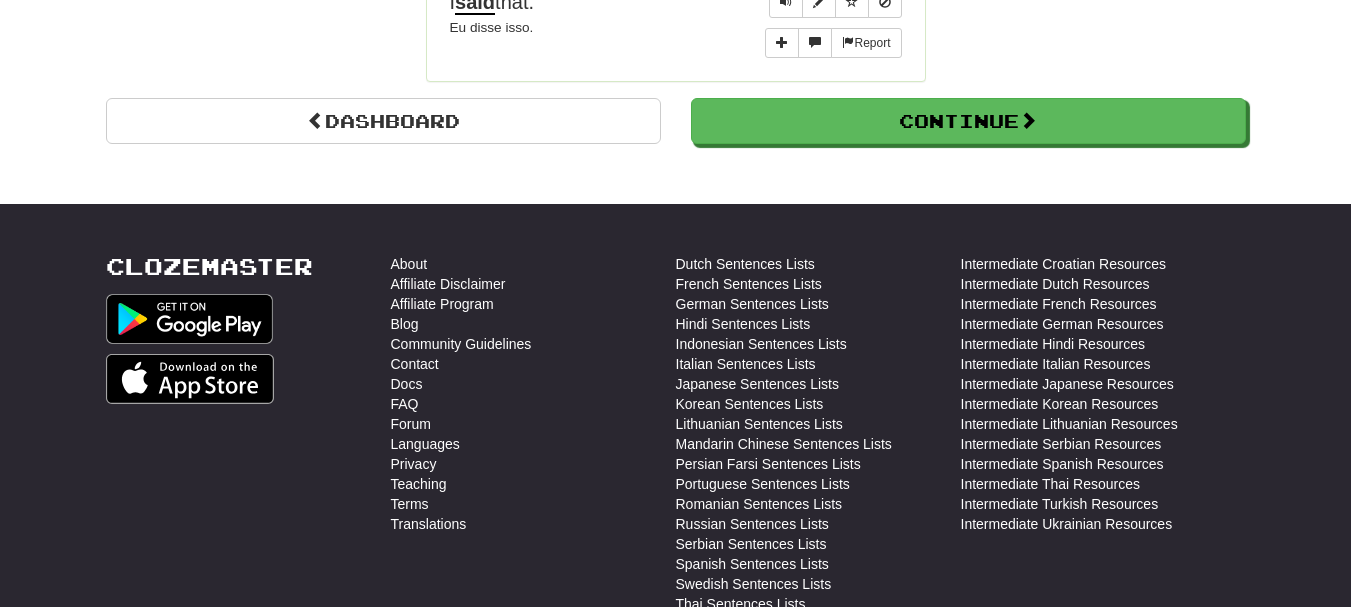 scroll, scrollTop: 2200, scrollLeft: 0, axis: vertical 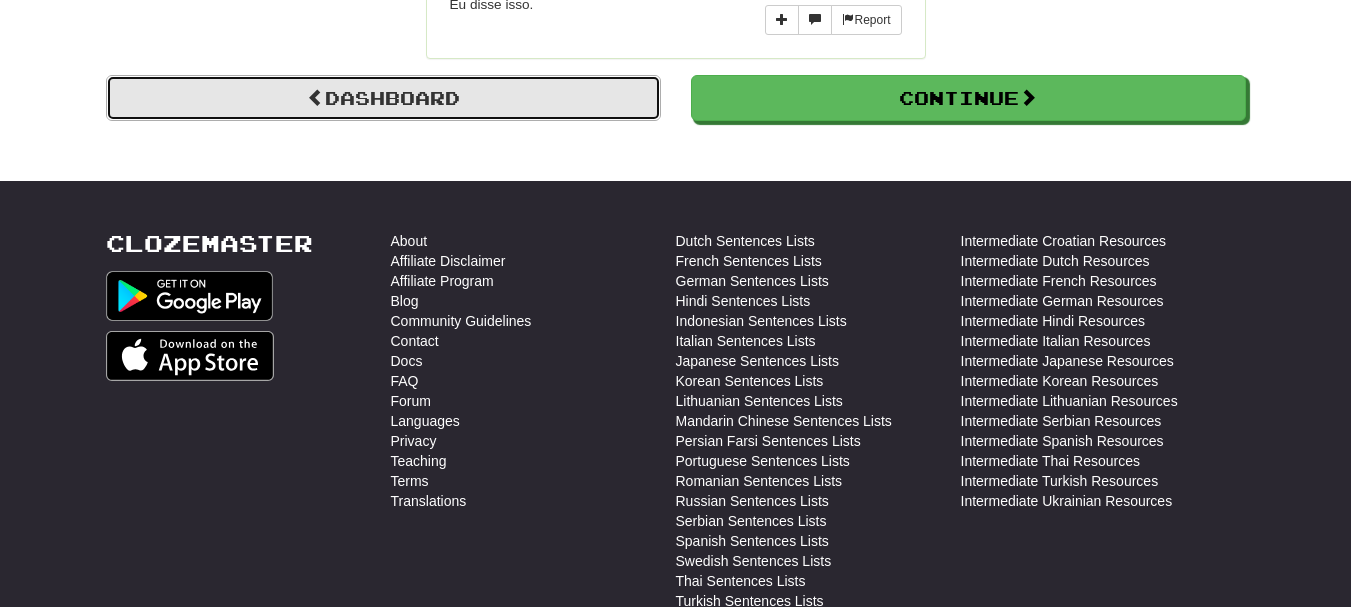click on "Dashboard" at bounding box center (383, 98) 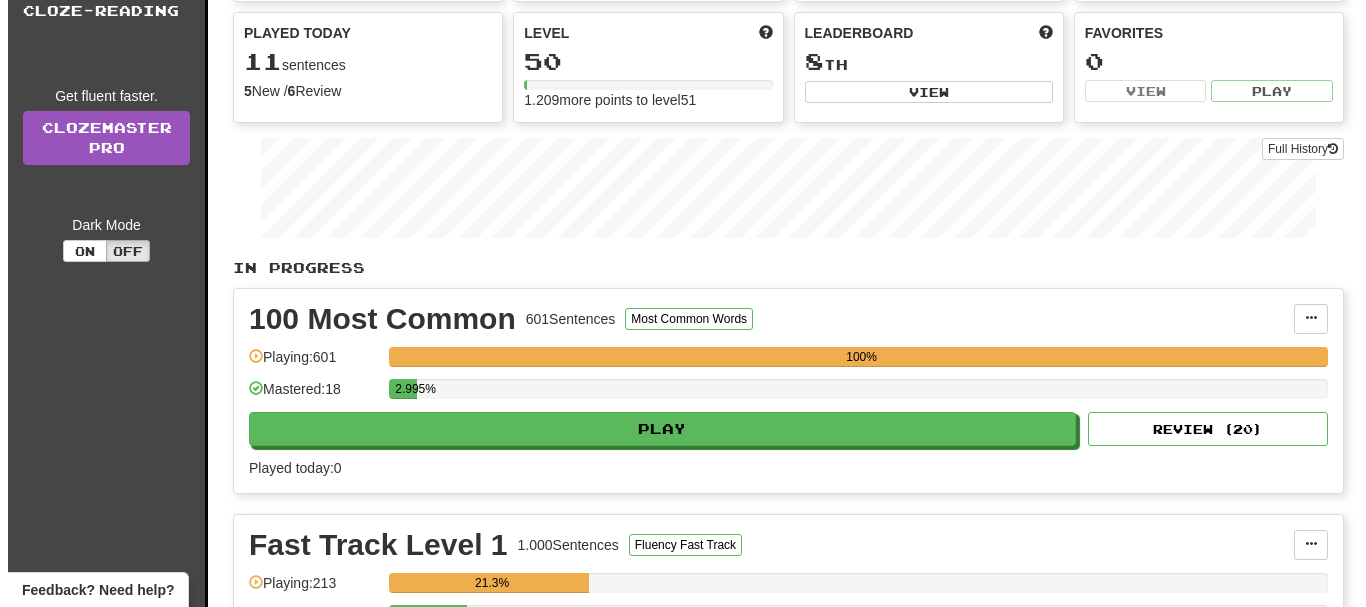 scroll, scrollTop: 400, scrollLeft: 0, axis: vertical 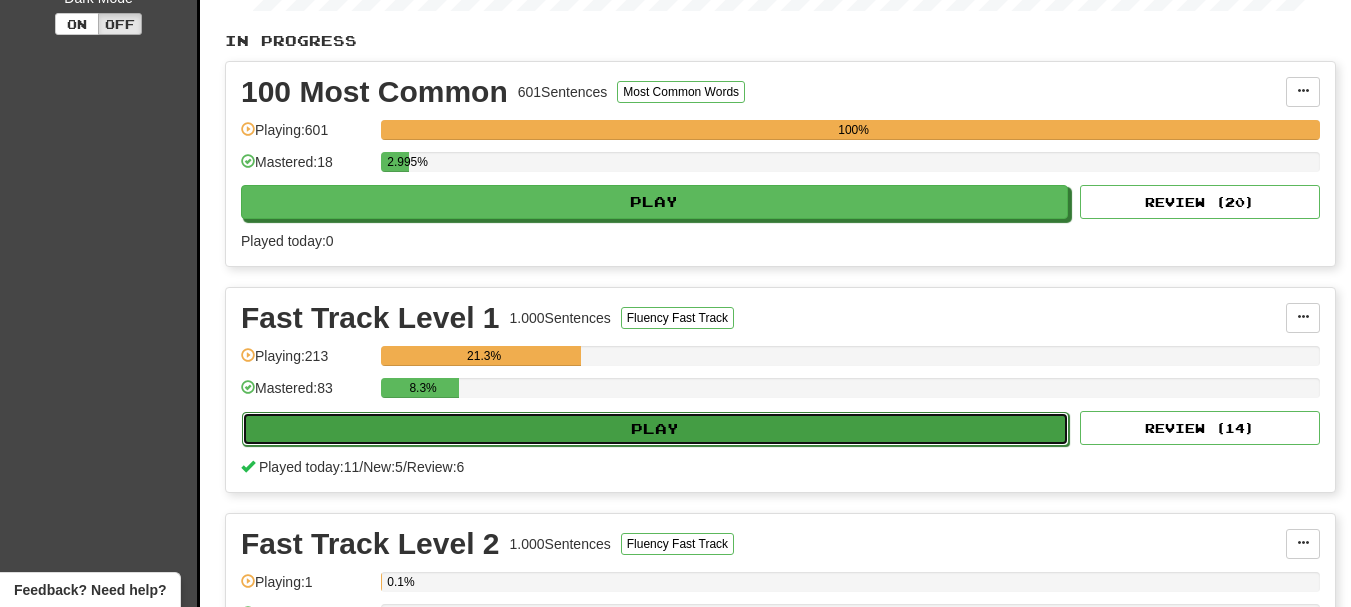click on "Play" at bounding box center [655, 429] 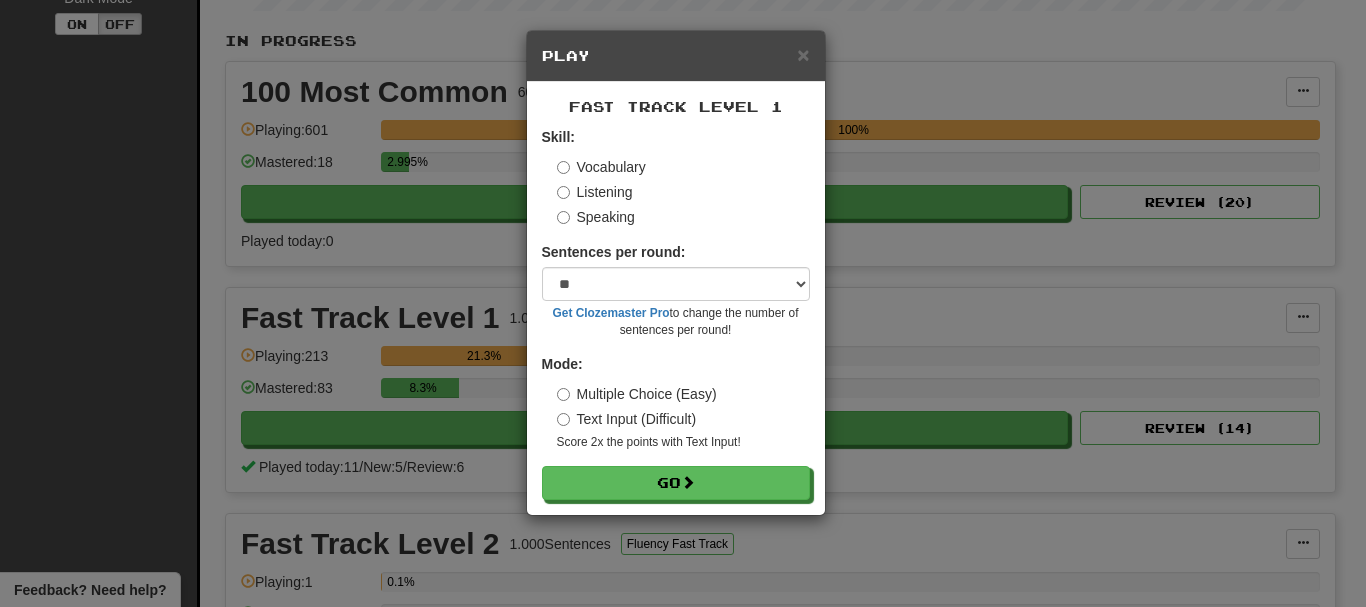 click on "Listening" at bounding box center (595, 192) 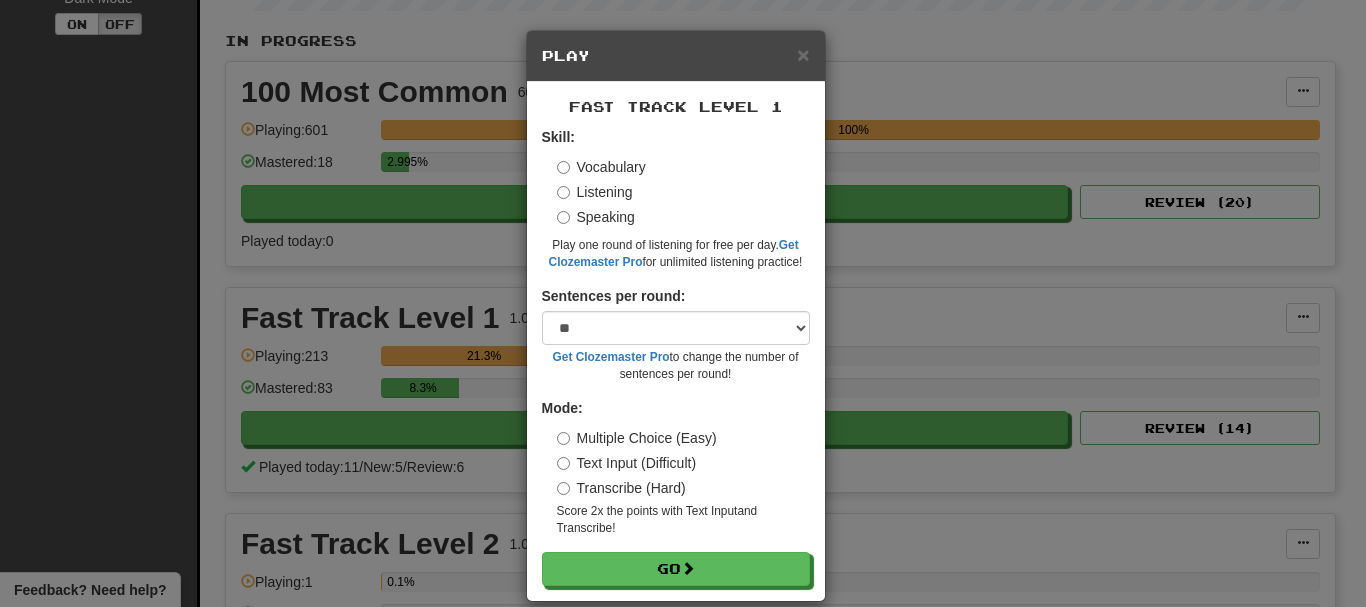 click on "Transcribe (Hard)" at bounding box center (621, 488) 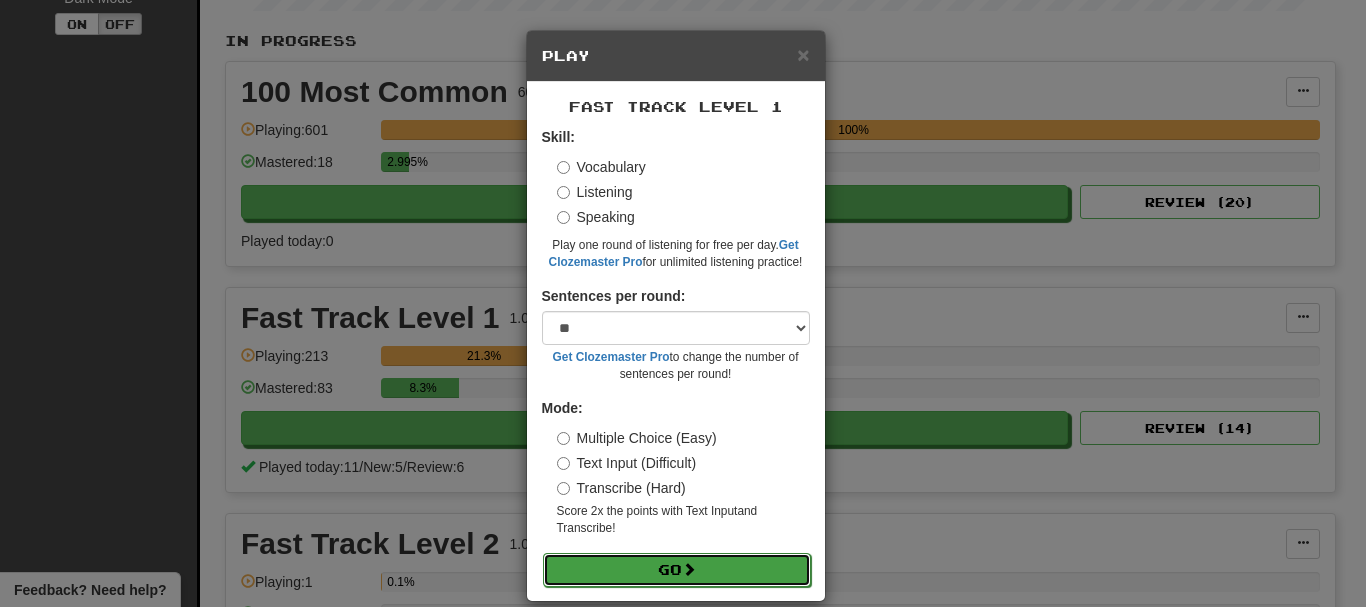 click on "Go" at bounding box center (677, 570) 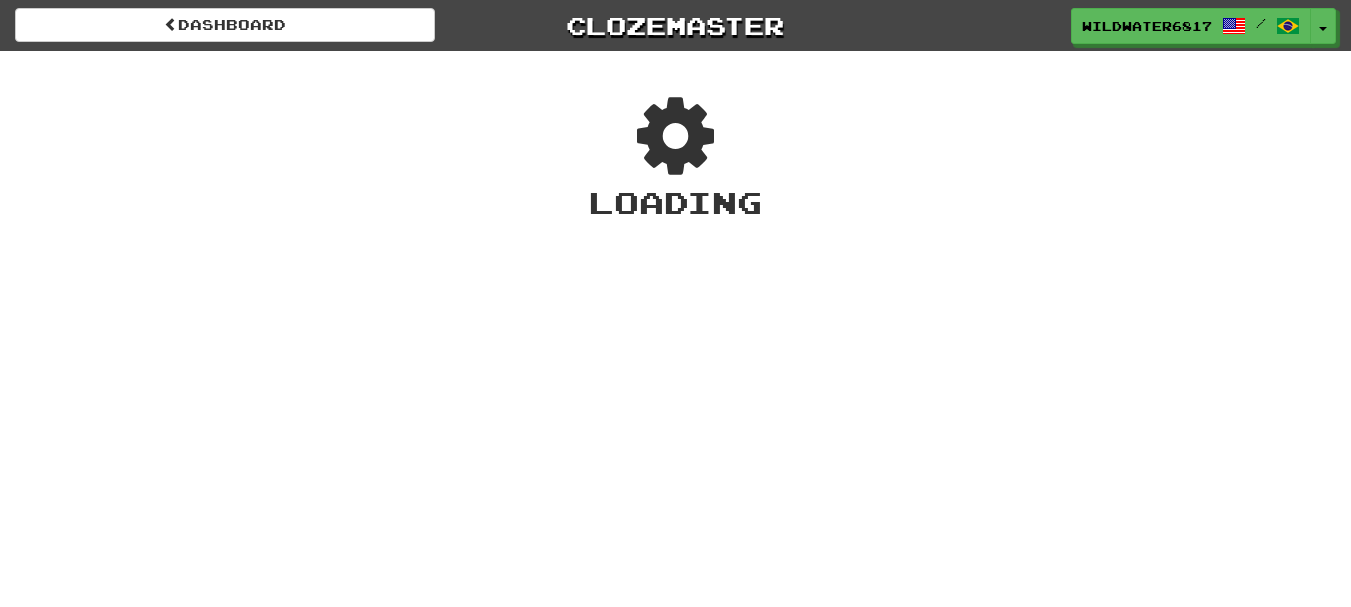 scroll, scrollTop: 0, scrollLeft: 0, axis: both 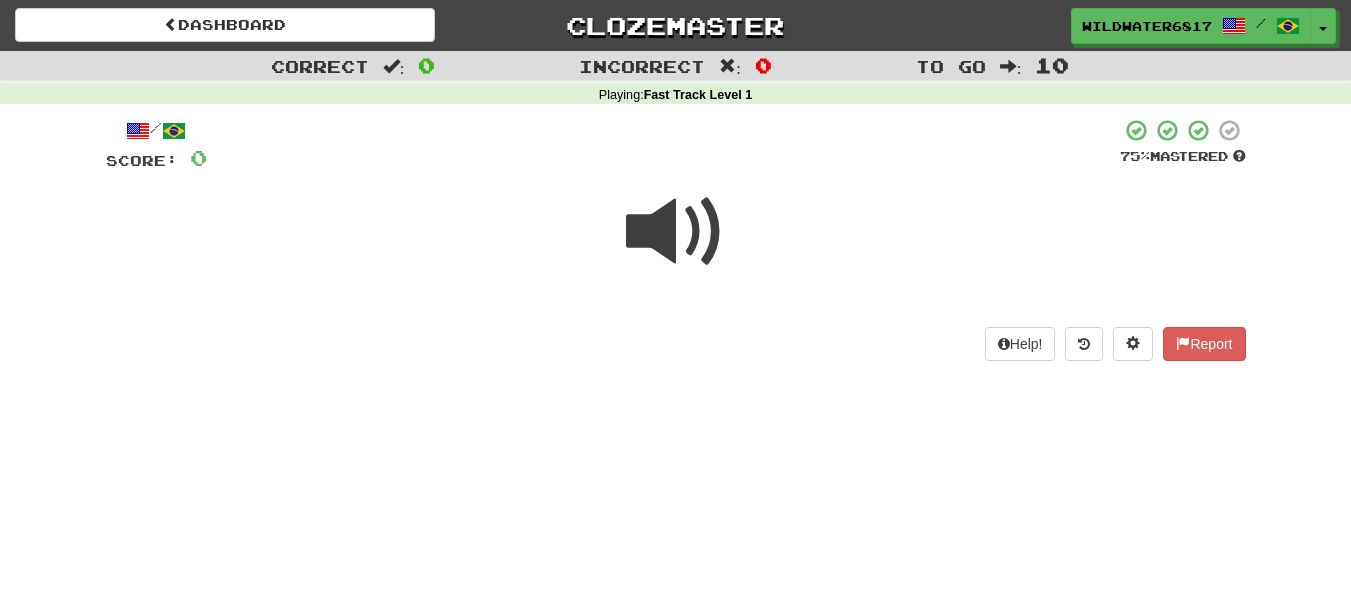 click at bounding box center [676, 232] 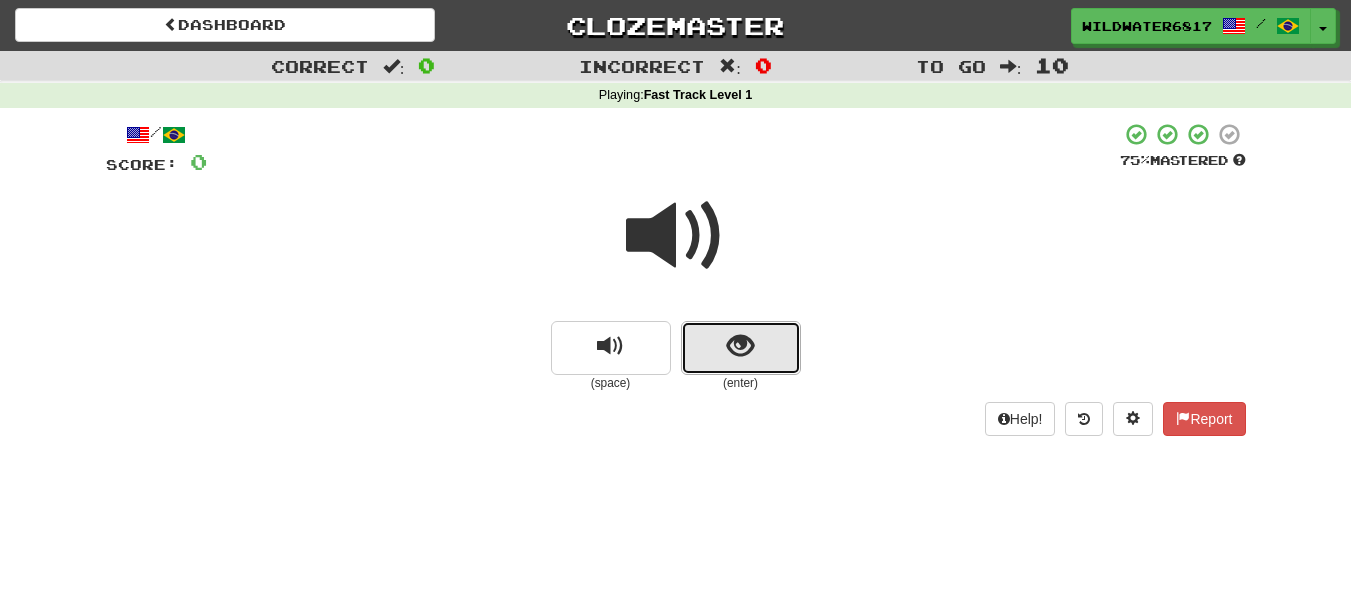 click at bounding box center [740, 346] 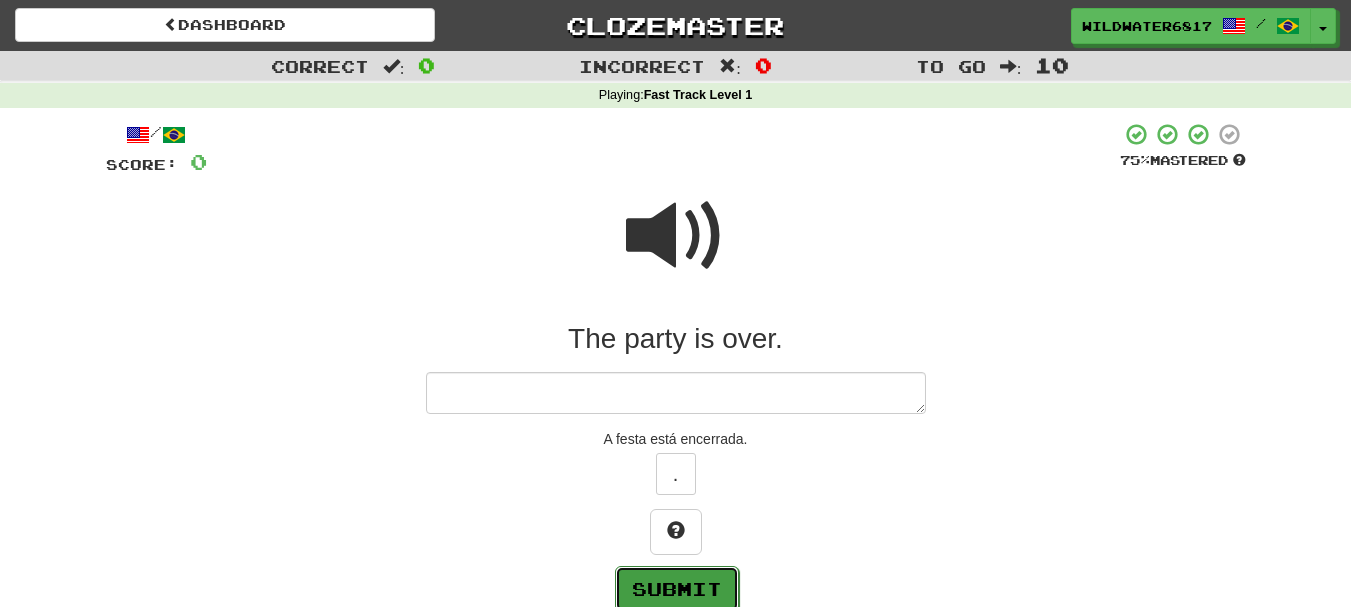 click on "Submit" at bounding box center [677, 589] 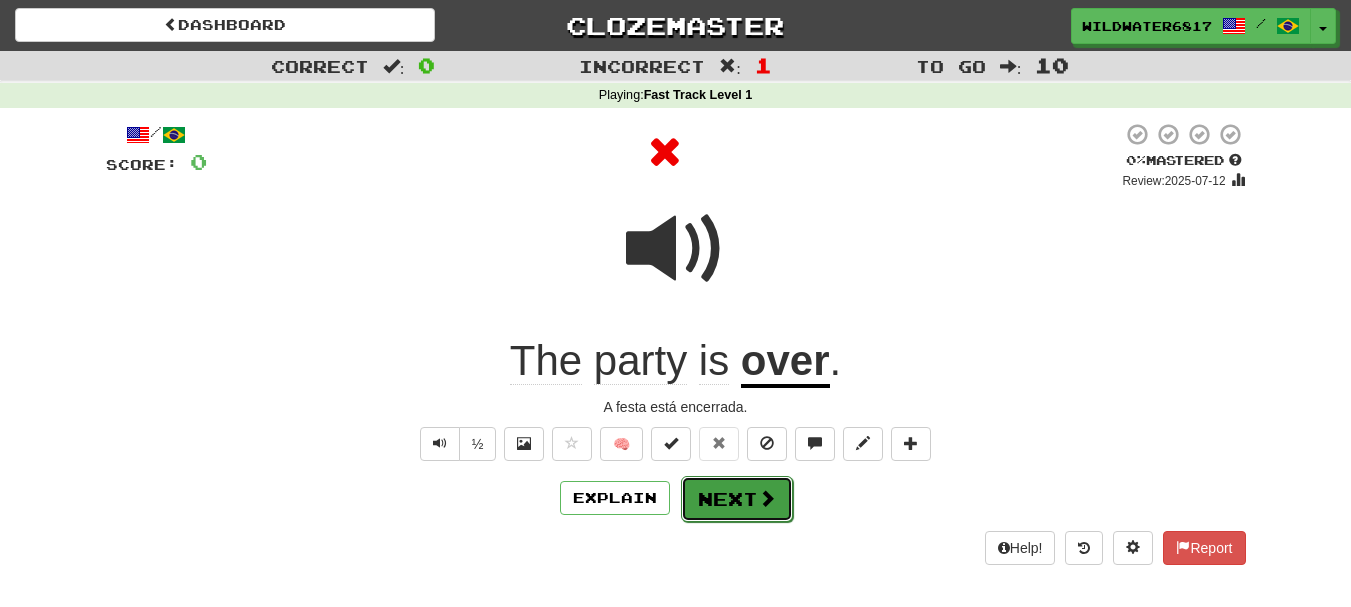 click on "Next" at bounding box center [737, 499] 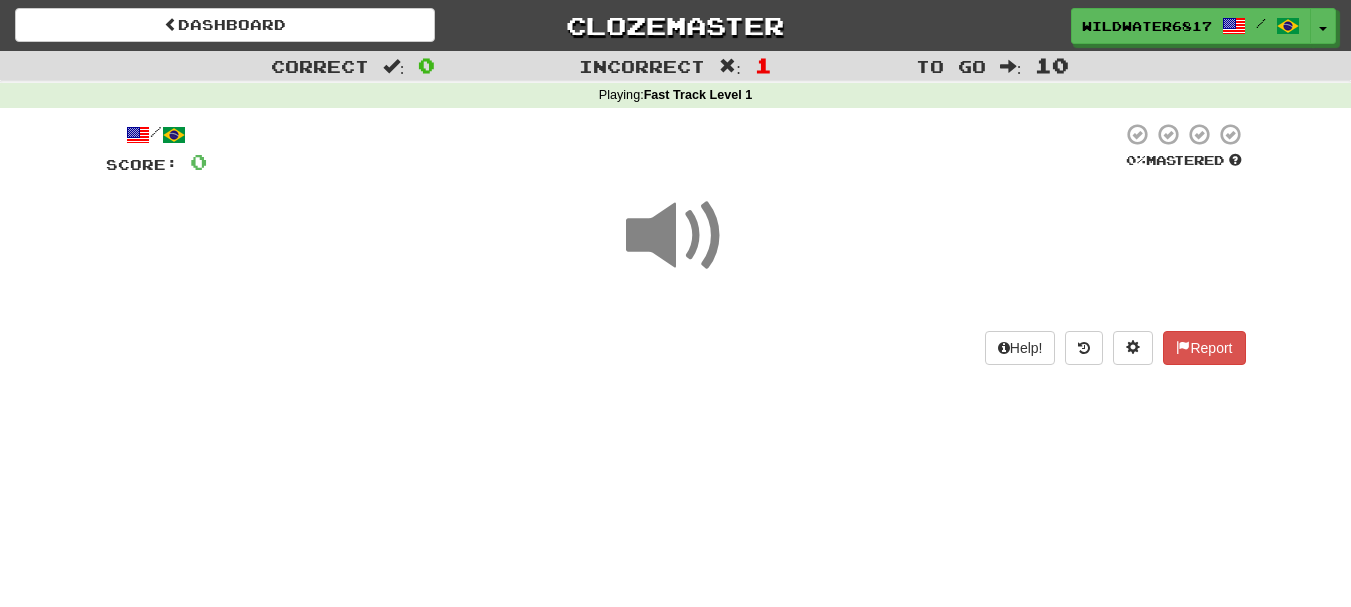 click at bounding box center [676, 236] 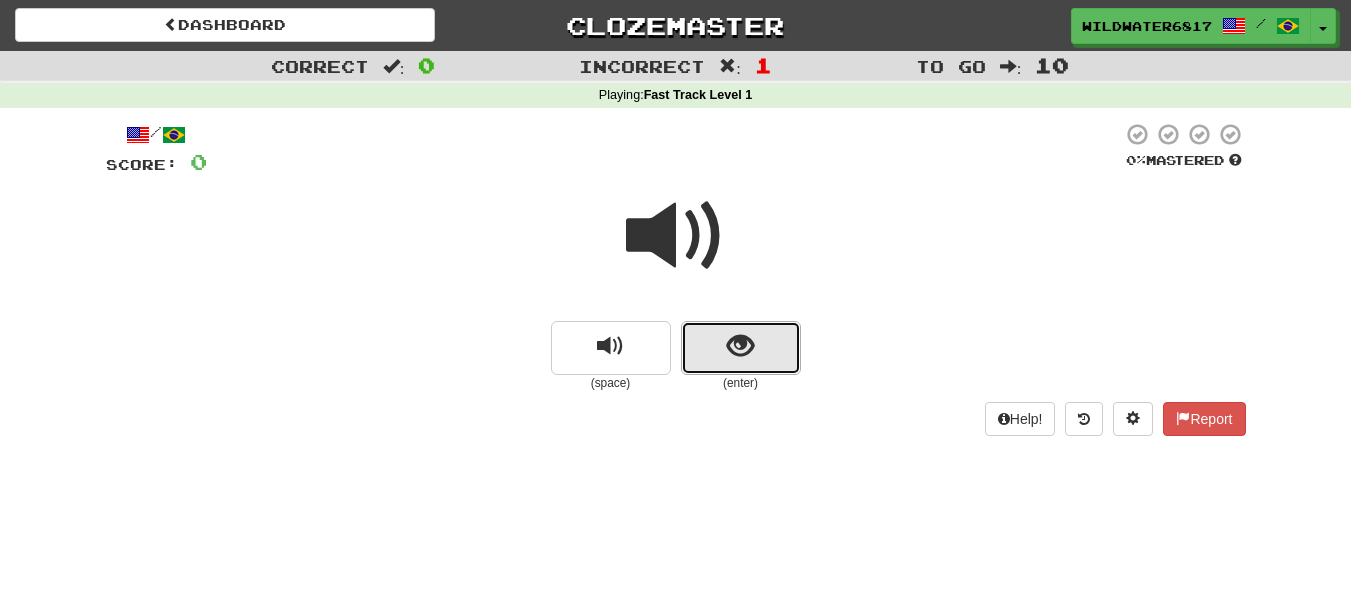 click at bounding box center (740, 346) 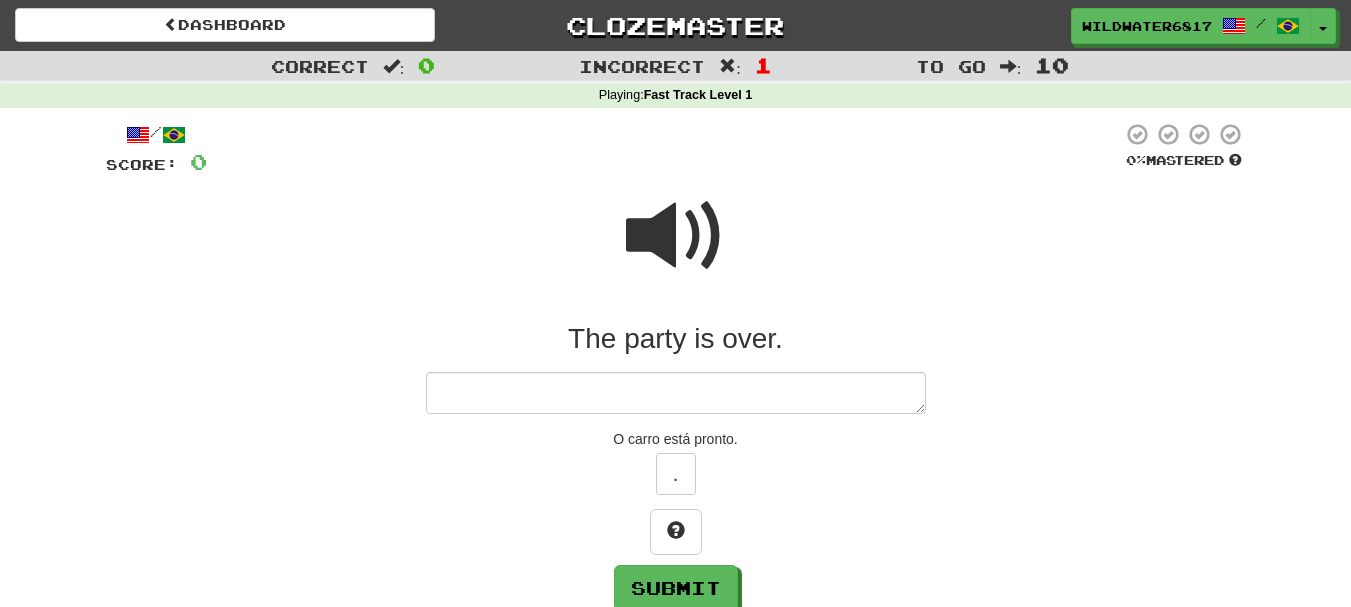 drag, startPoint x: 753, startPoint y: 392, endPoint x: 1361, endPoint y: 386, distance: 608.0296 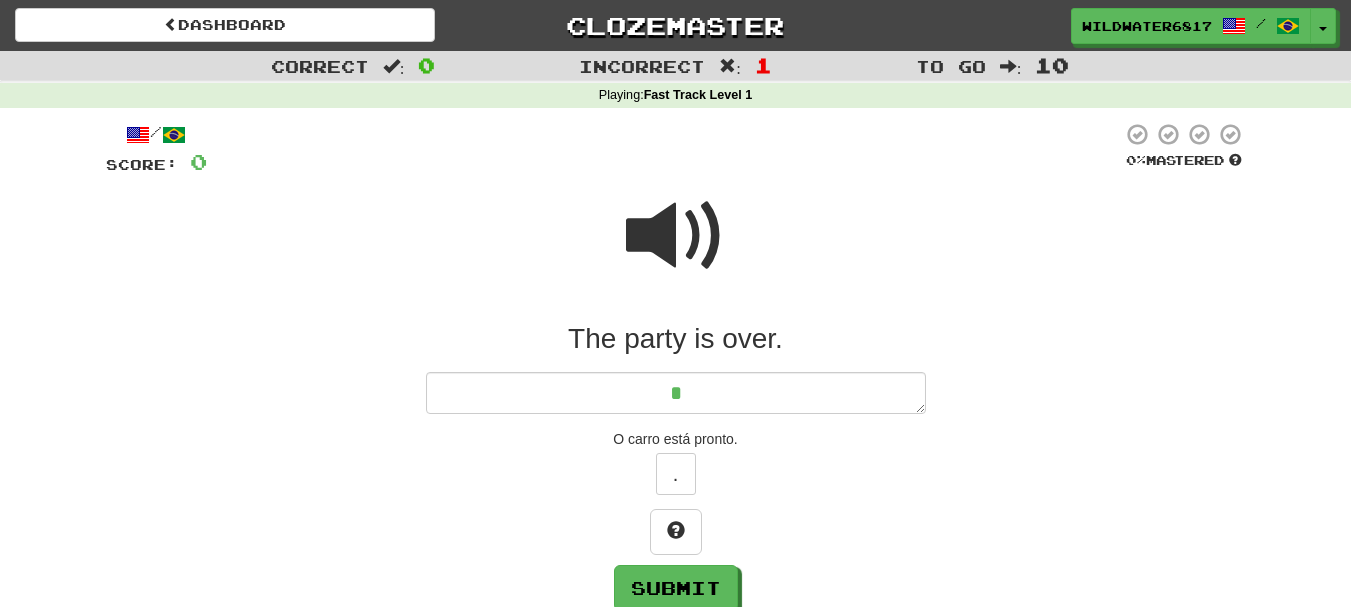 type on "*" 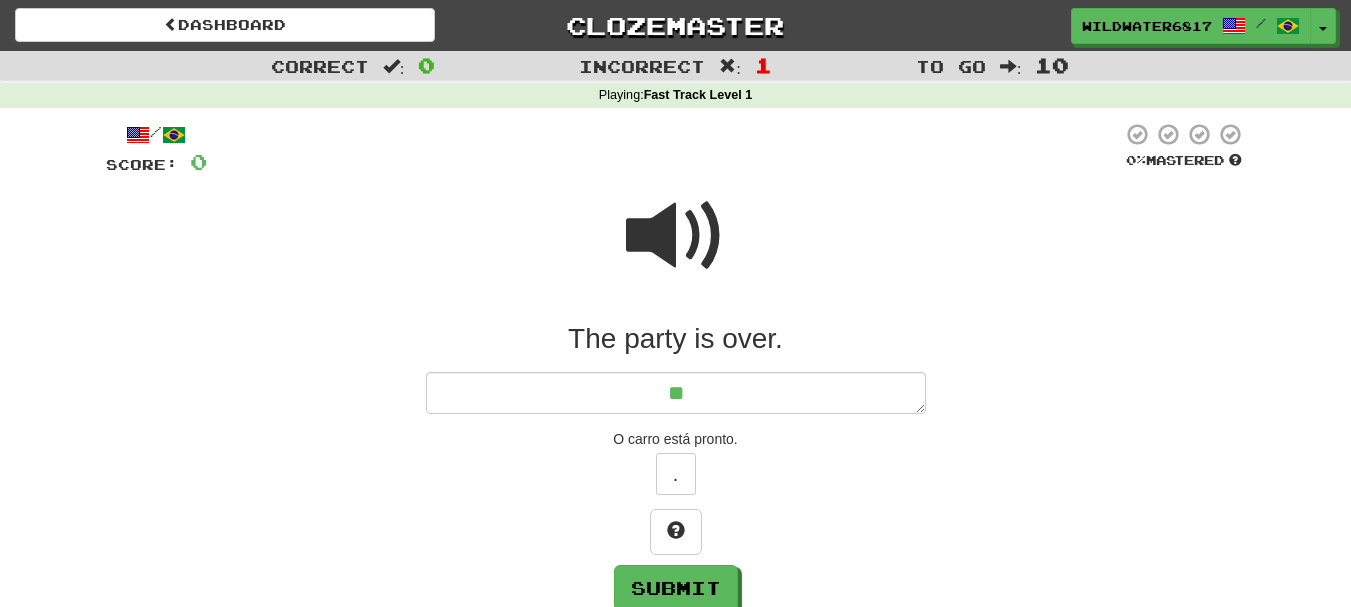 type on "*" 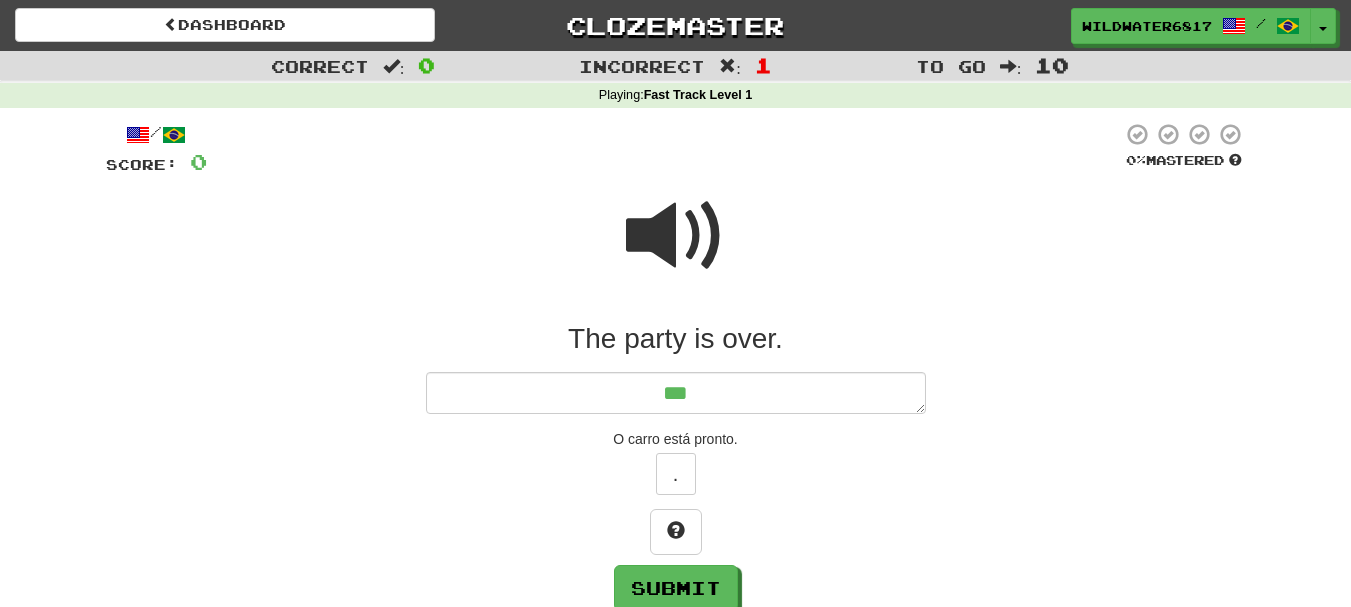 type on "*" 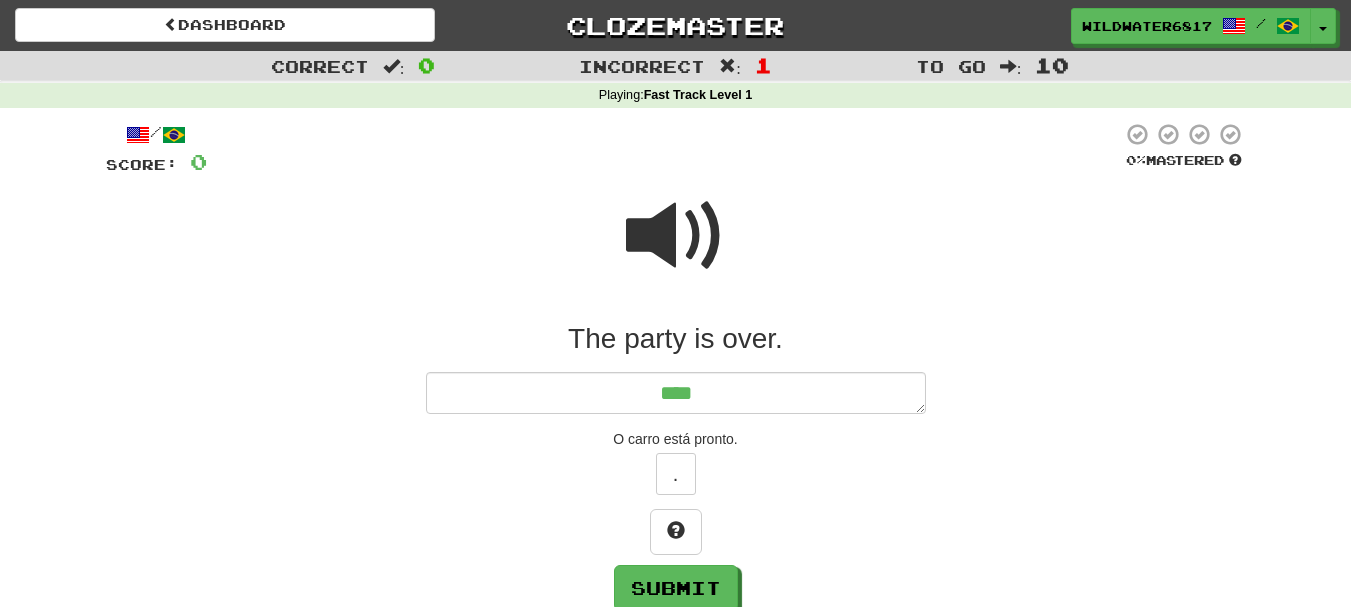 type on "*" 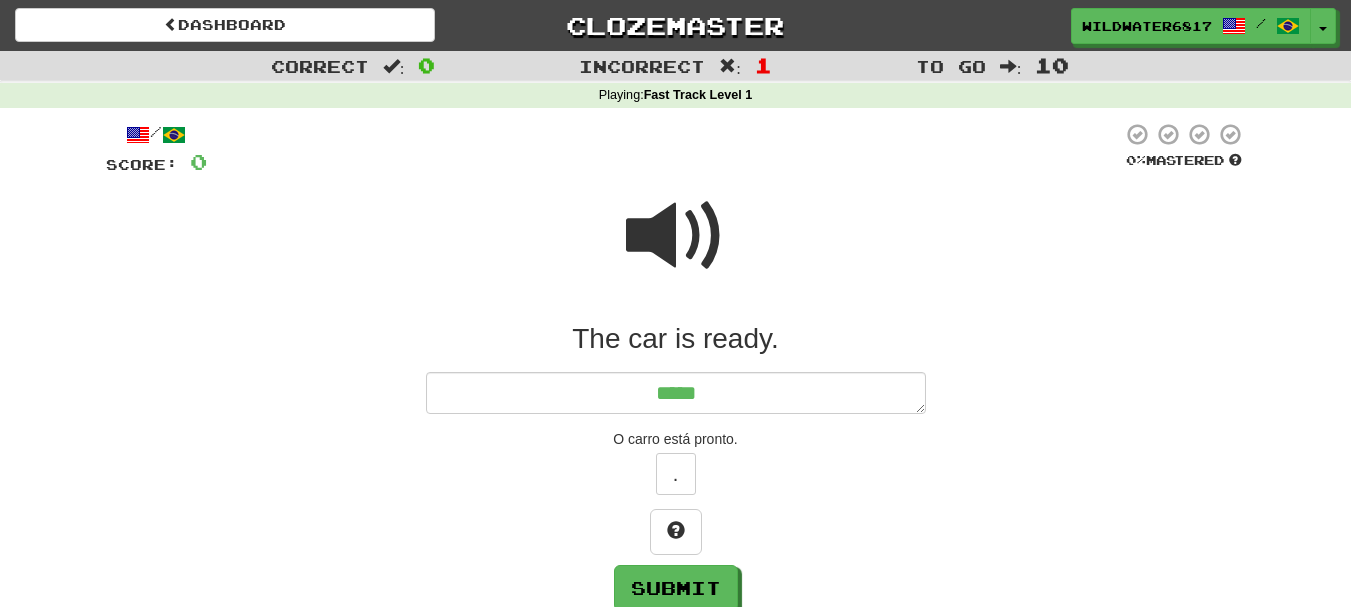 type on "*" 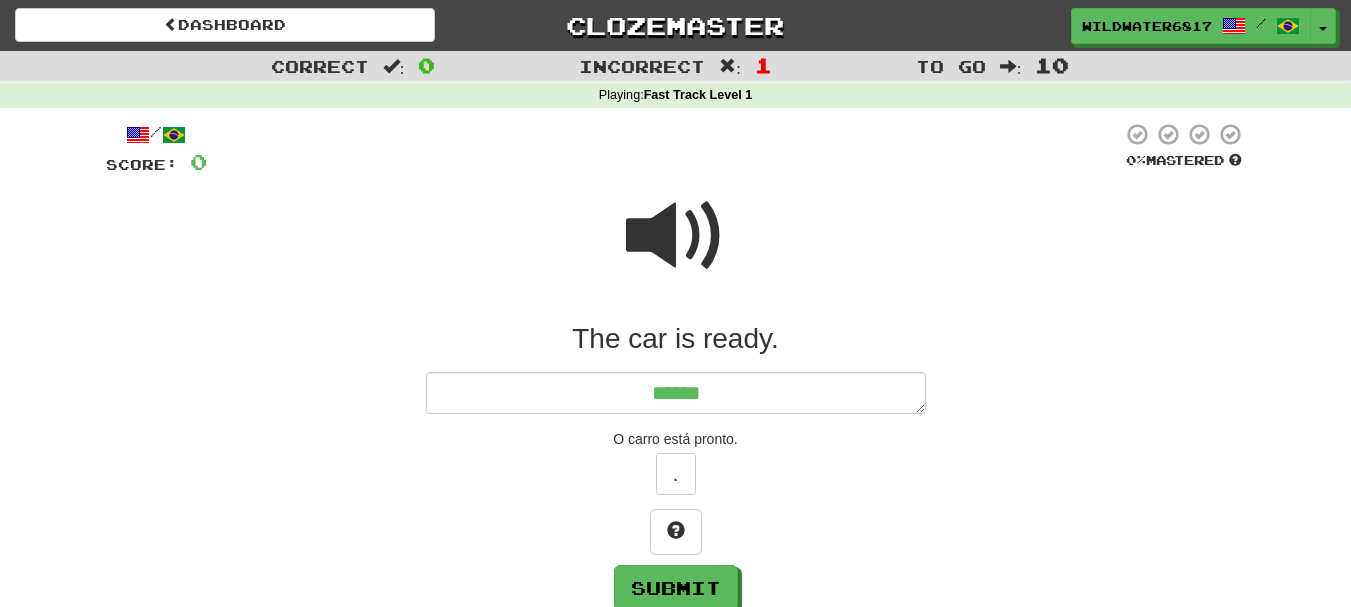type on "*******" 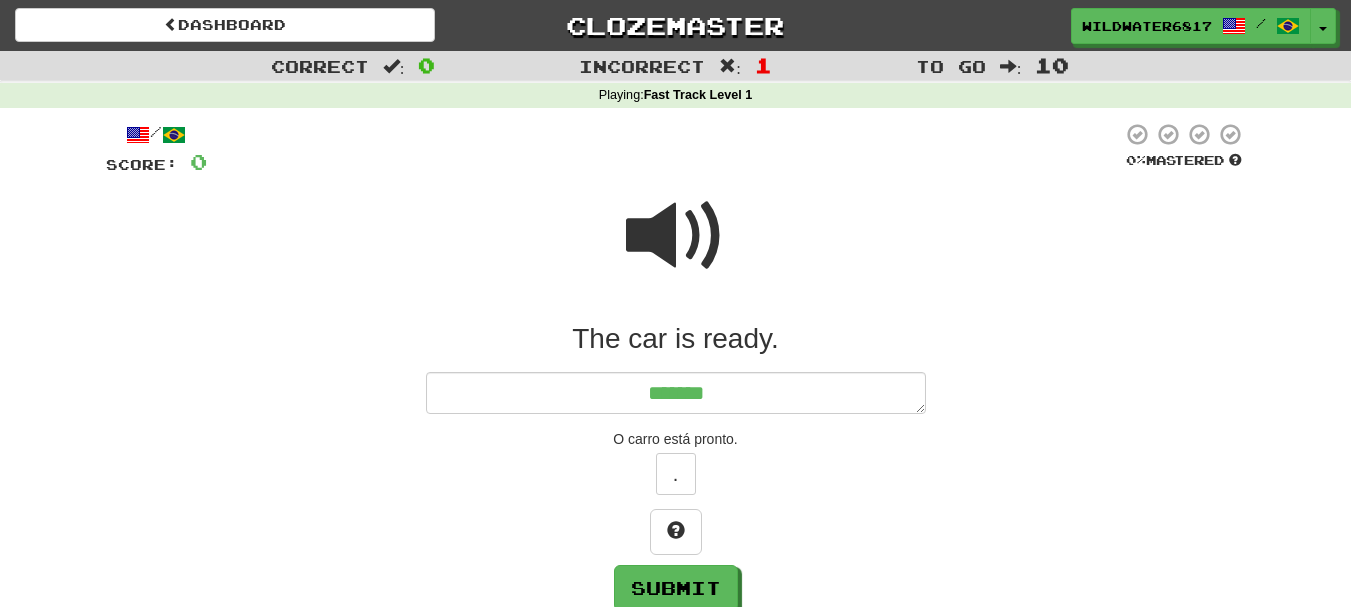 type on "*" 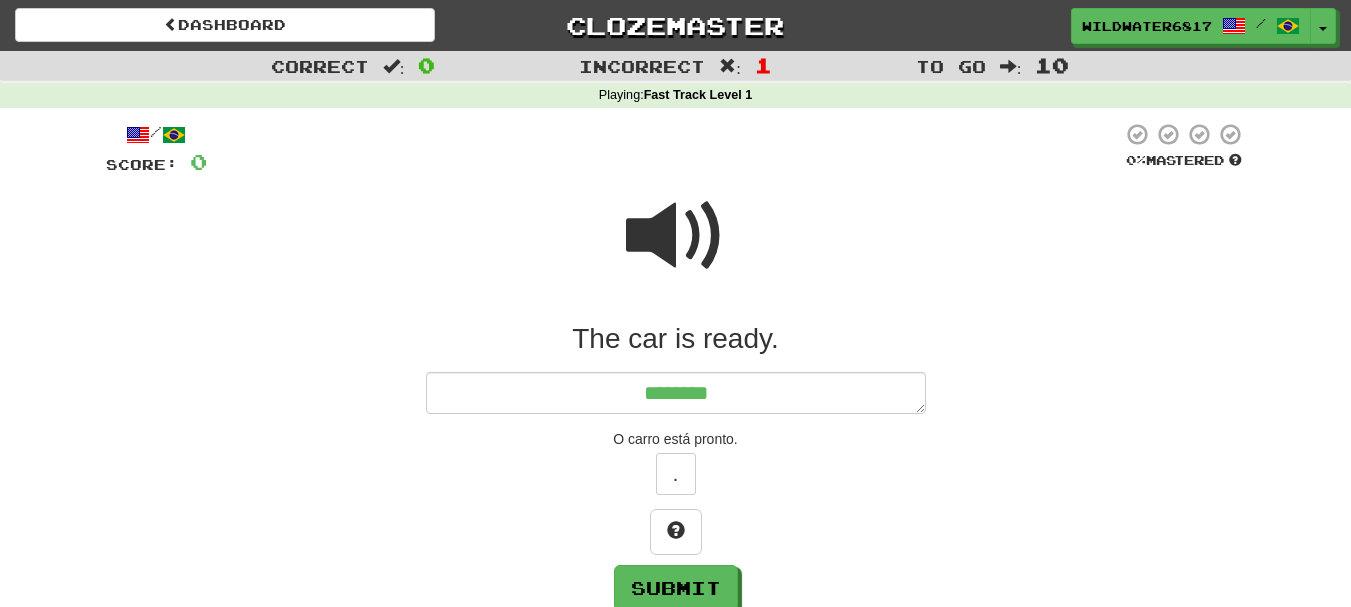 type on "*" 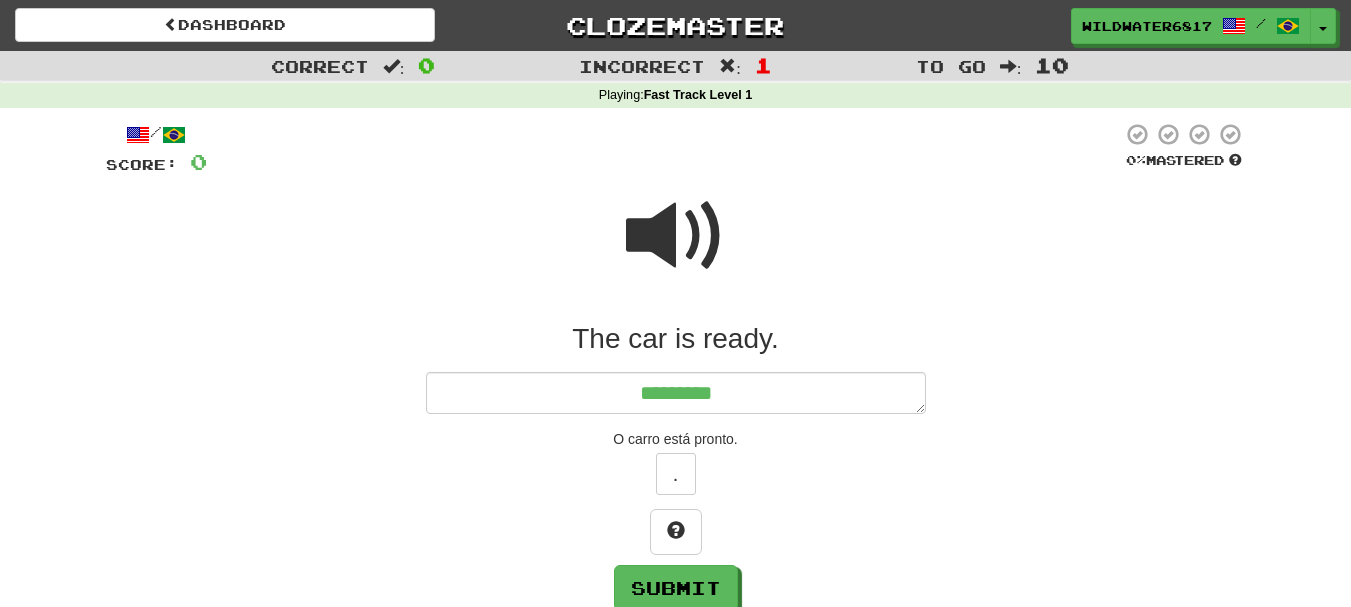 type on "*" 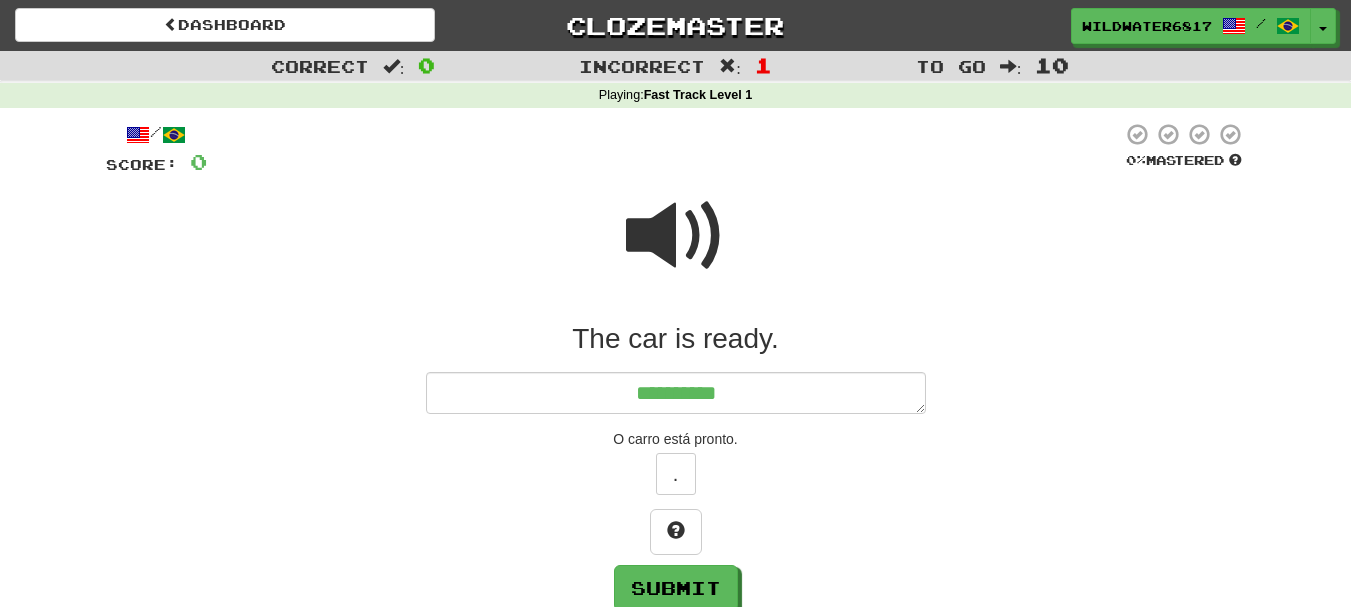 type on "*" 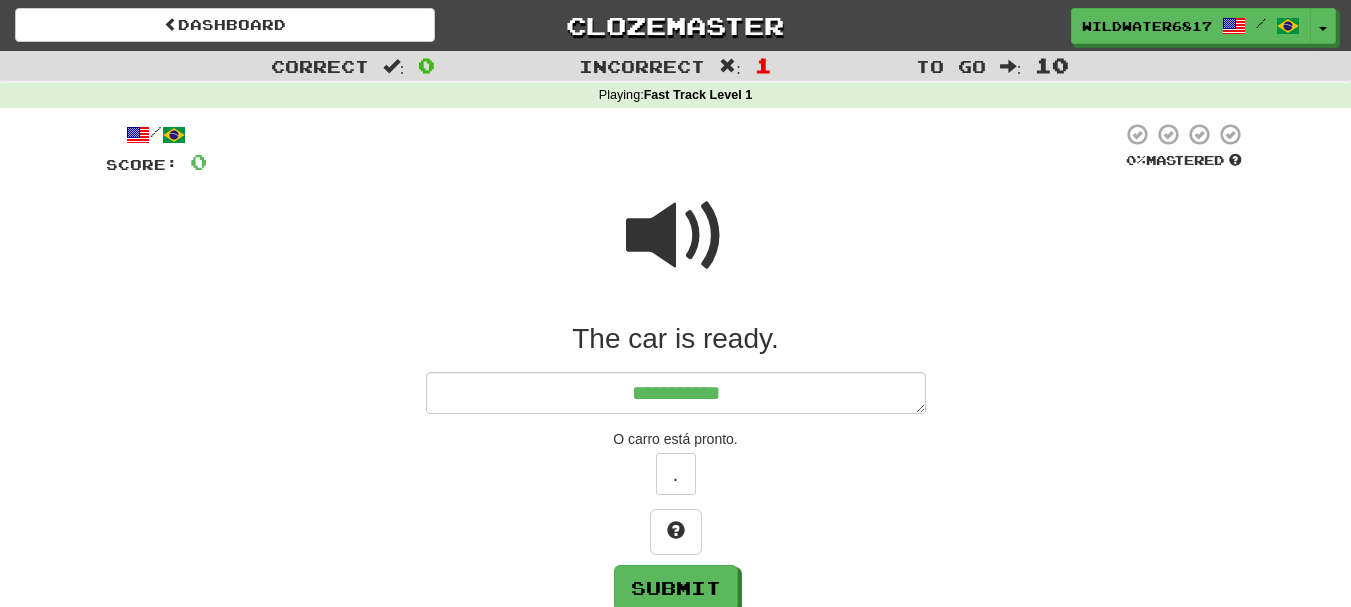 type on "*" 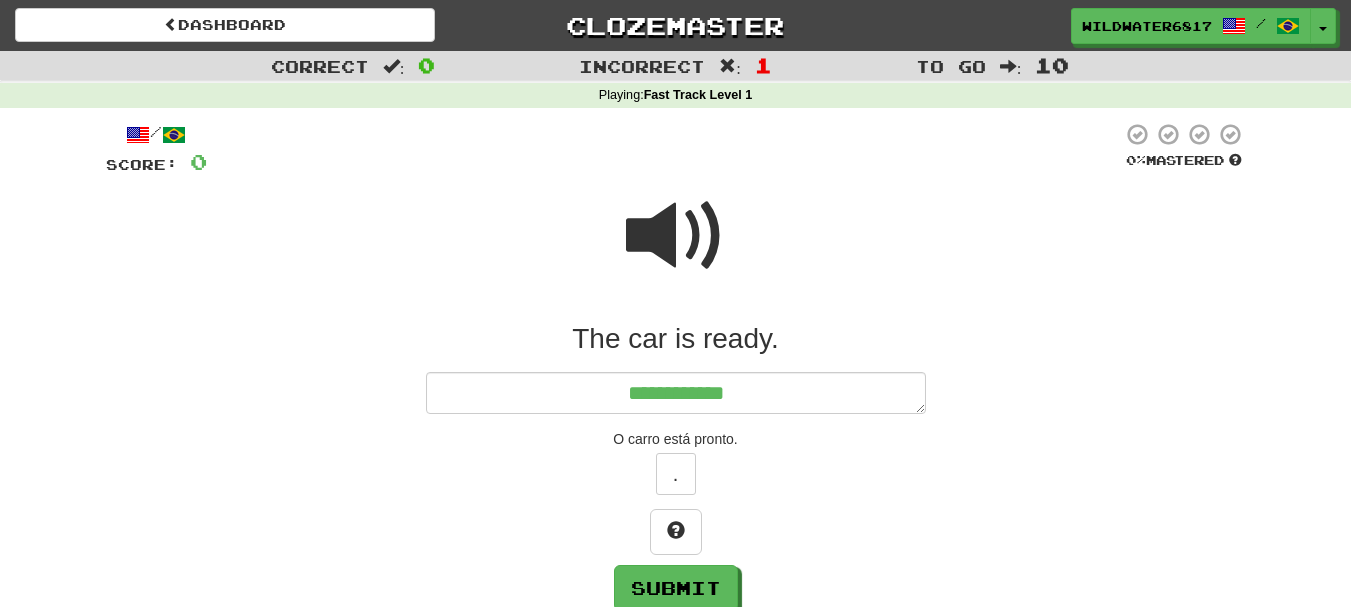 type on "*" 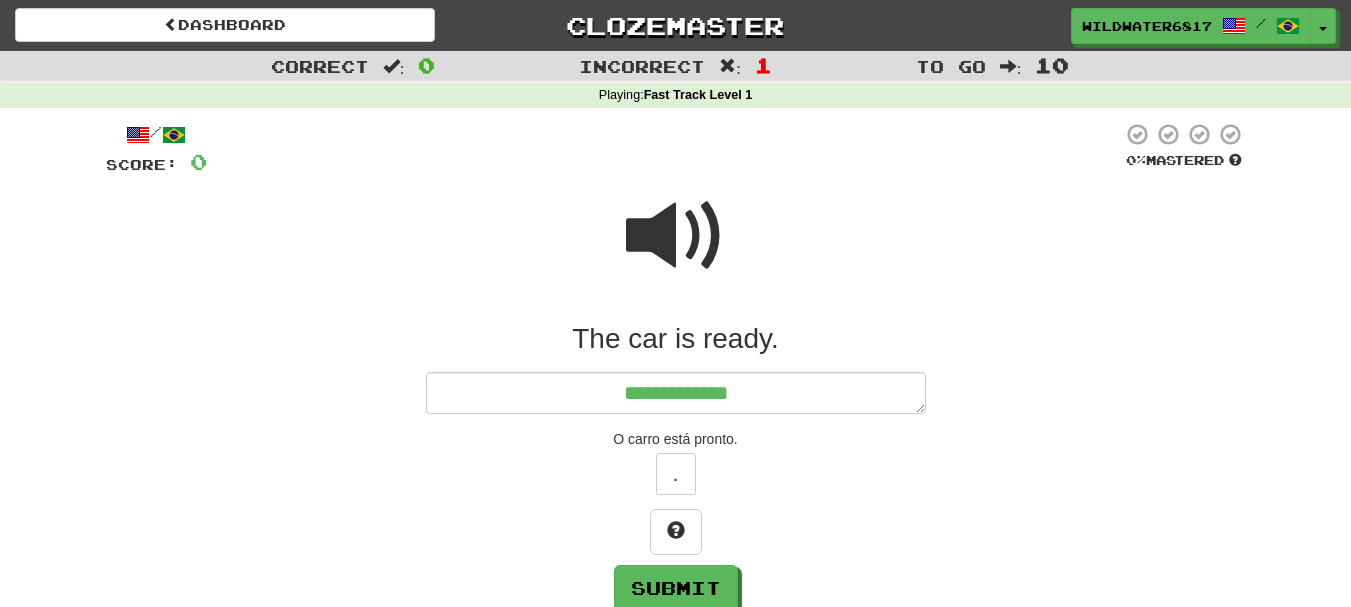 type on "*" 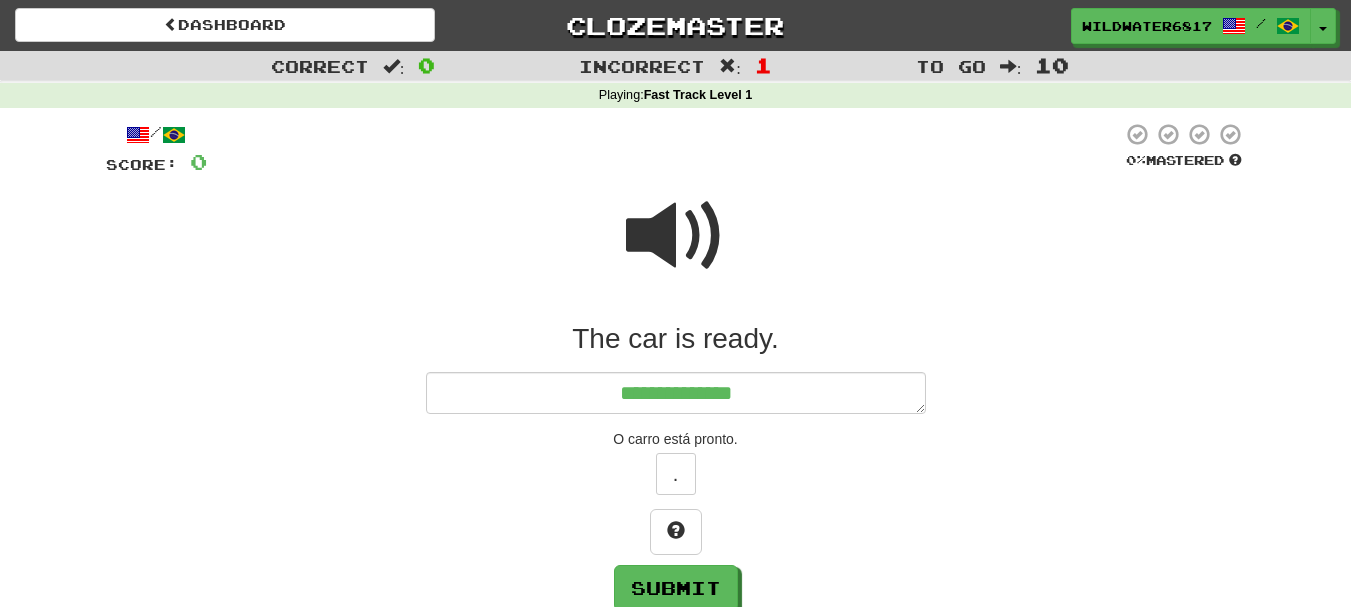 type on "*" 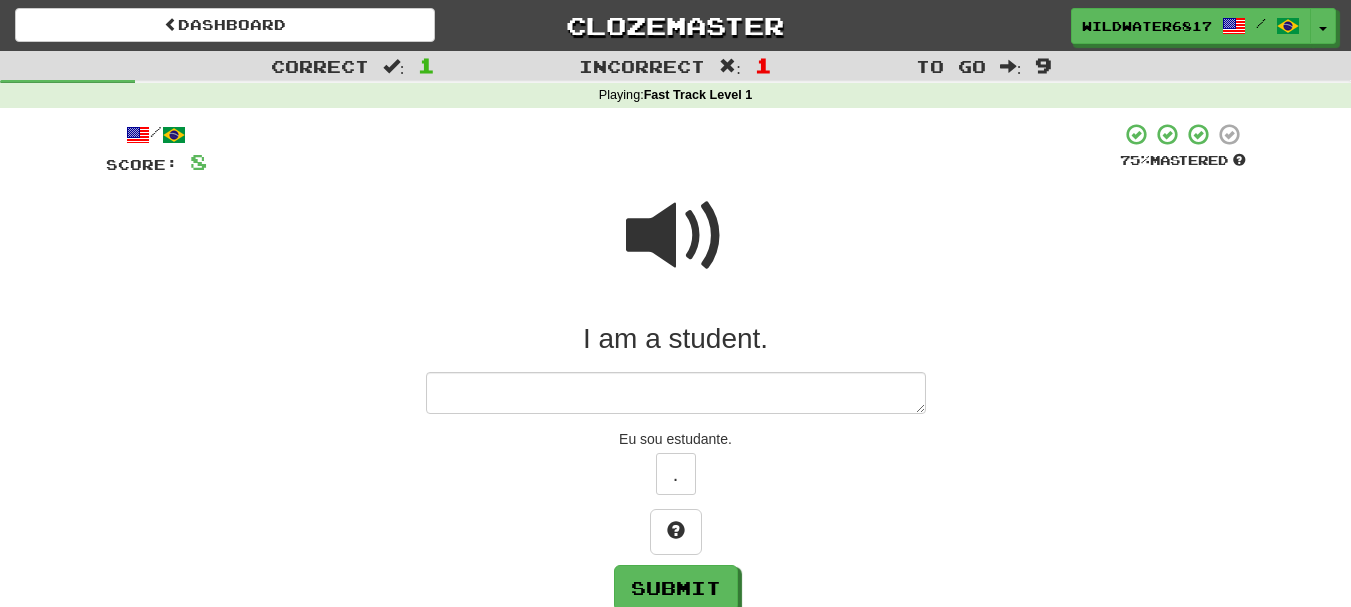 type on "*" 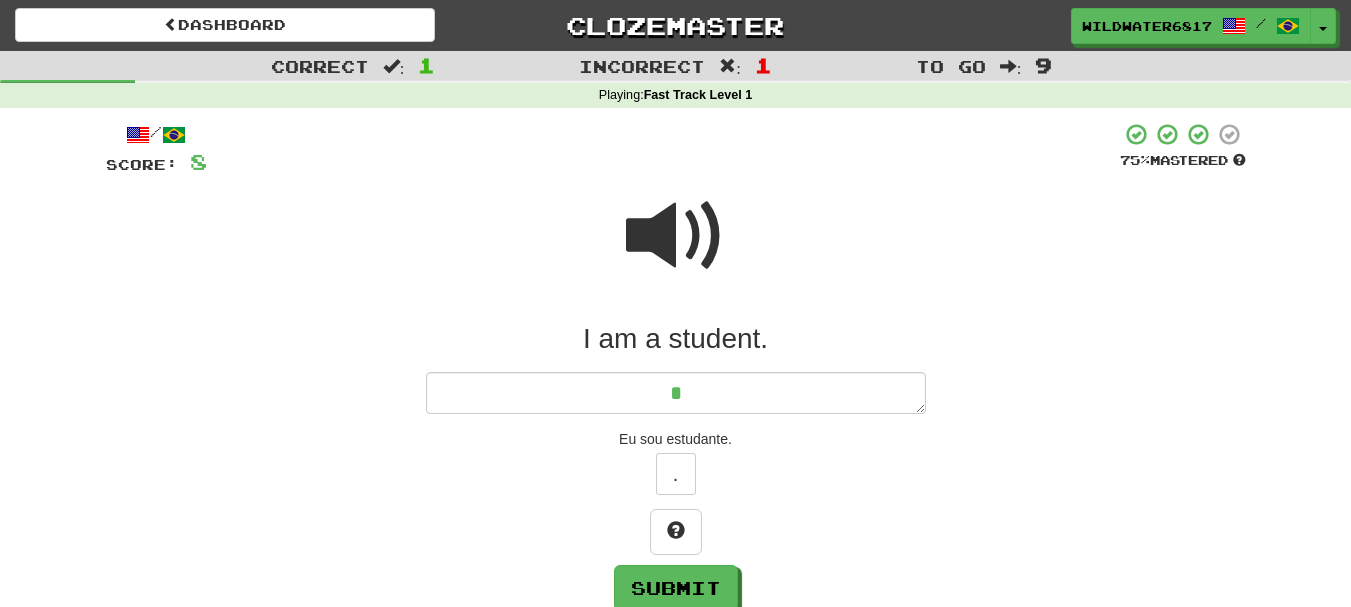 type on "*" 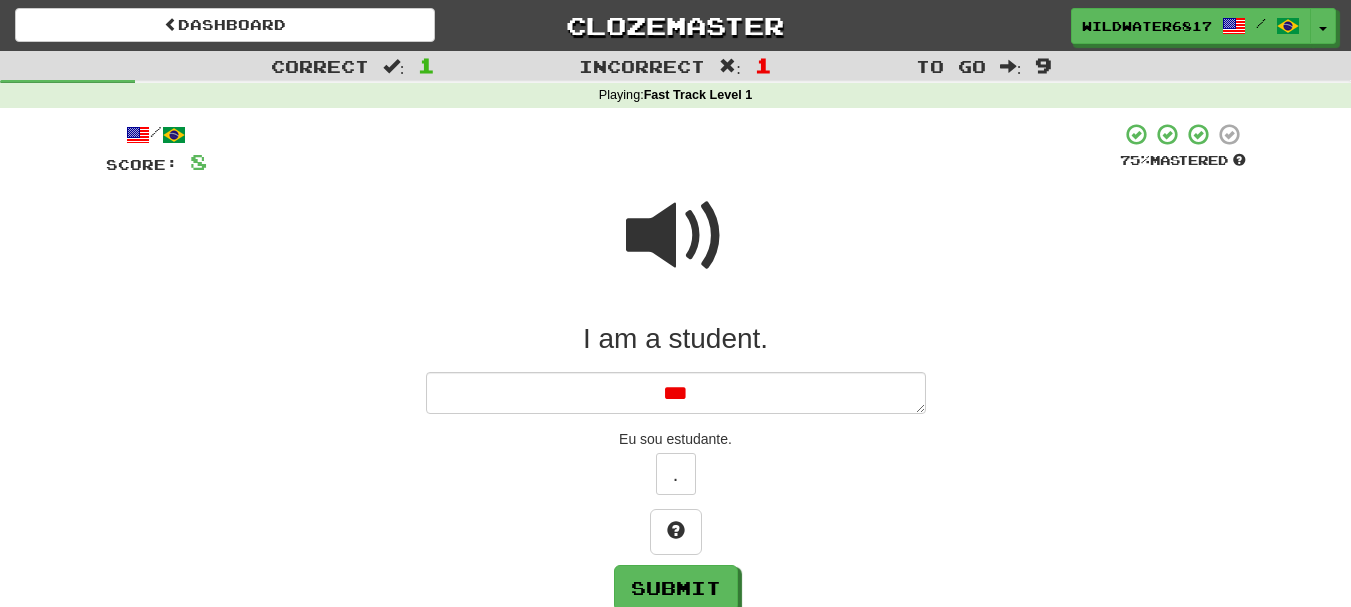 type on "*" 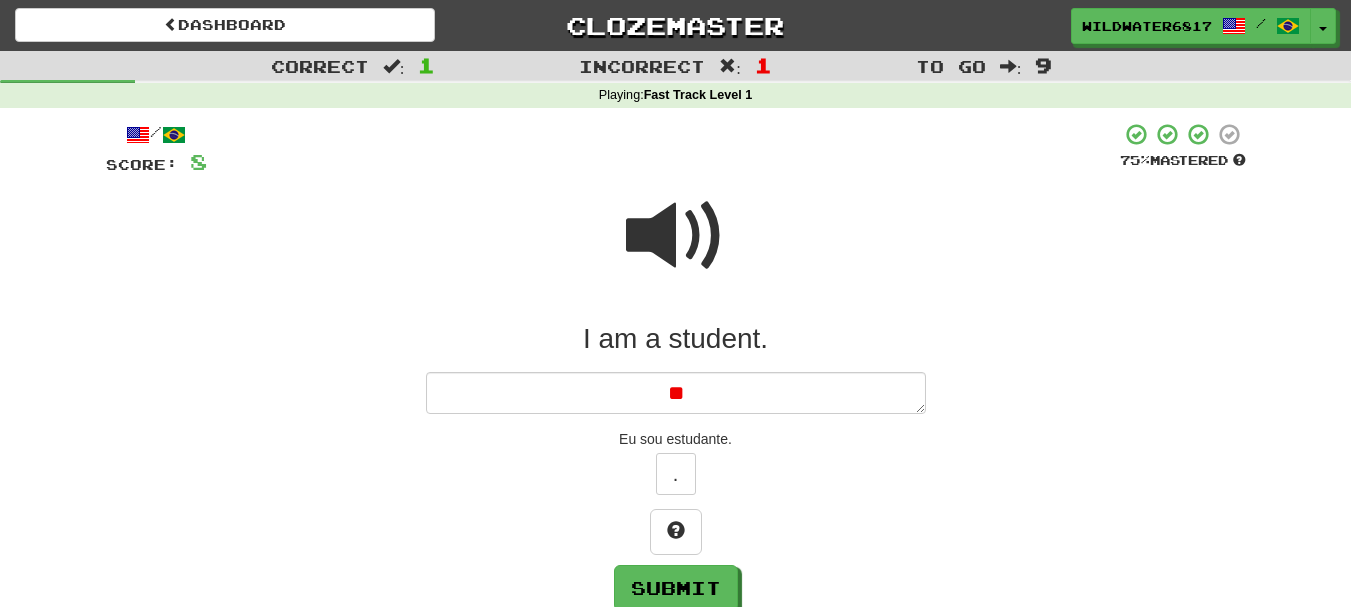 type on "*" 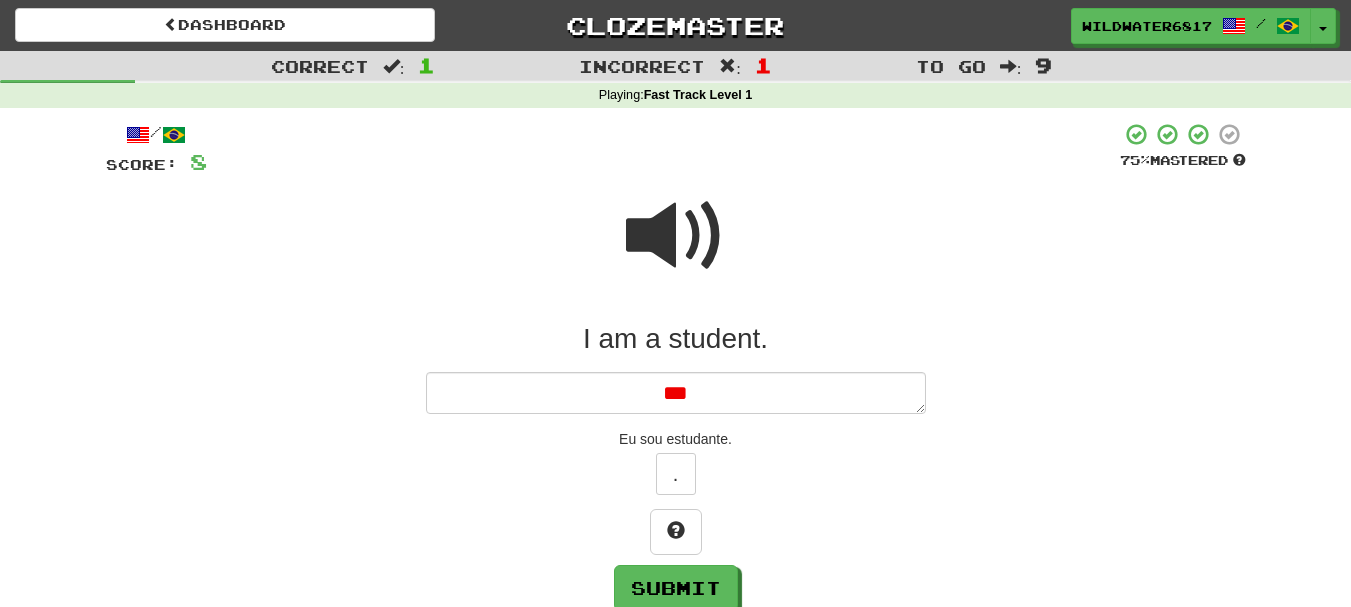 type on "*" 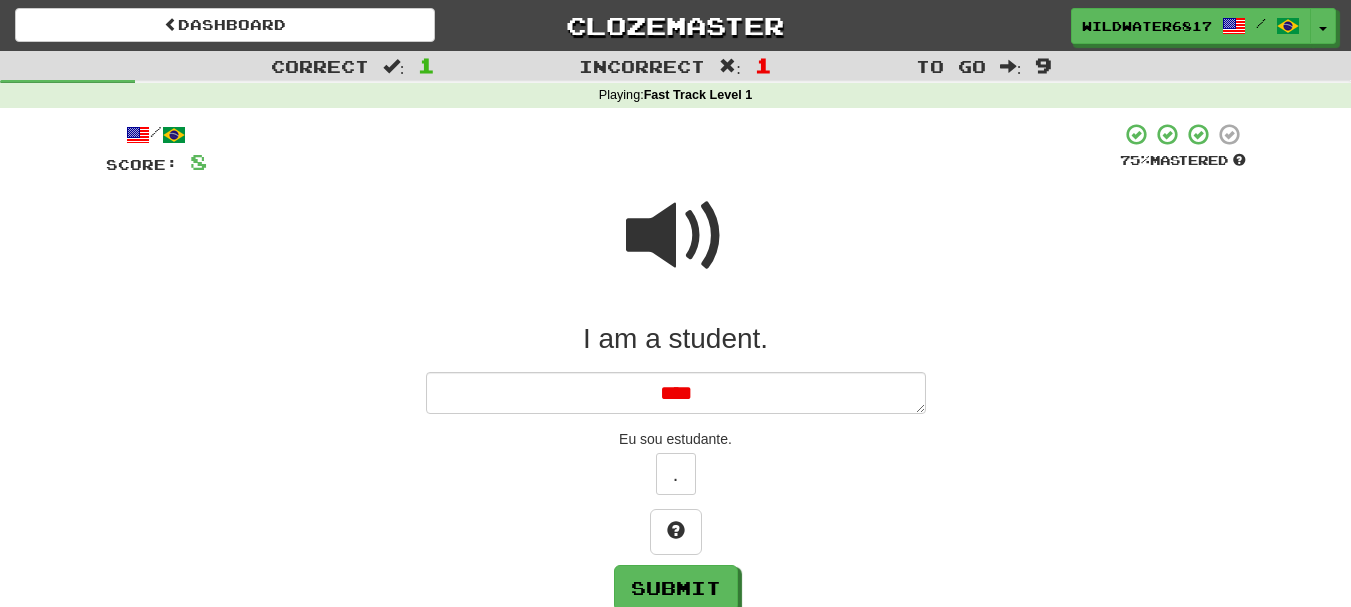 type on "*" 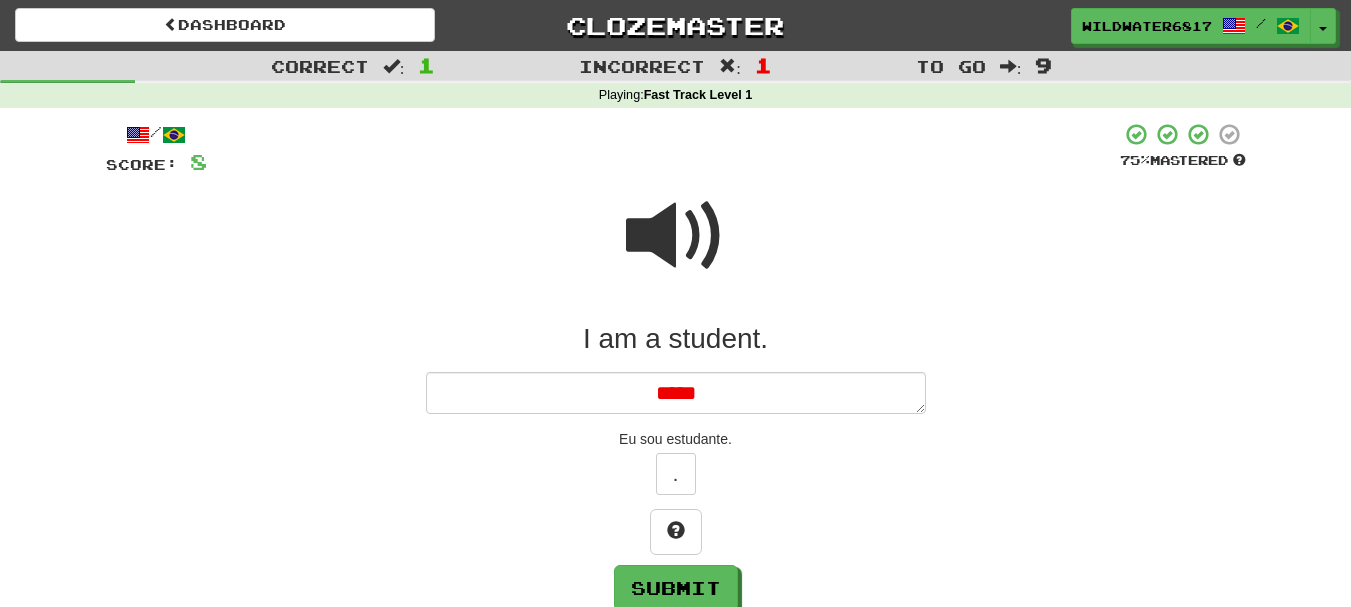 type on "*****" 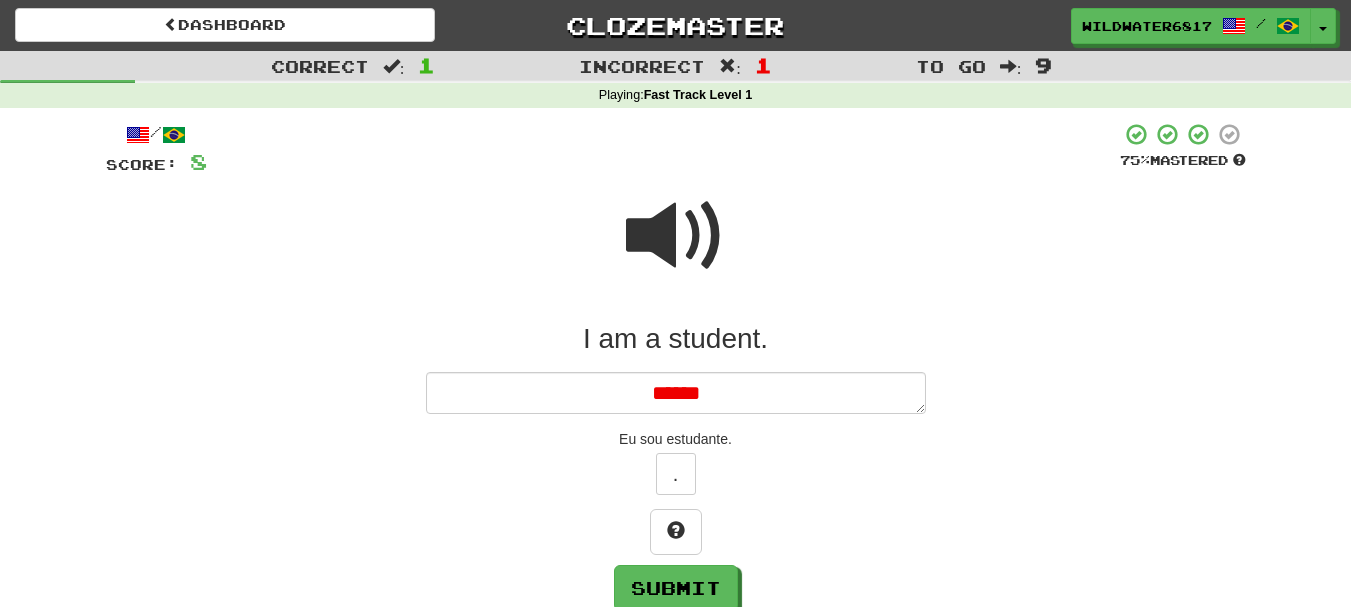 type on "*" 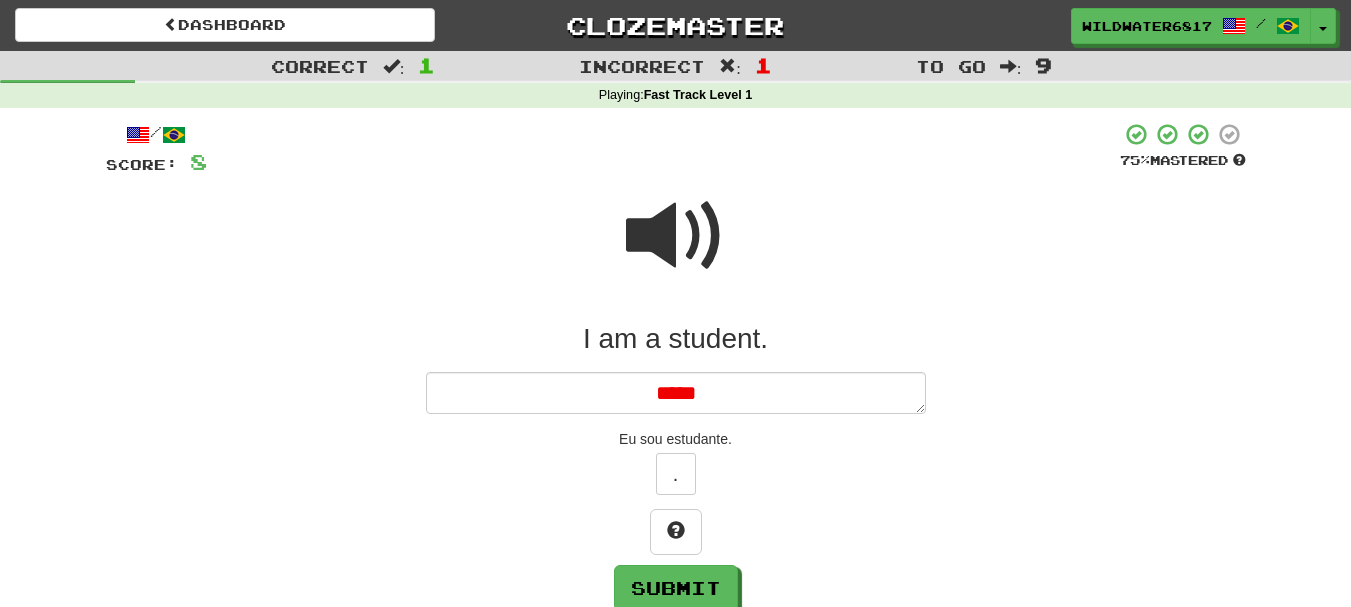 type on "*" 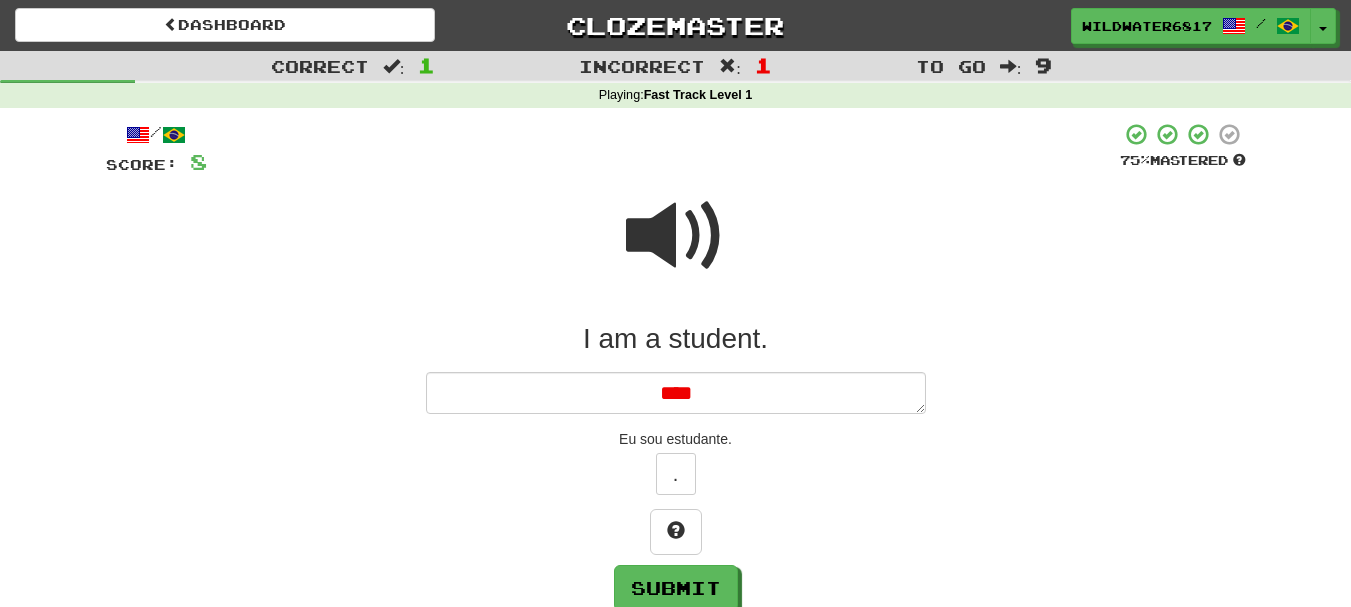 type on "*" 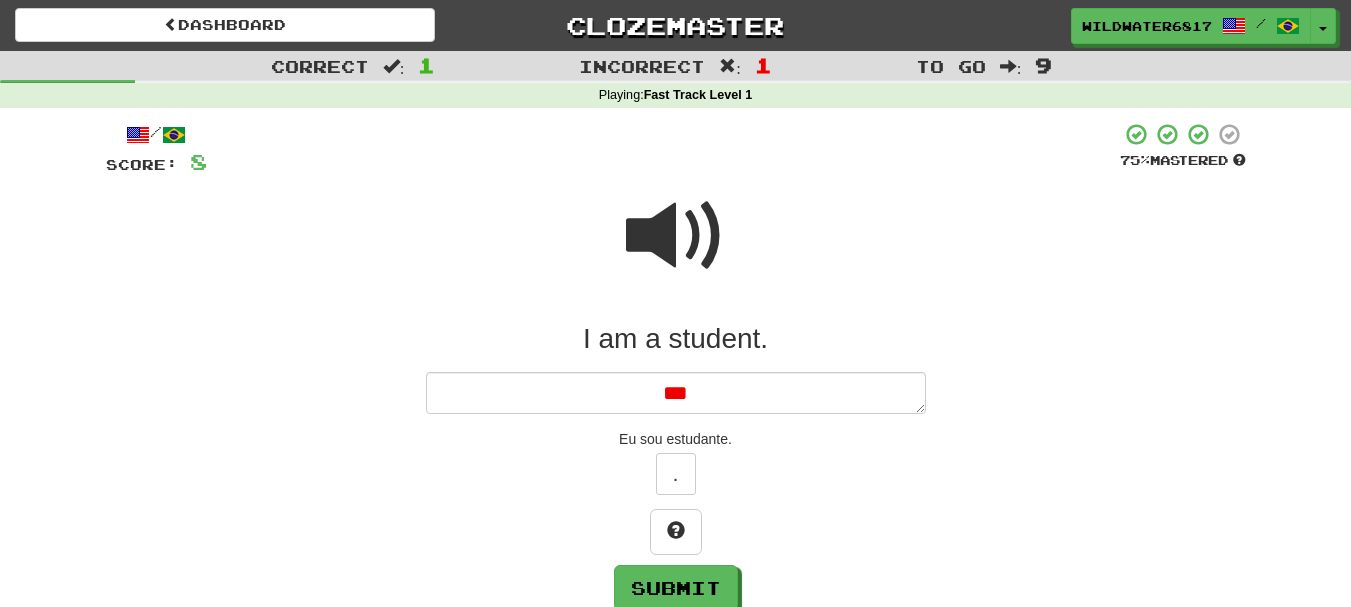 type on "*" 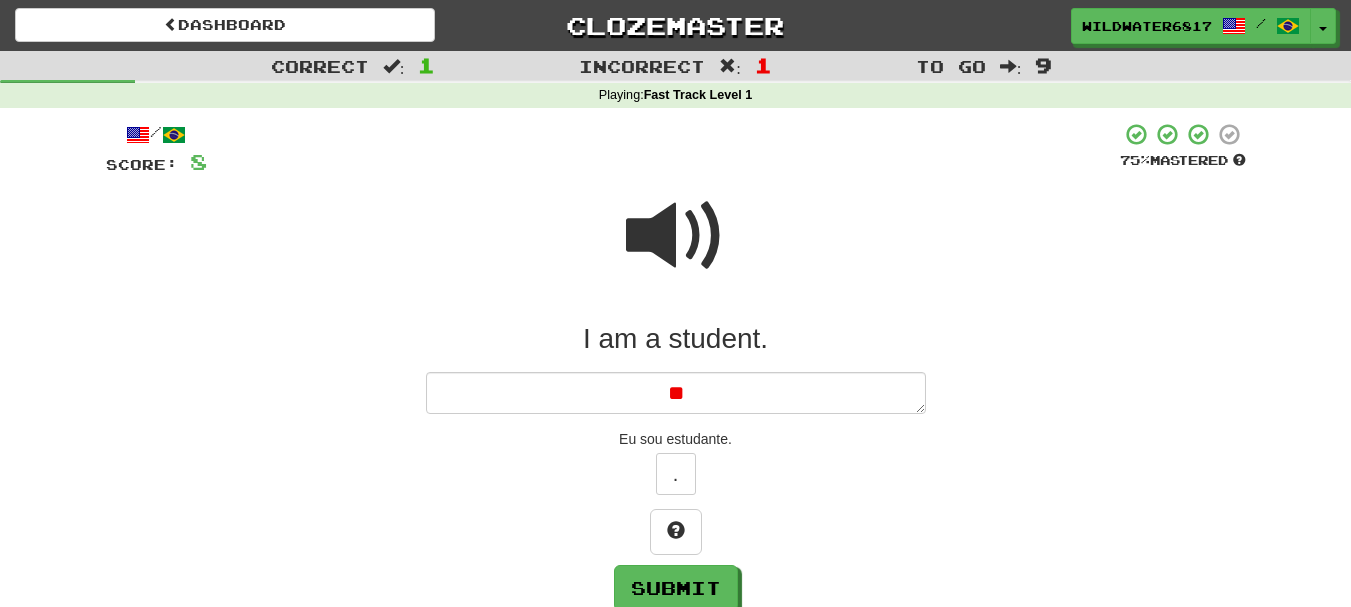 type on "*" 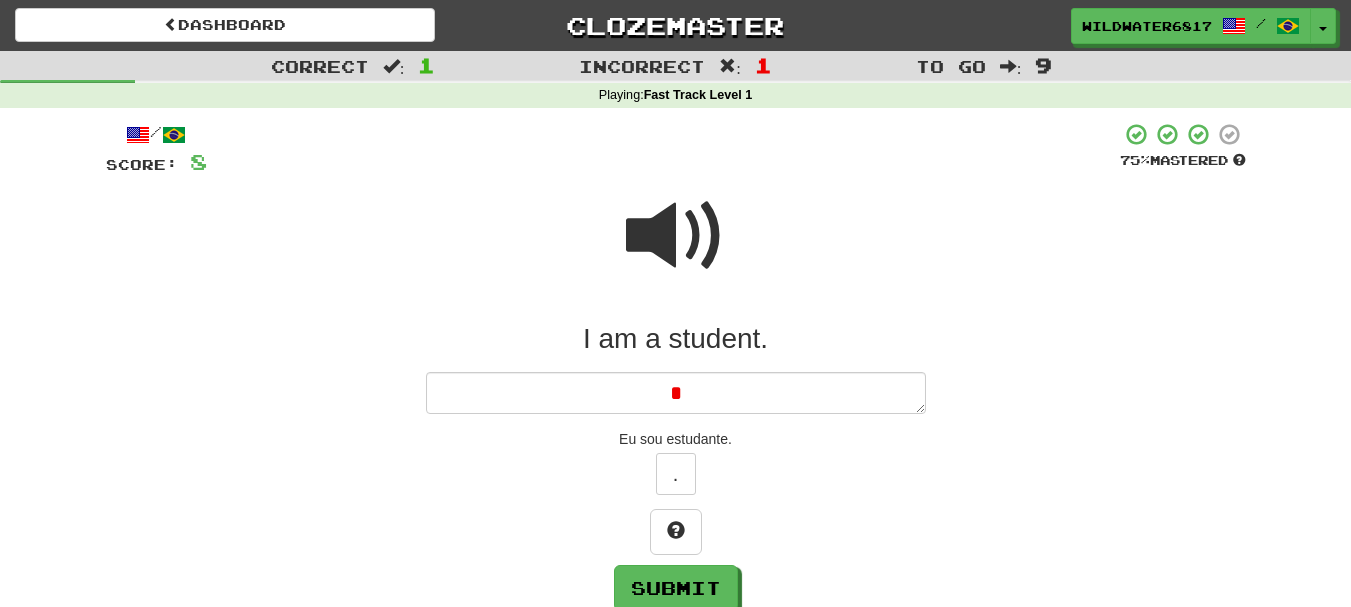 type 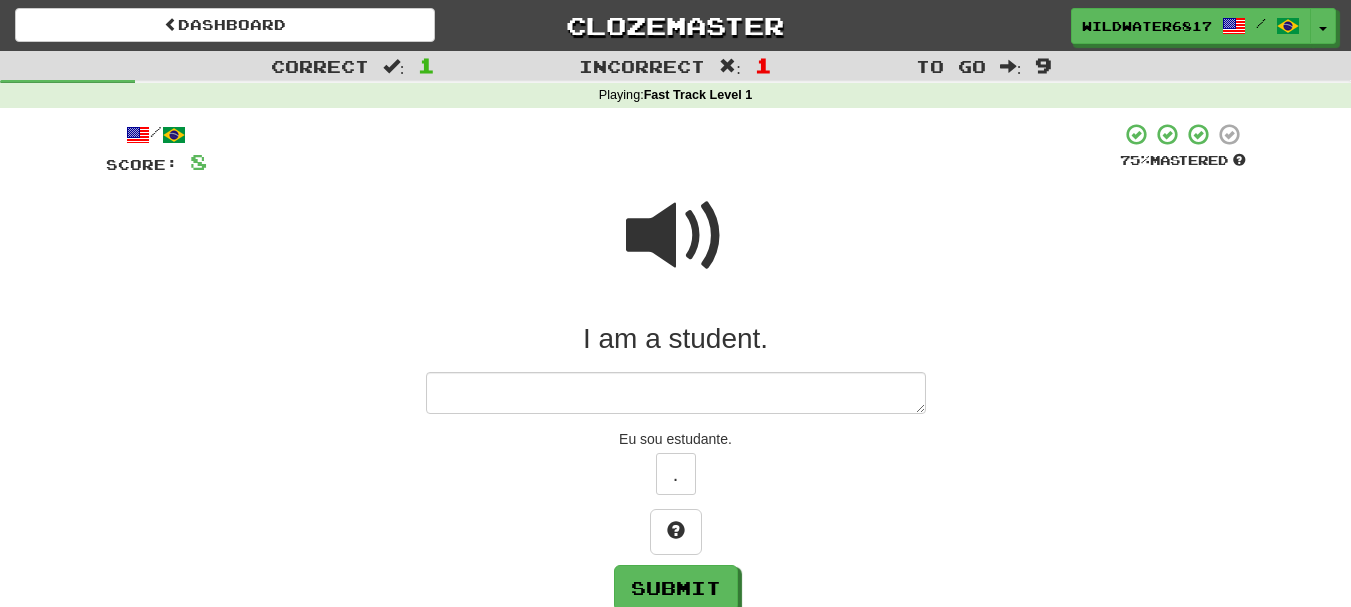 type on "*" 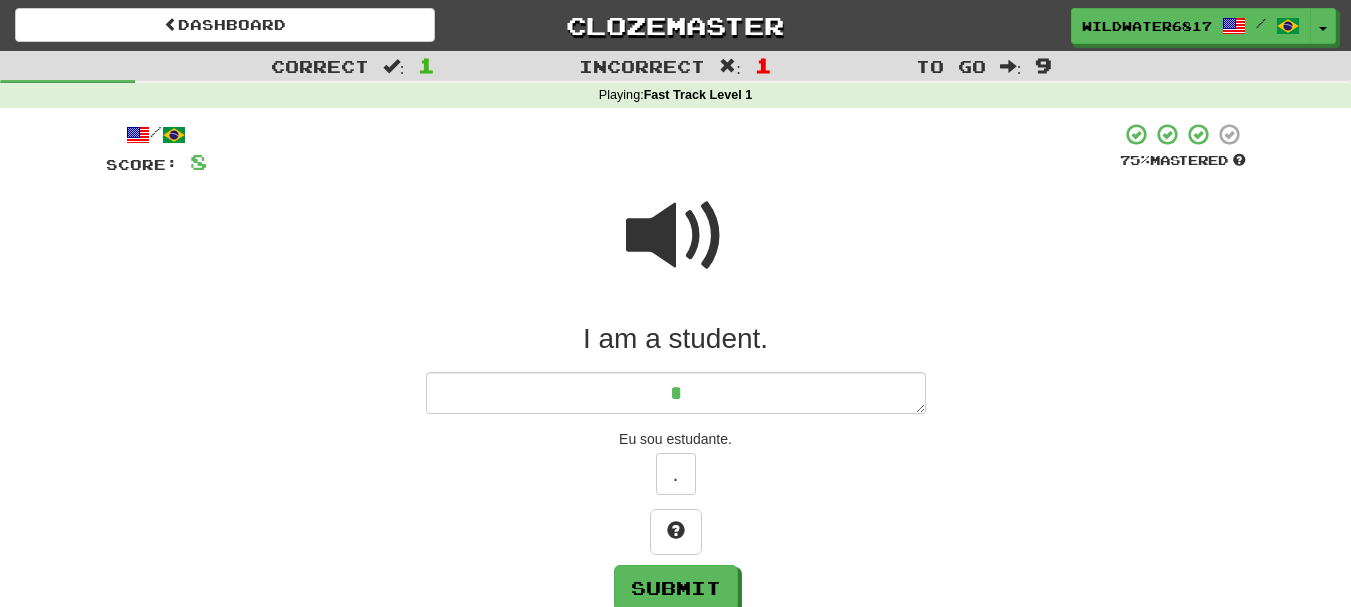 type on "*" 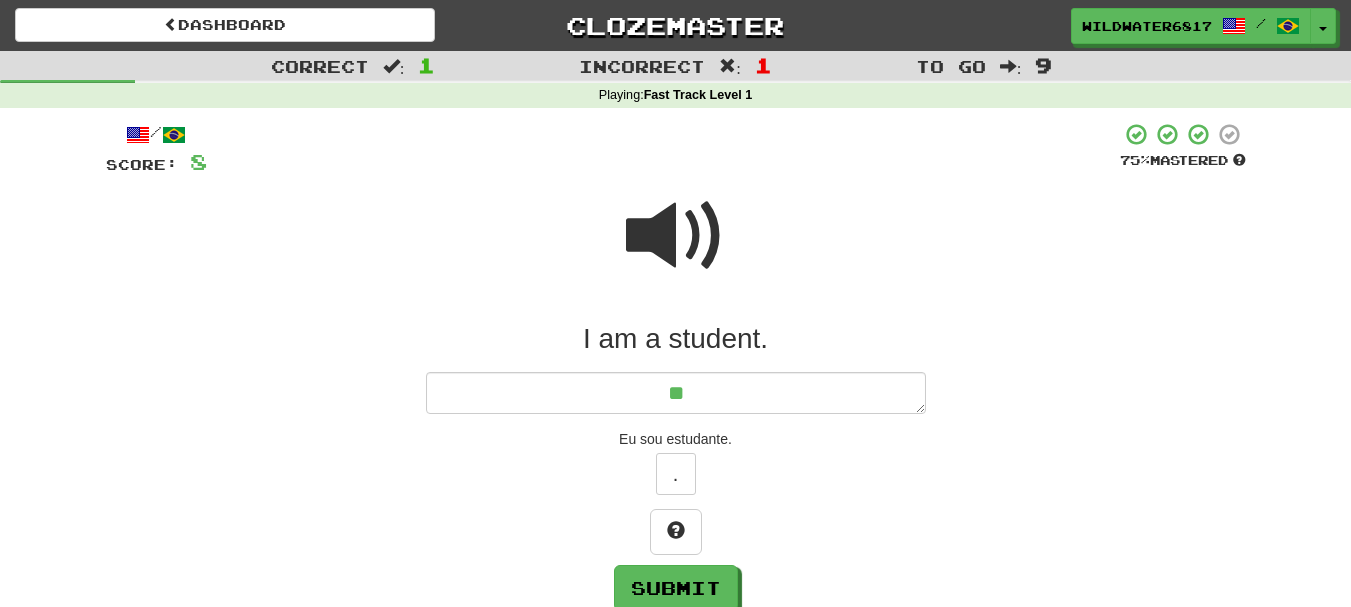 type on "*" 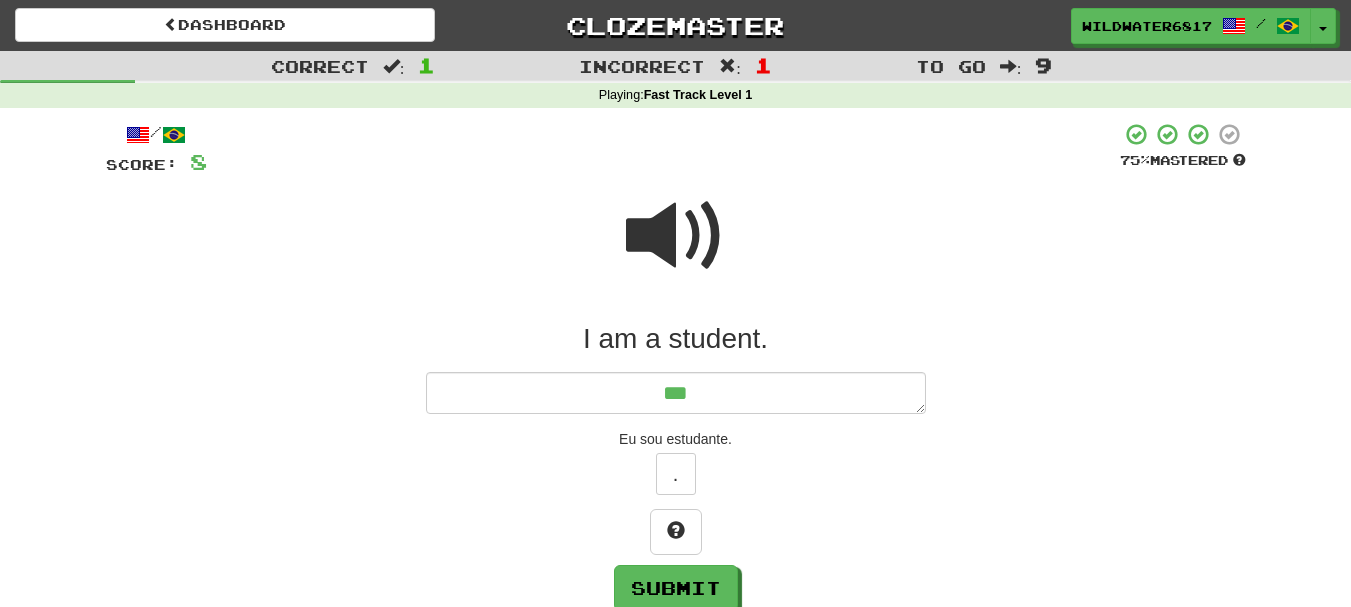 type on "*" 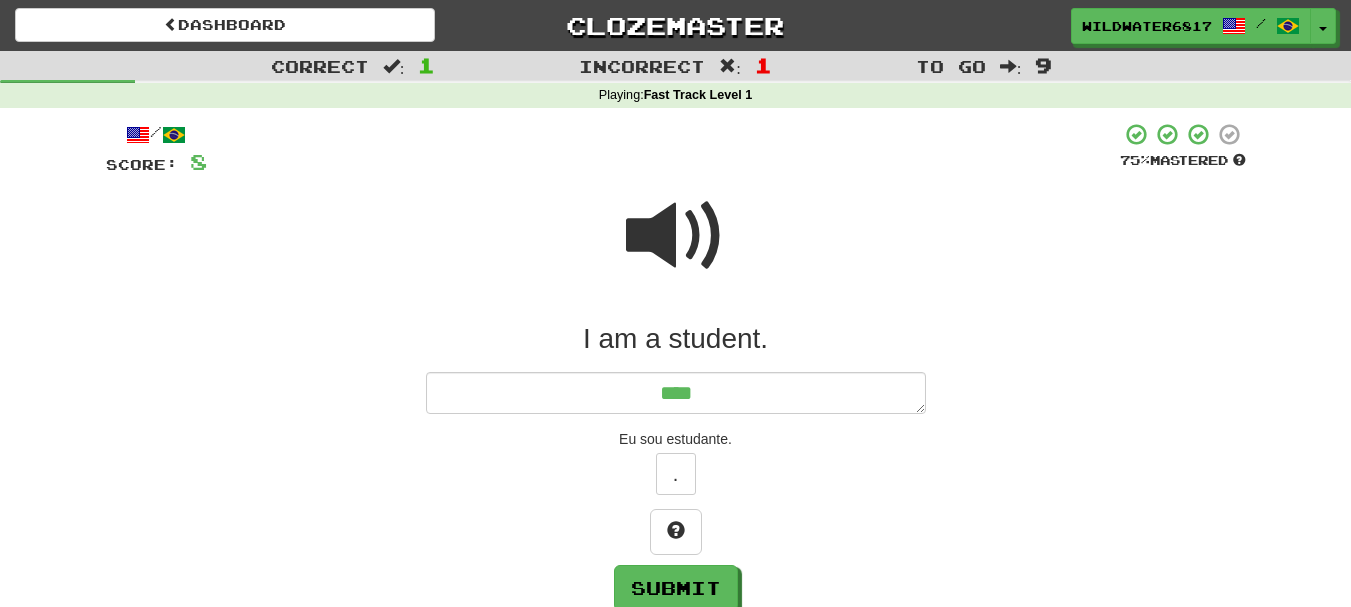 type on "*" 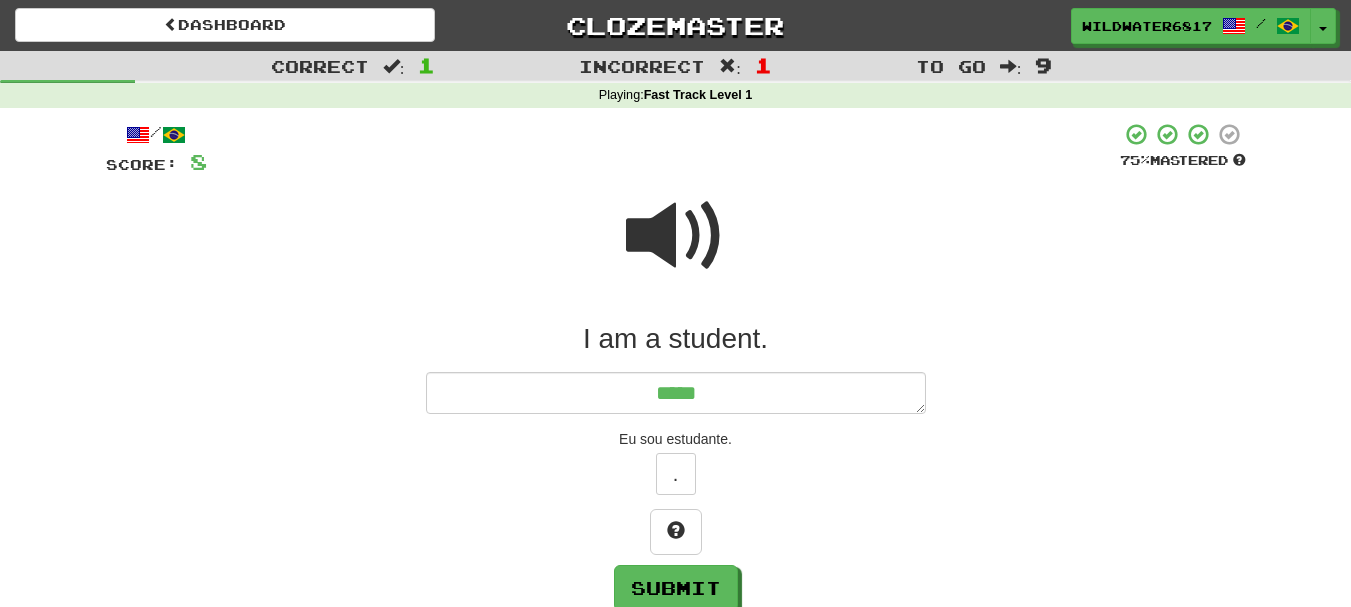 type on "*" 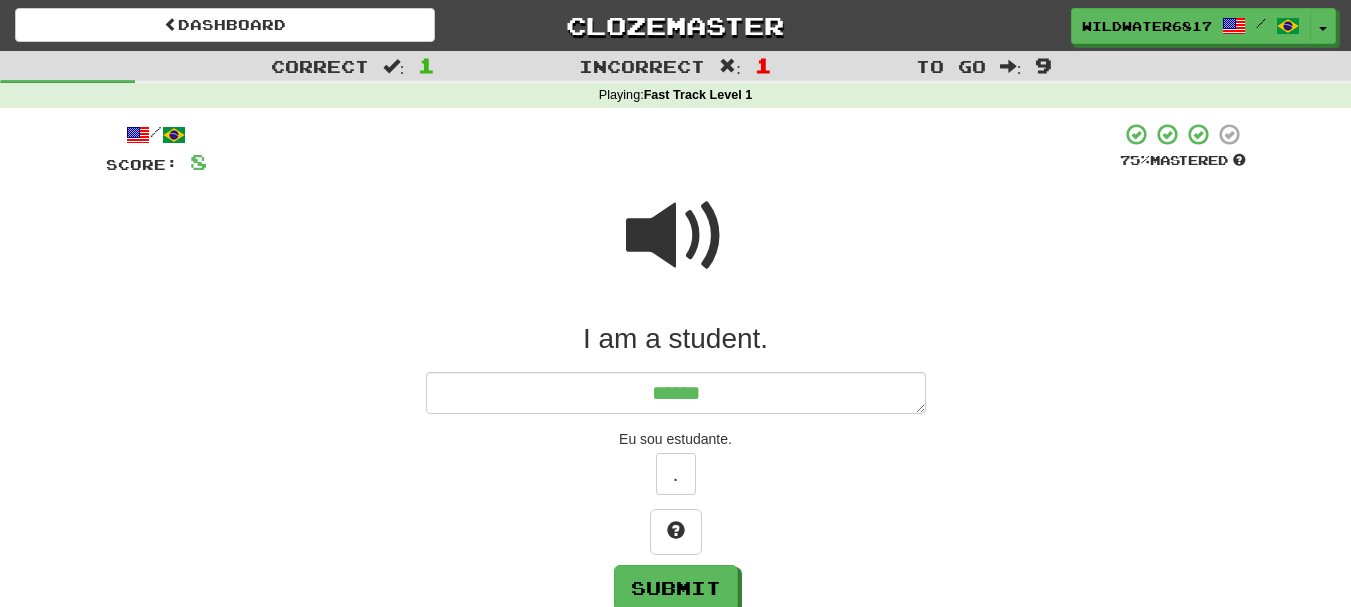 type on "******" 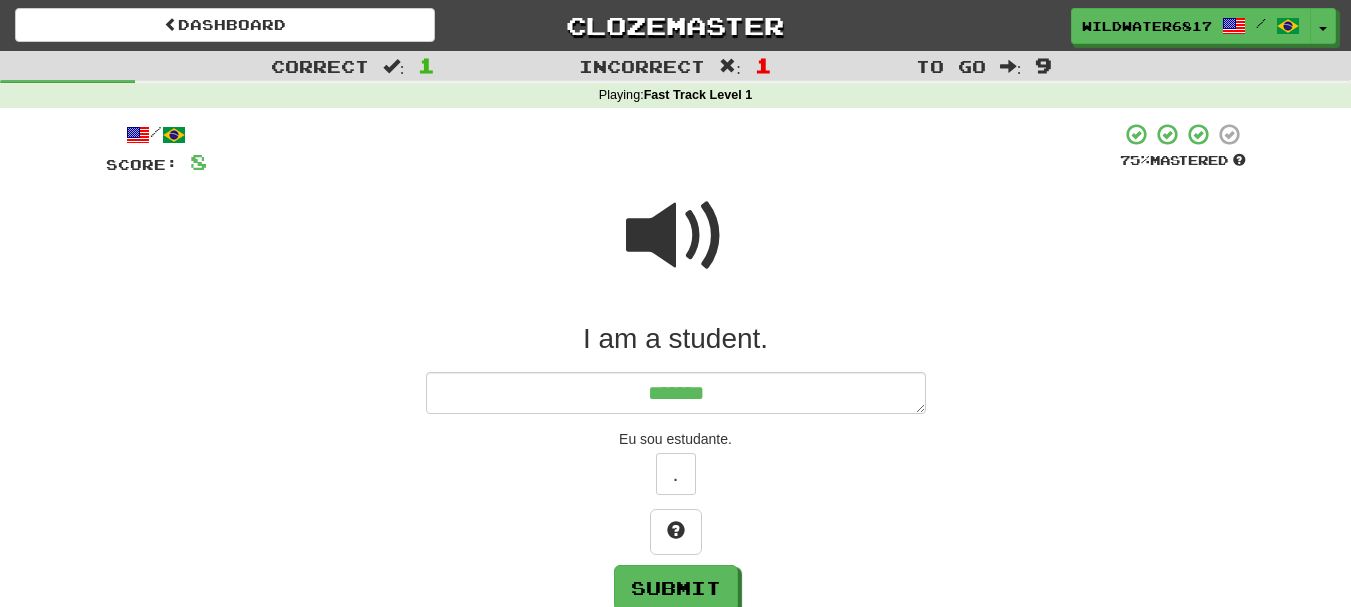 type on "*" 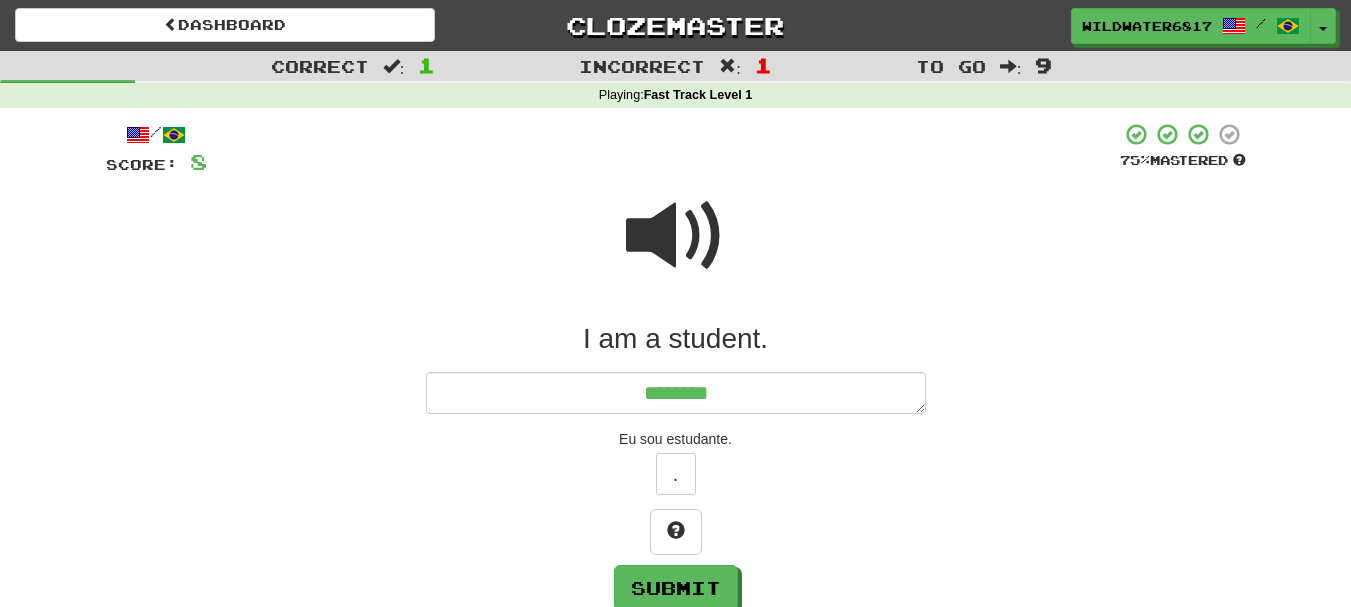 type on "*" 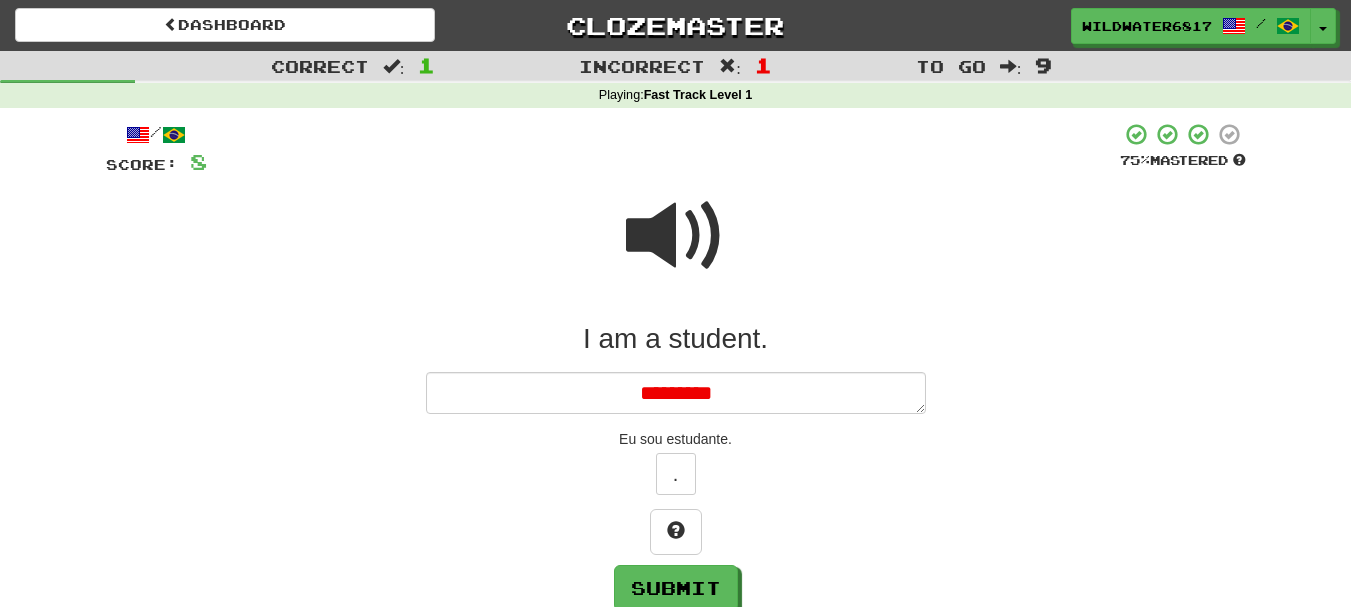 type on "*" 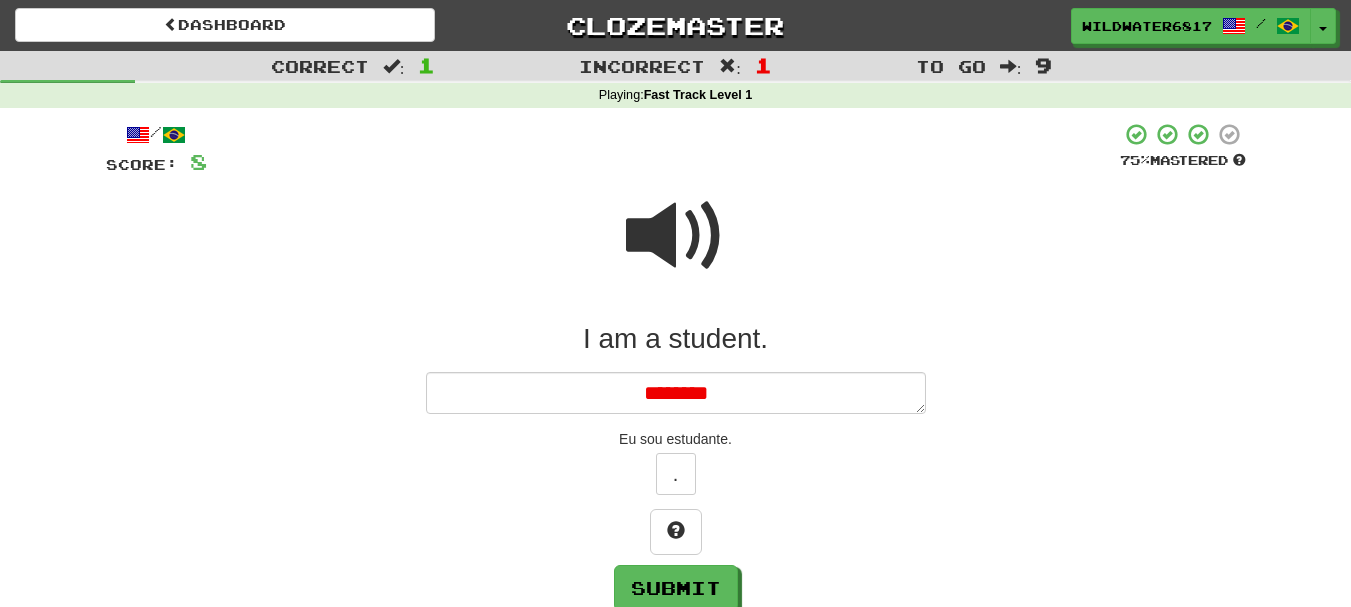 type on "*" 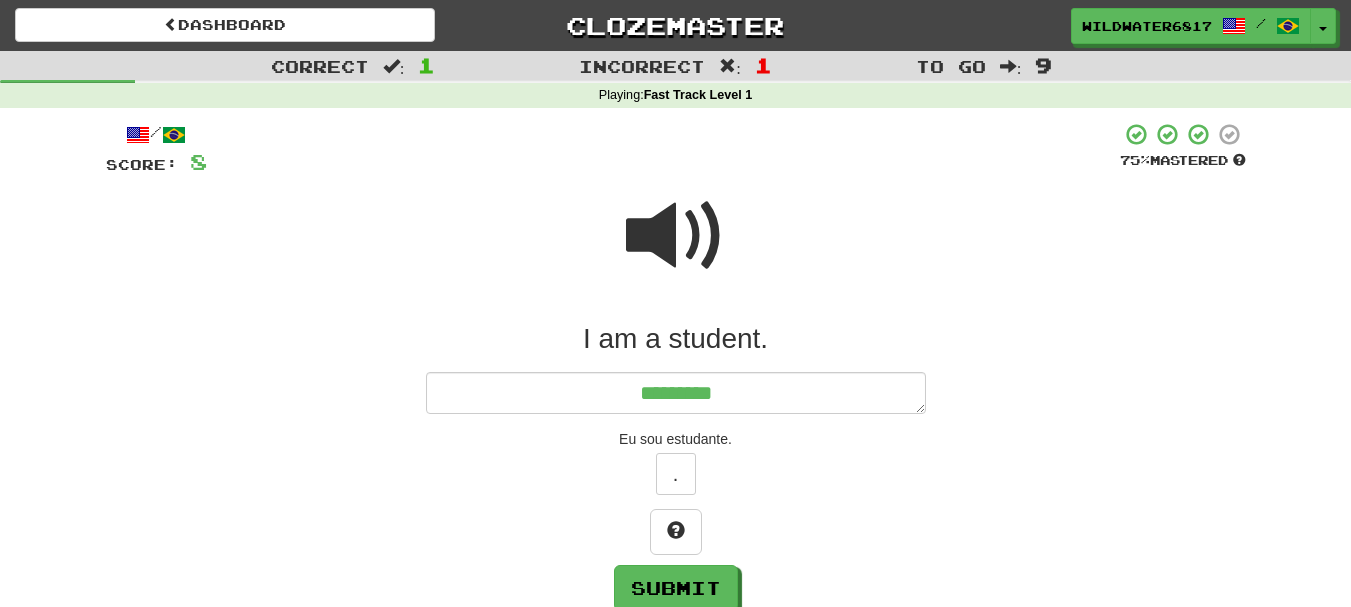 type on "**********" 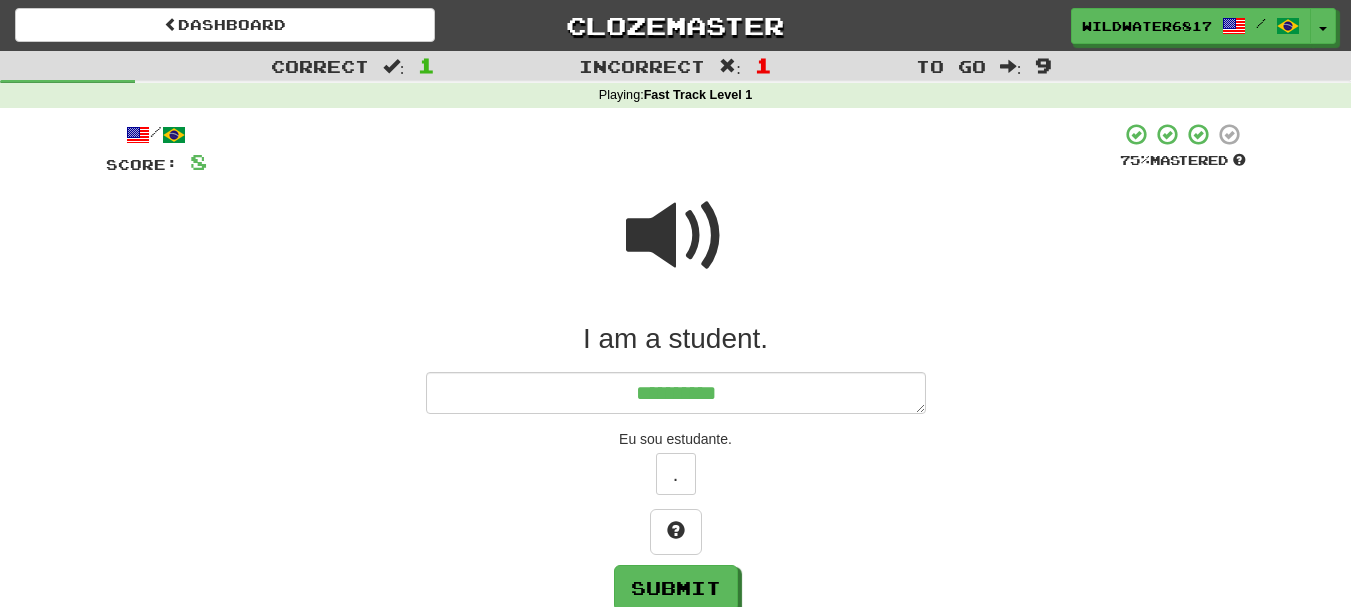 type on "*" 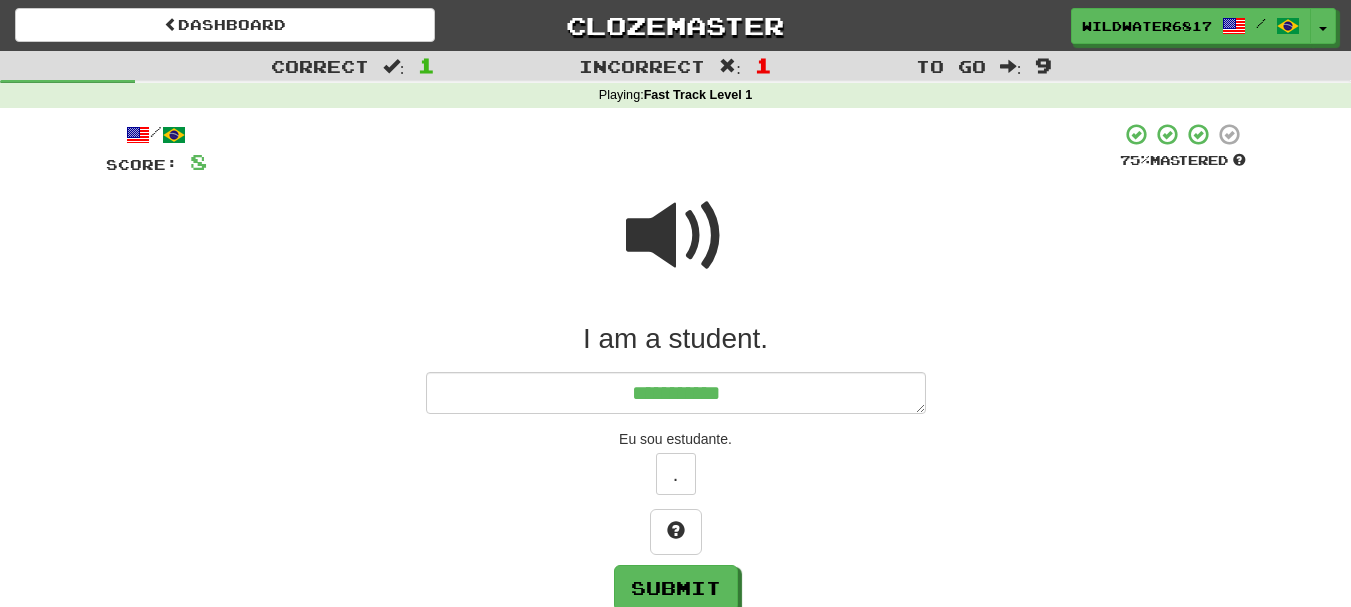 type on "*" 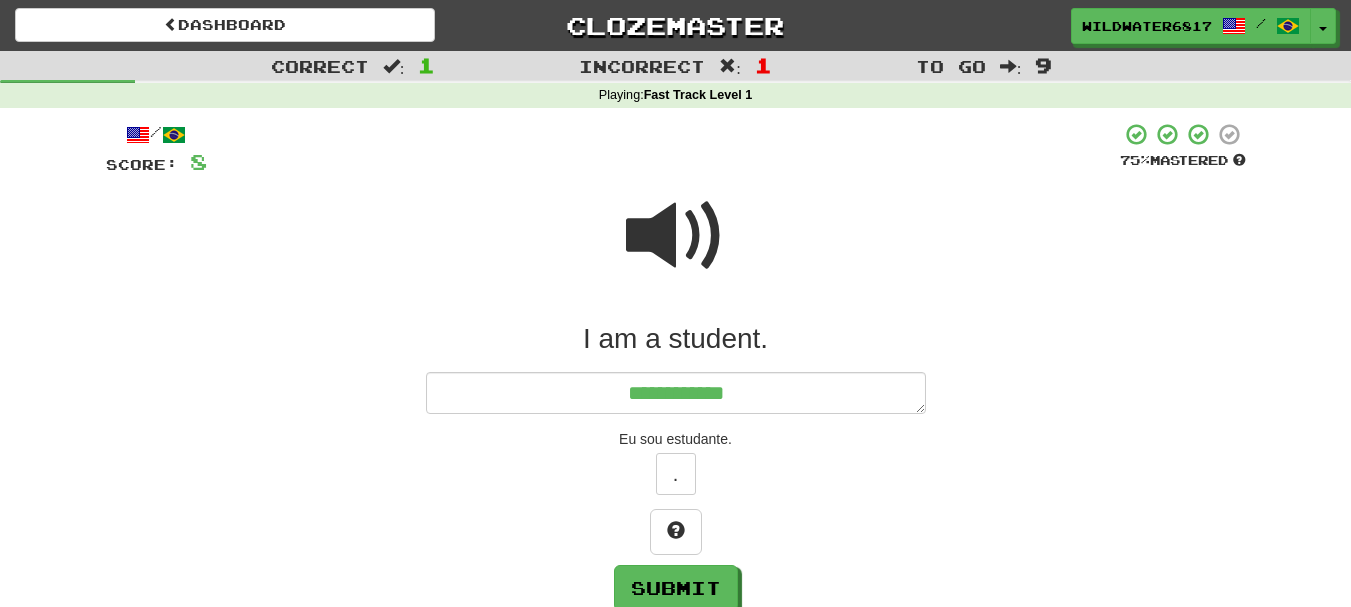 type on "*" 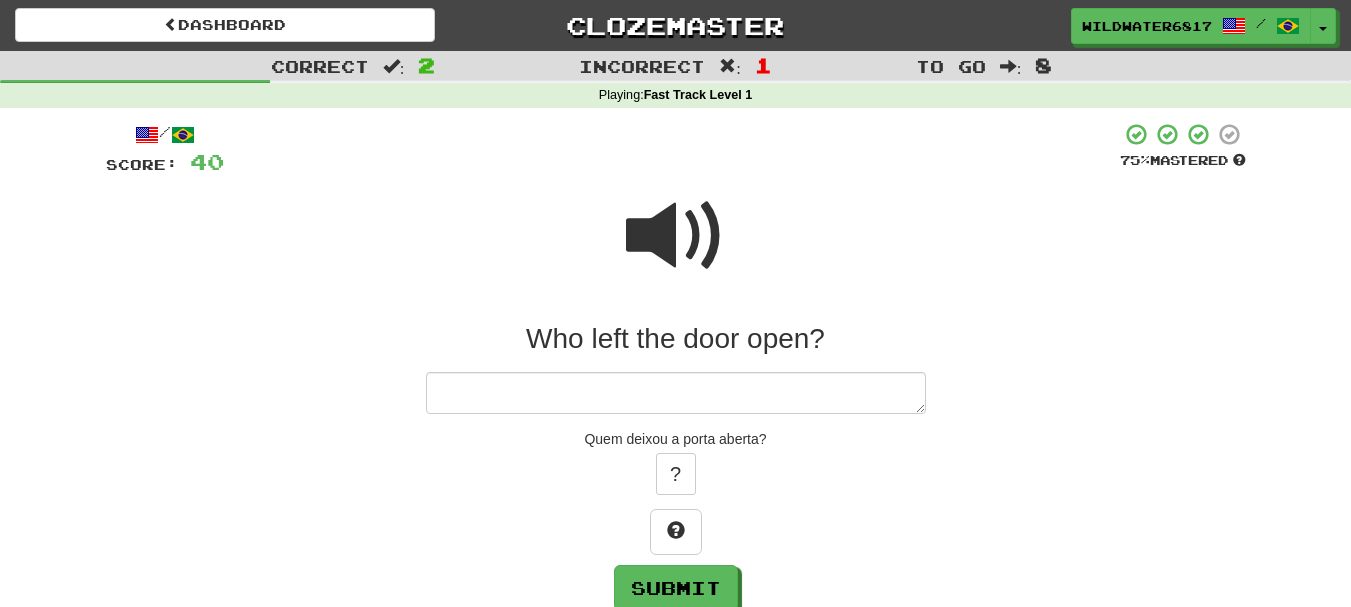 type on "*" 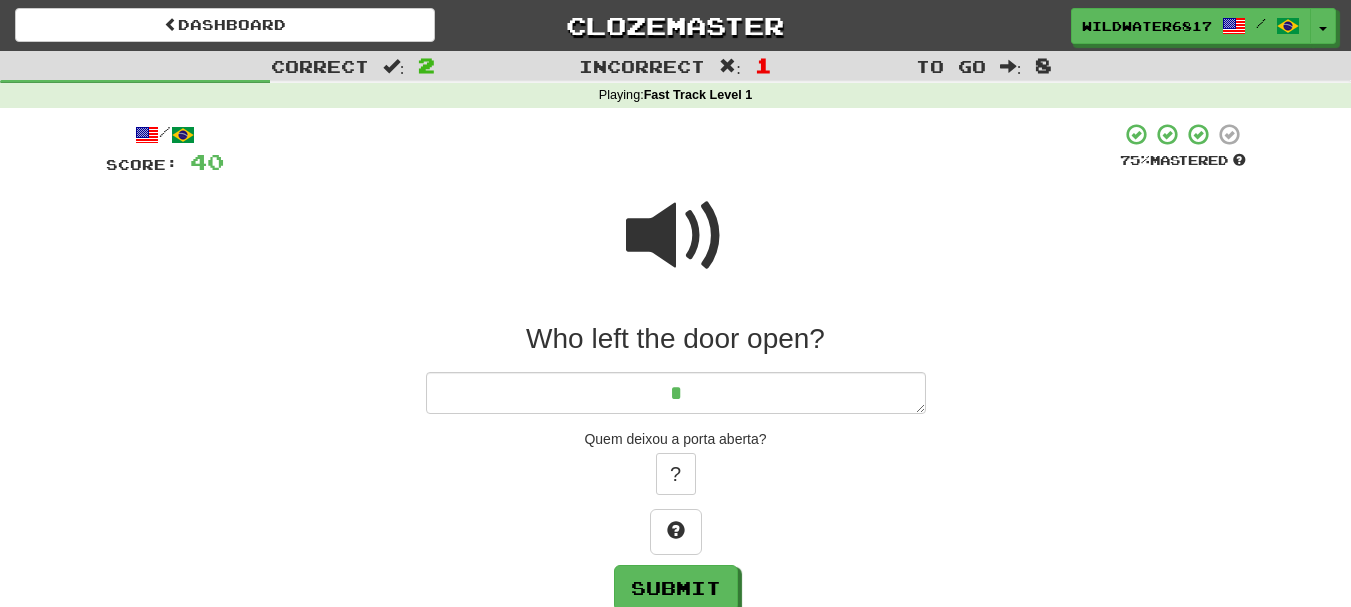type on "*" 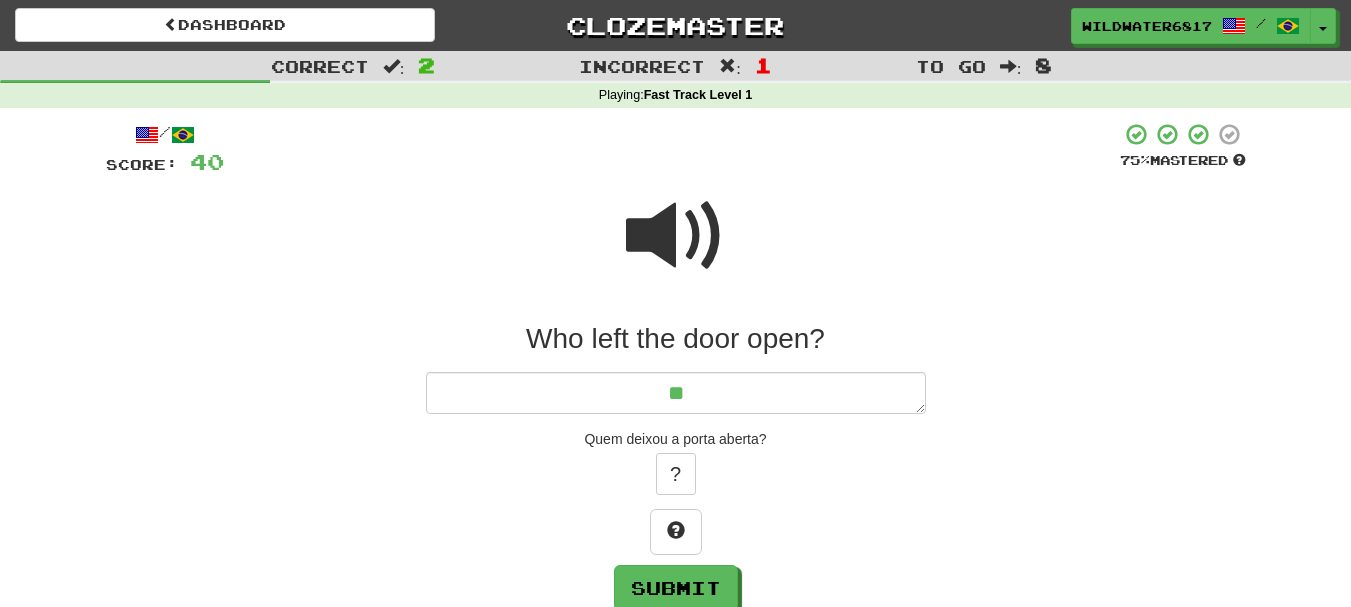 type on "*" 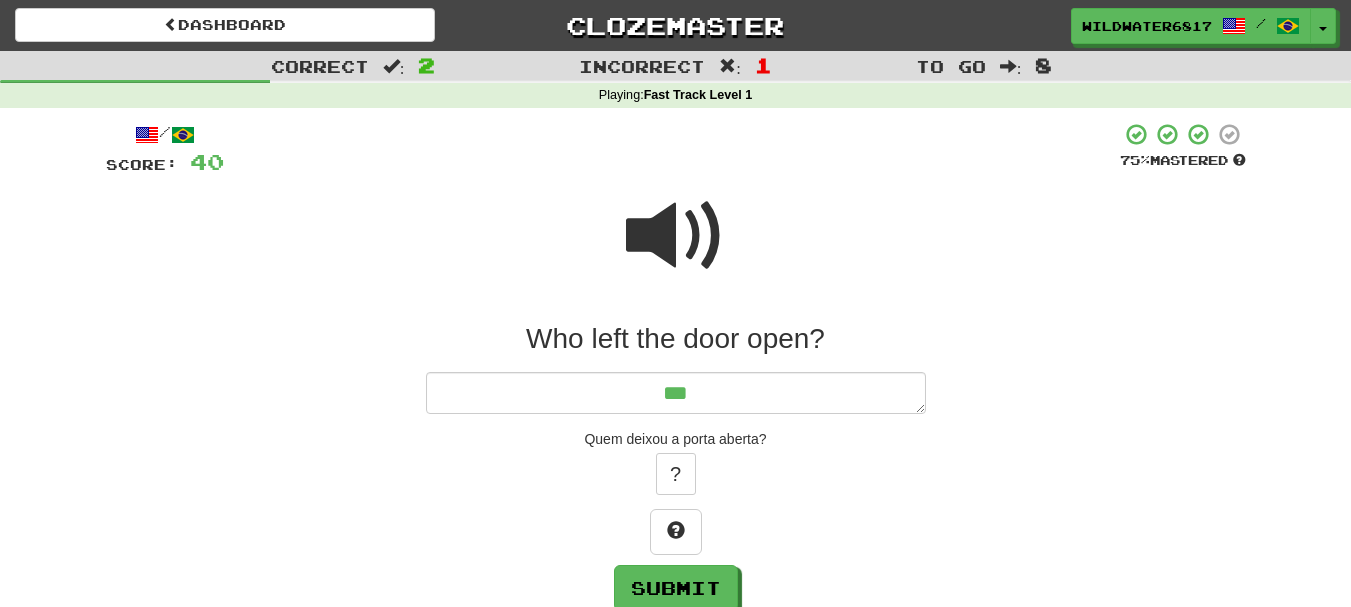 type on "*" 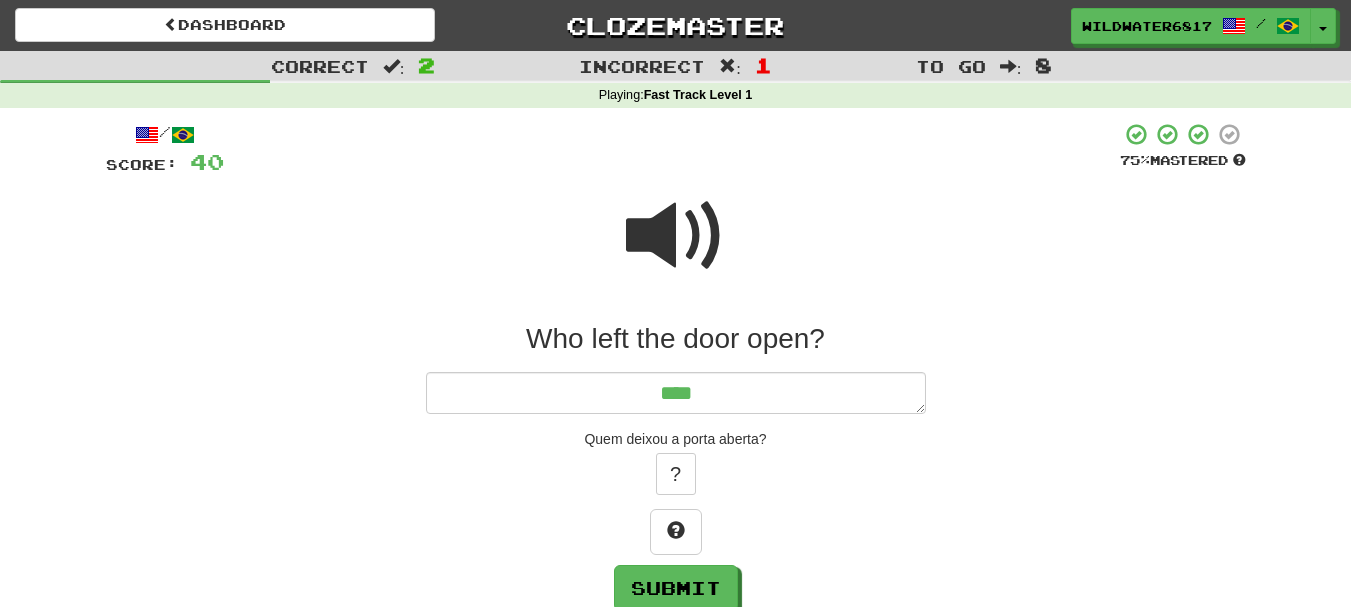 type on "*" 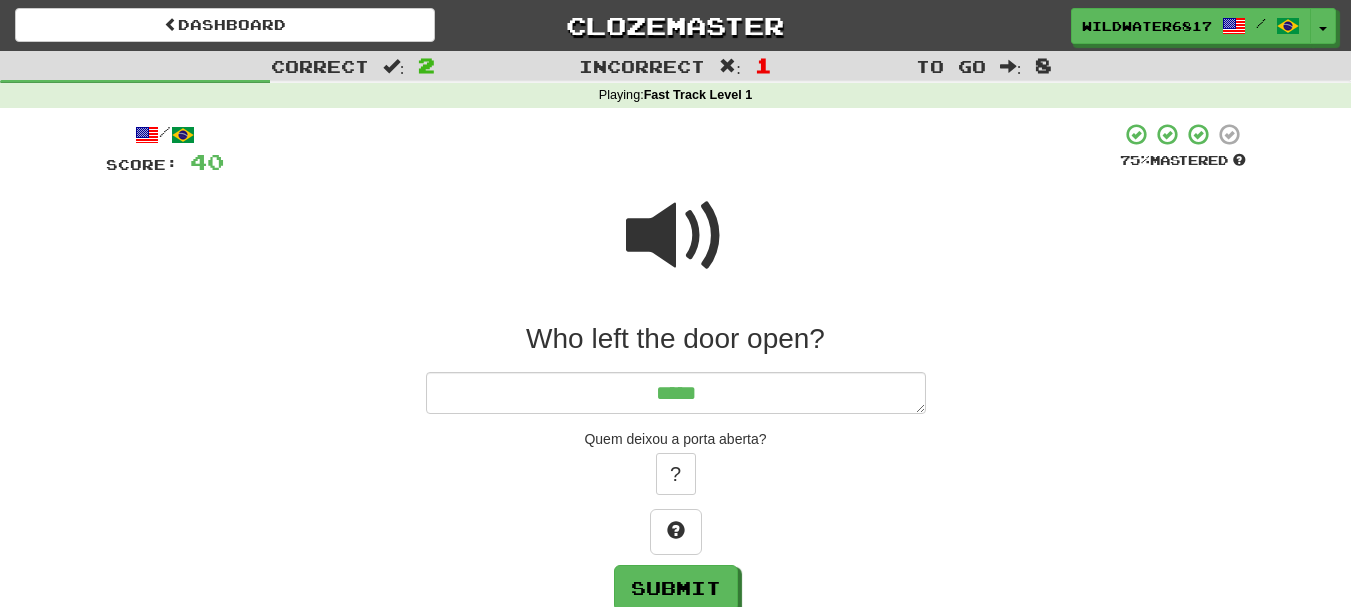 type on "*" 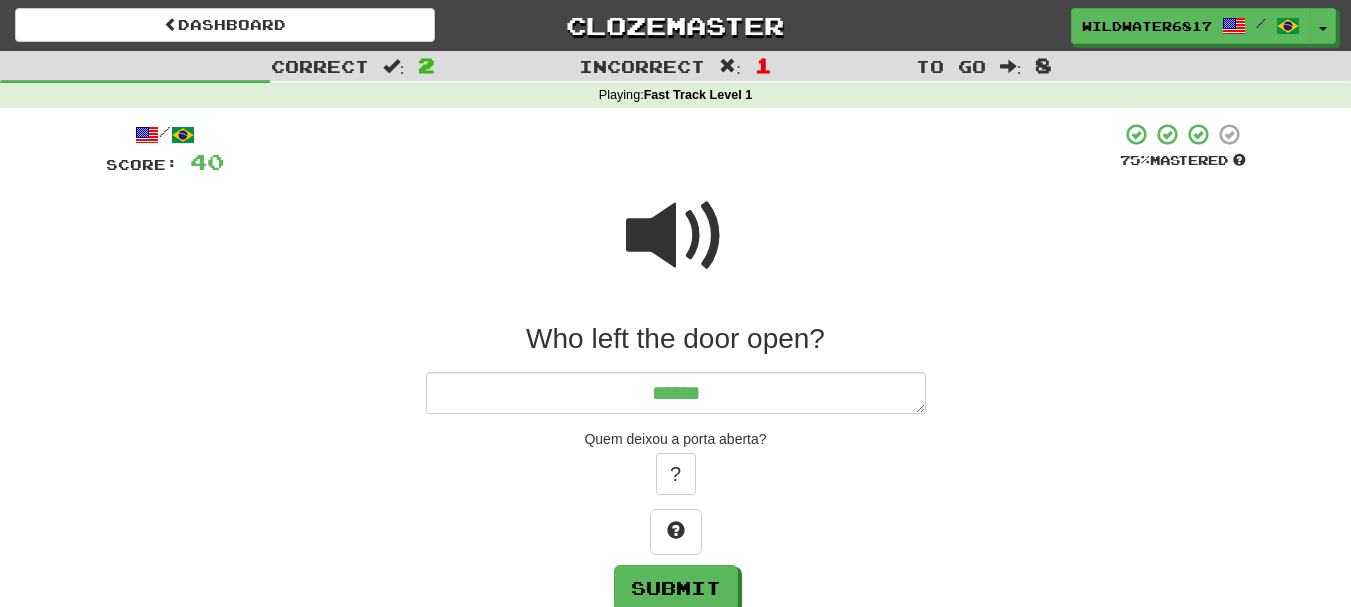 type on "*" 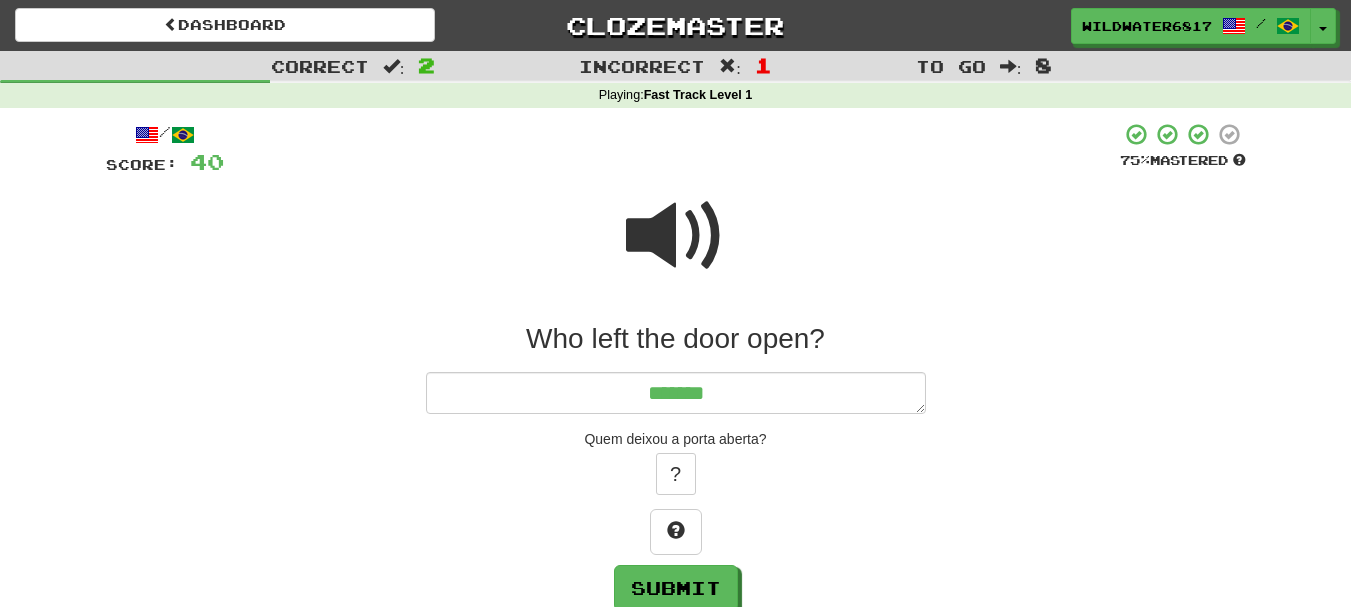 type on "*" 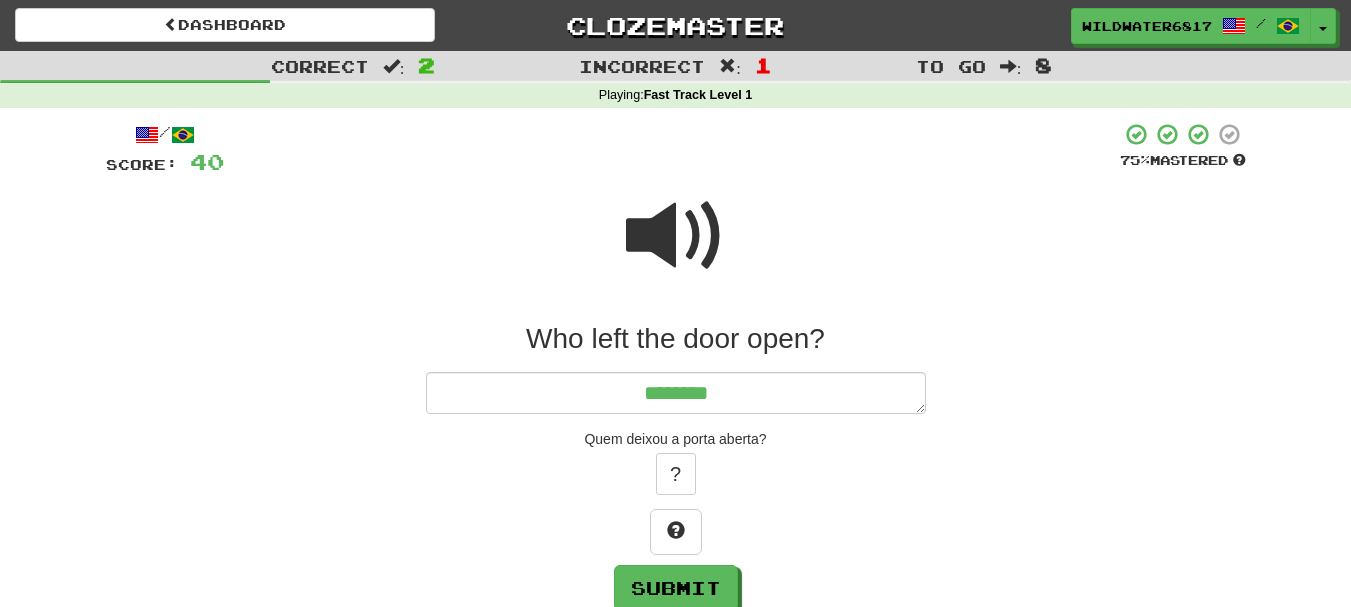 type on "*" 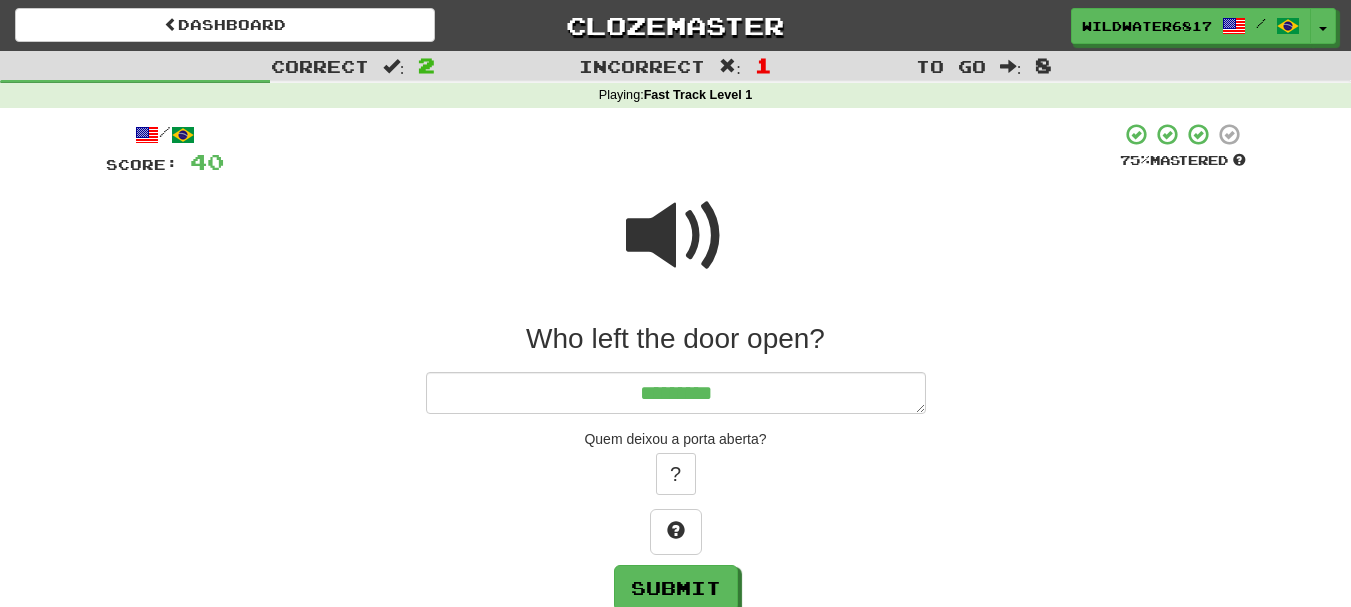 type on "*" 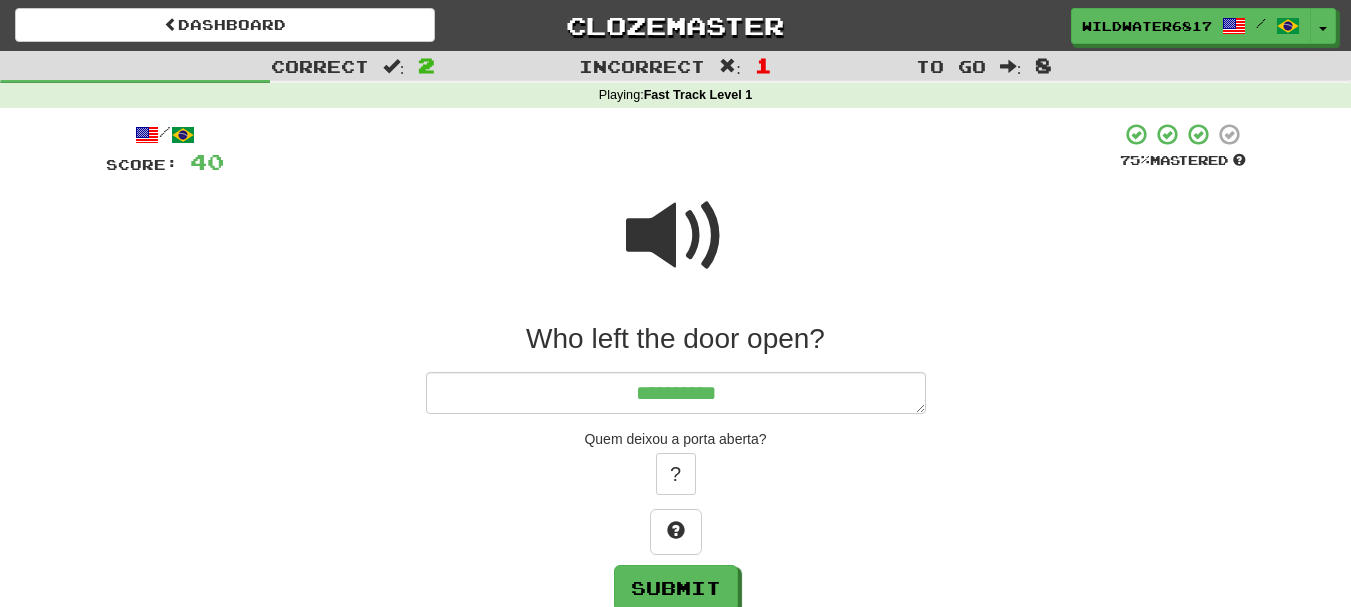 type on "**********" 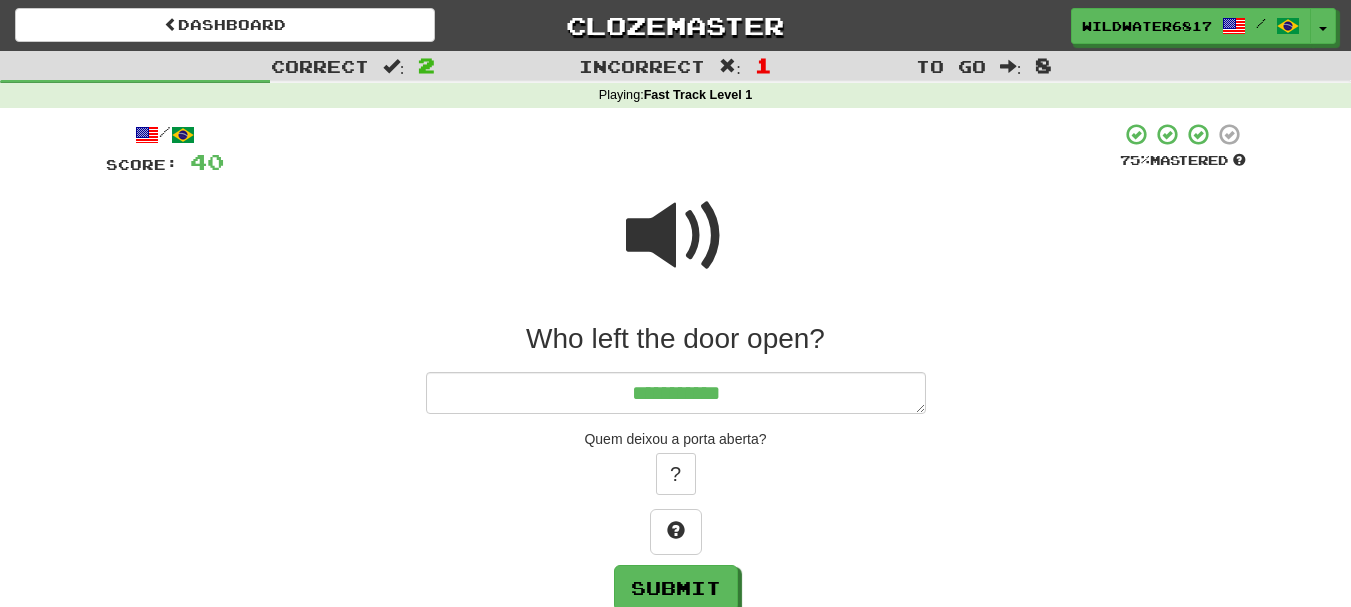 type on "*" 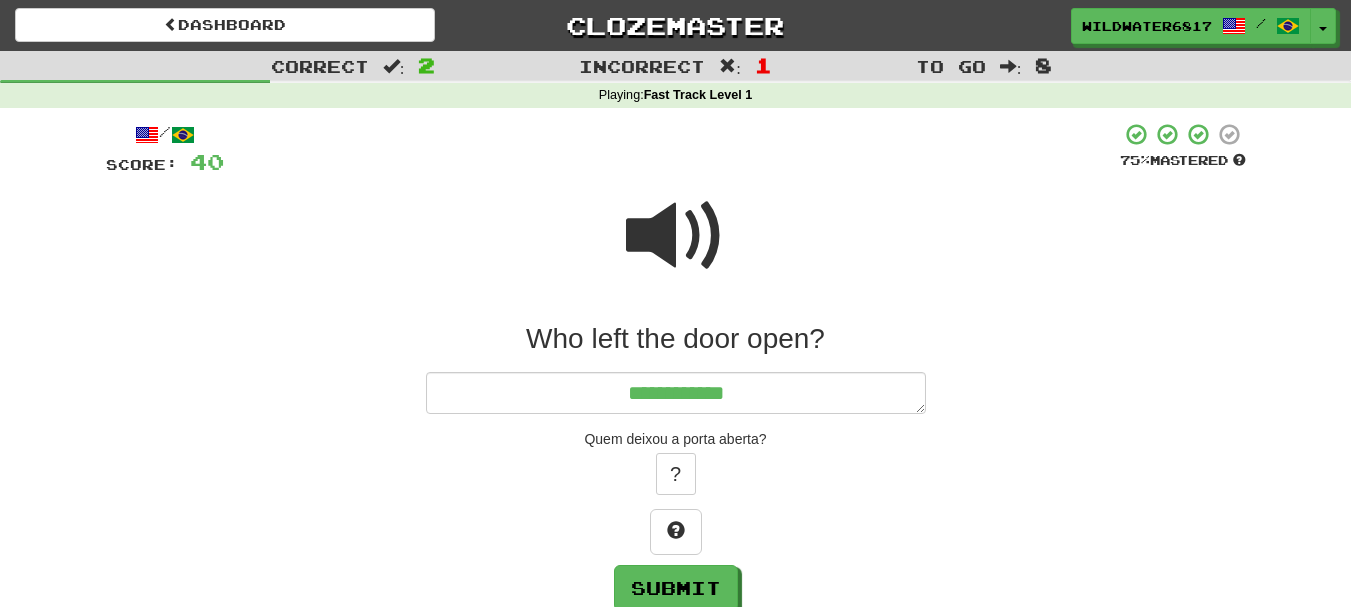 type on "*" 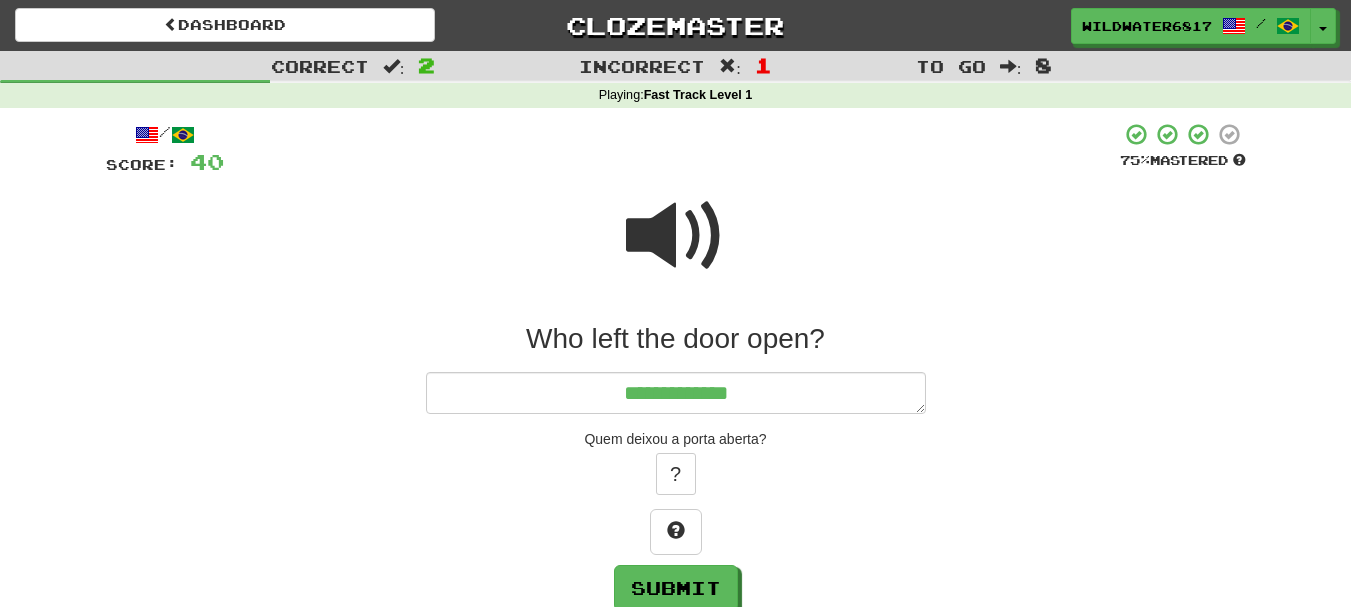 type on "*" 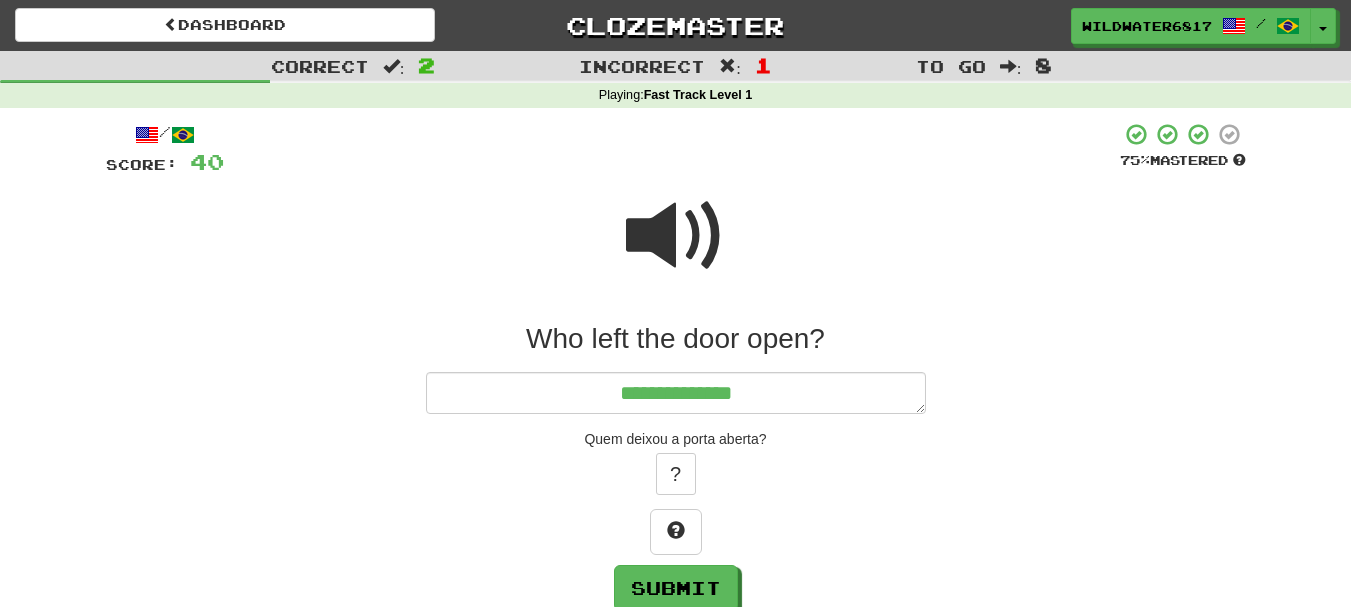 type on "*" 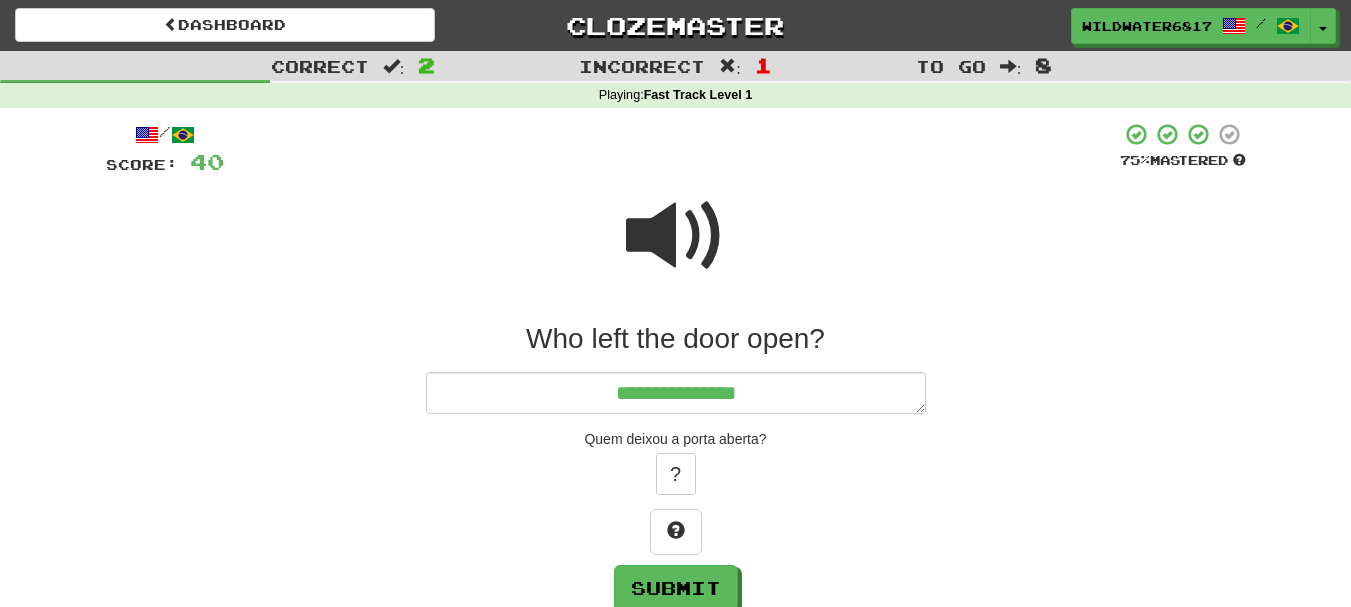 type on "*" 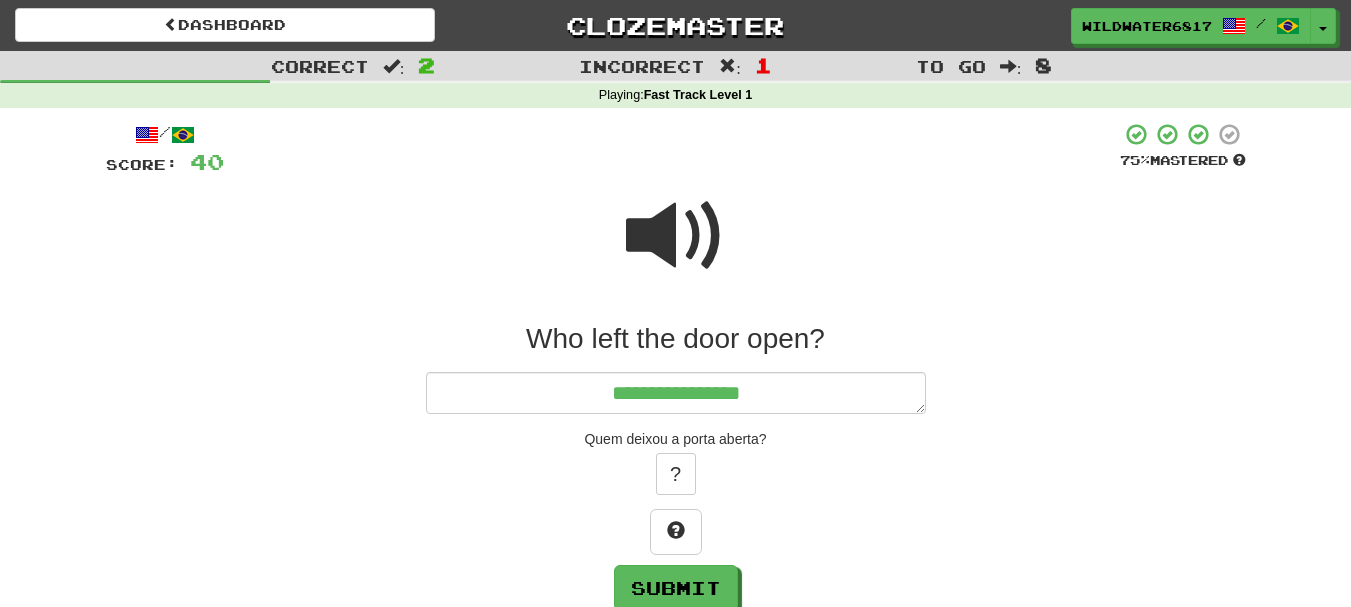 type on "*" 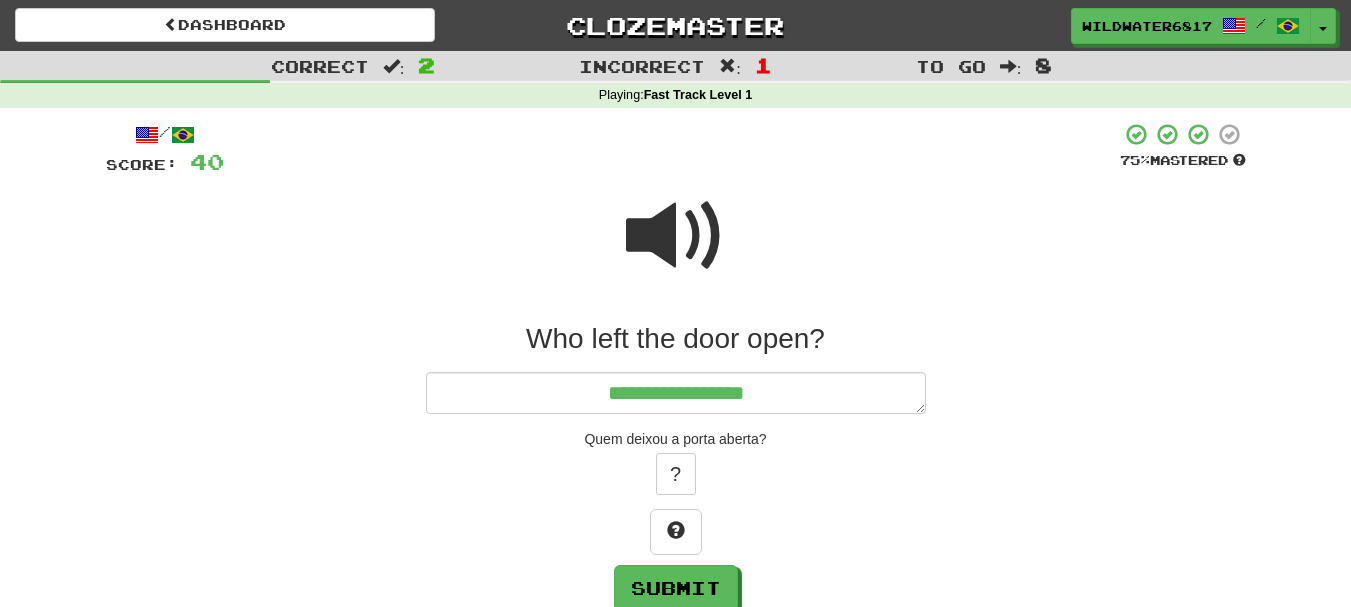 type on "*" 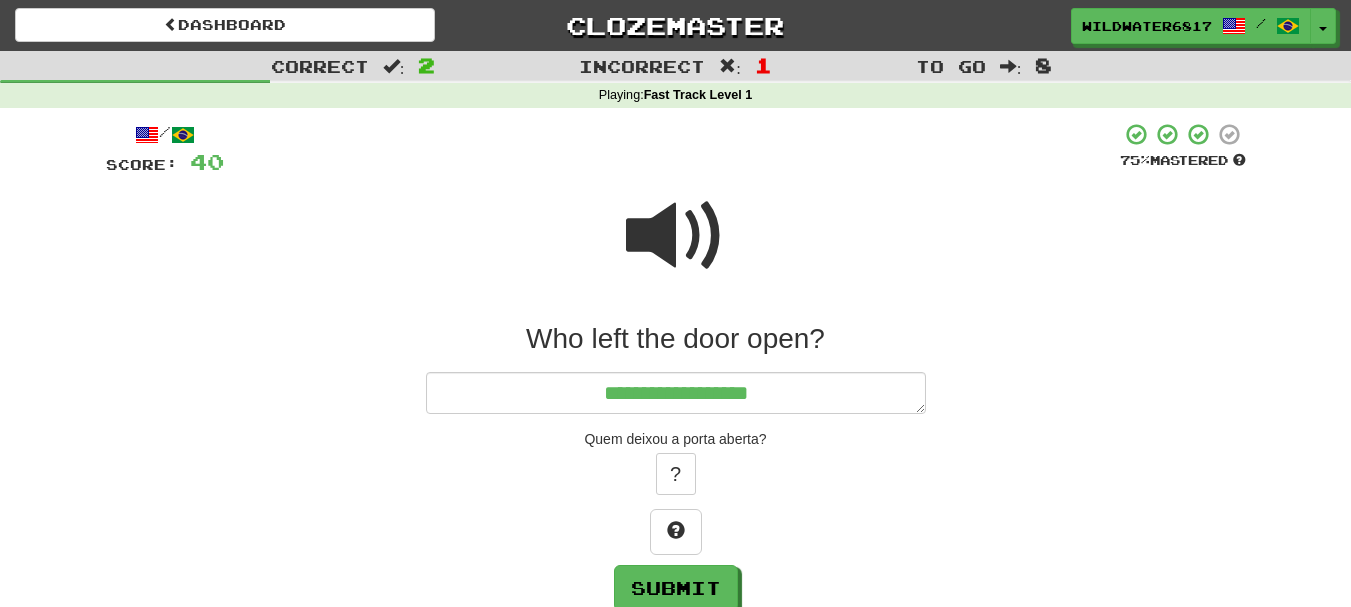 type on "*" 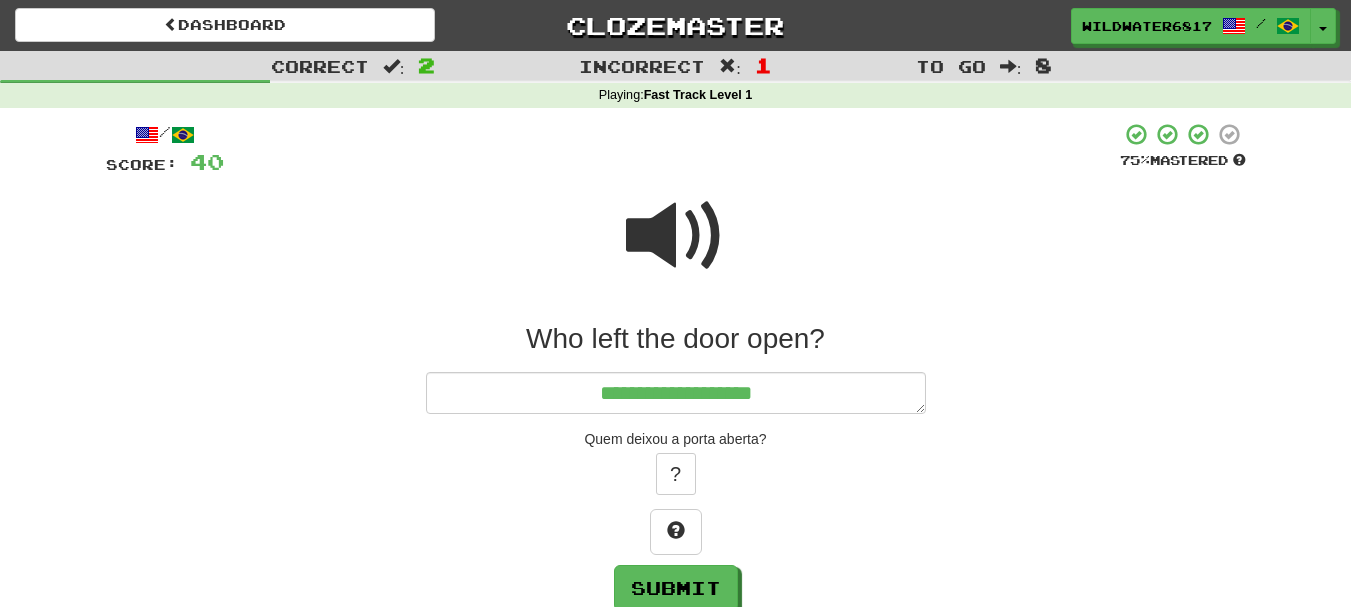 type on "*" 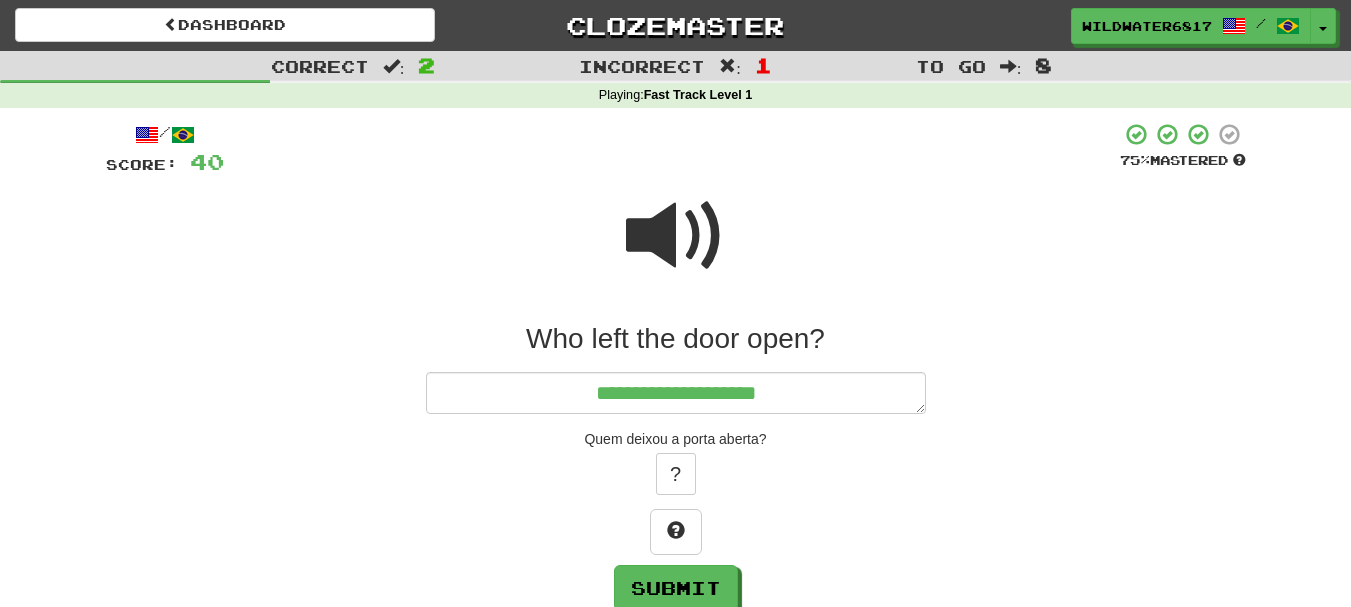 type on "*" 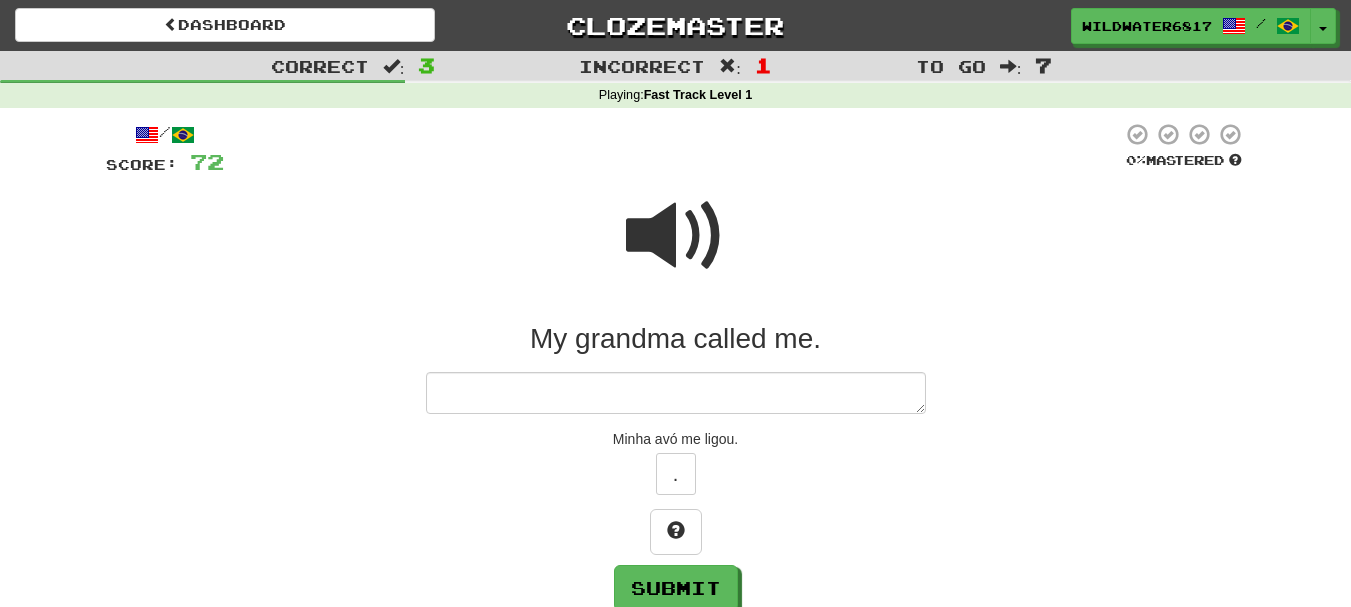 type on "*" 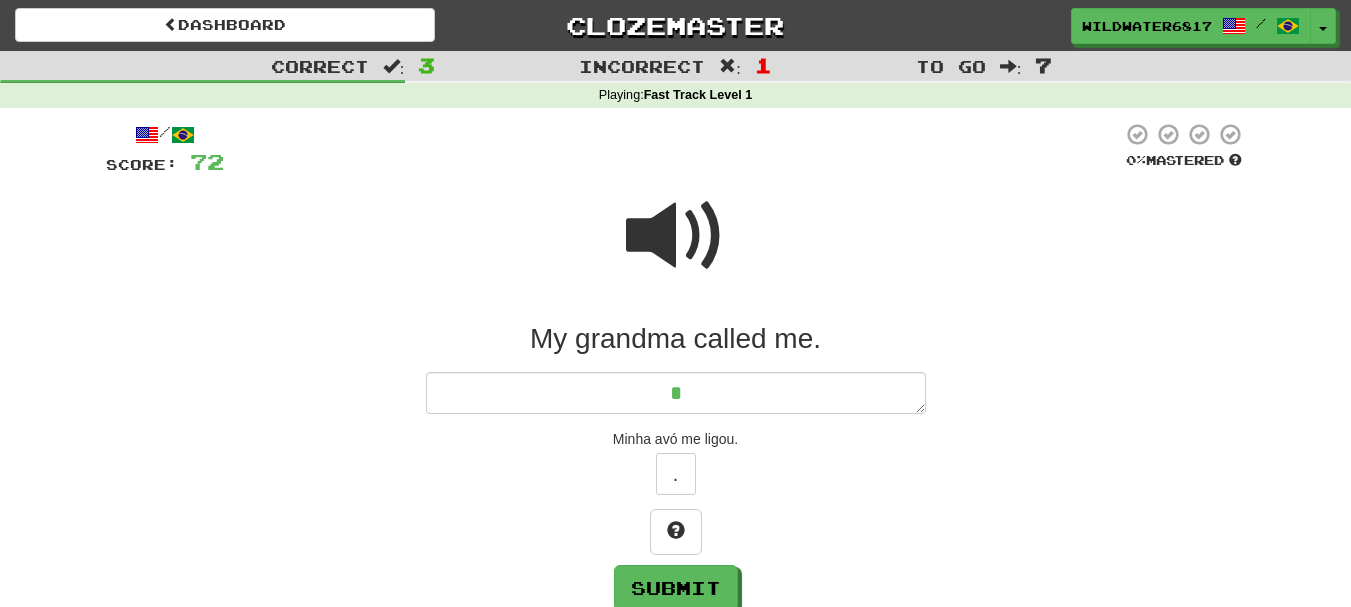 type on "*" 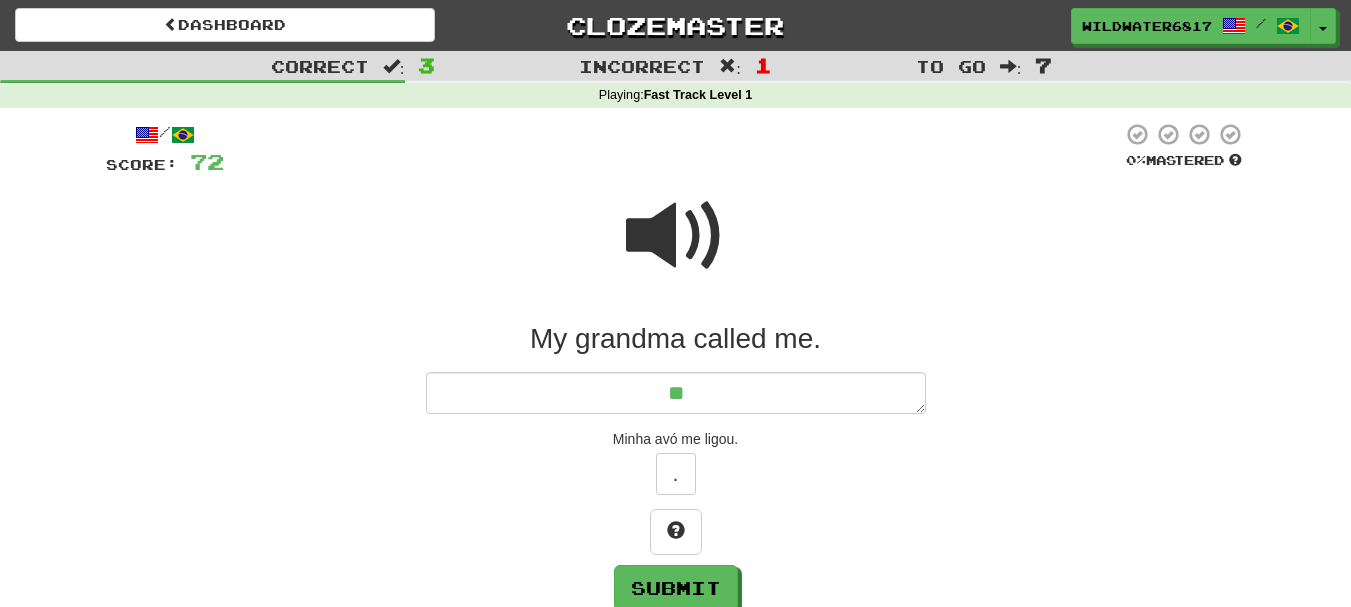 type on "*" 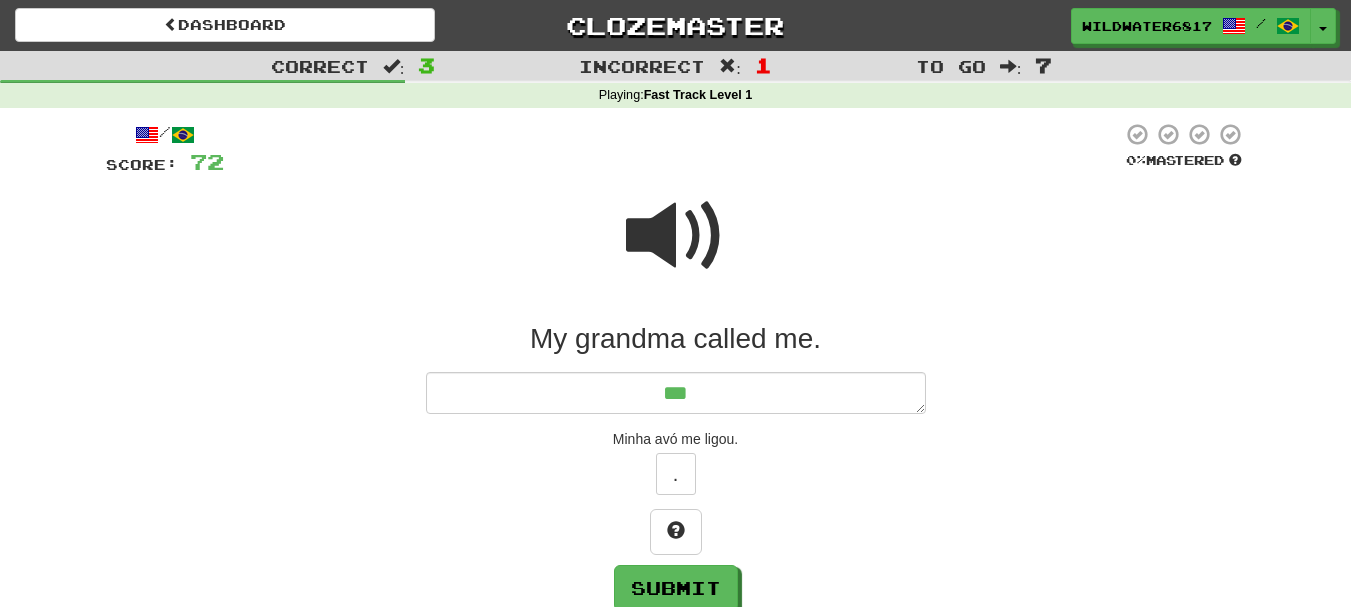 type on "*" 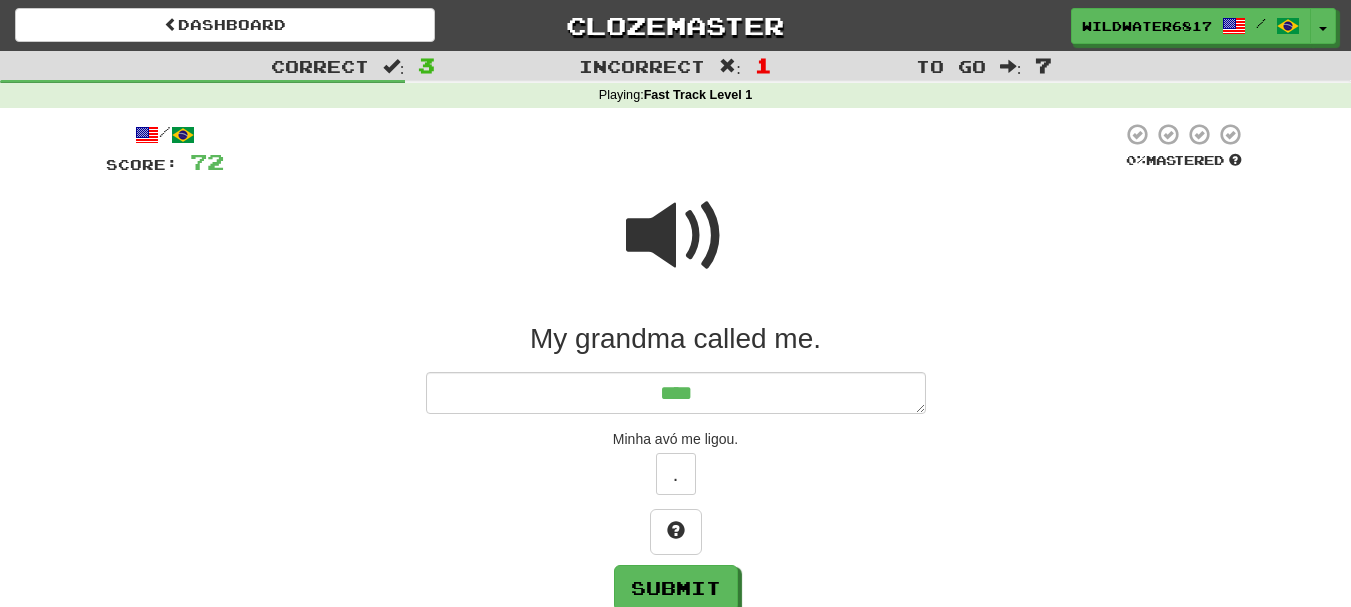 type on "*" 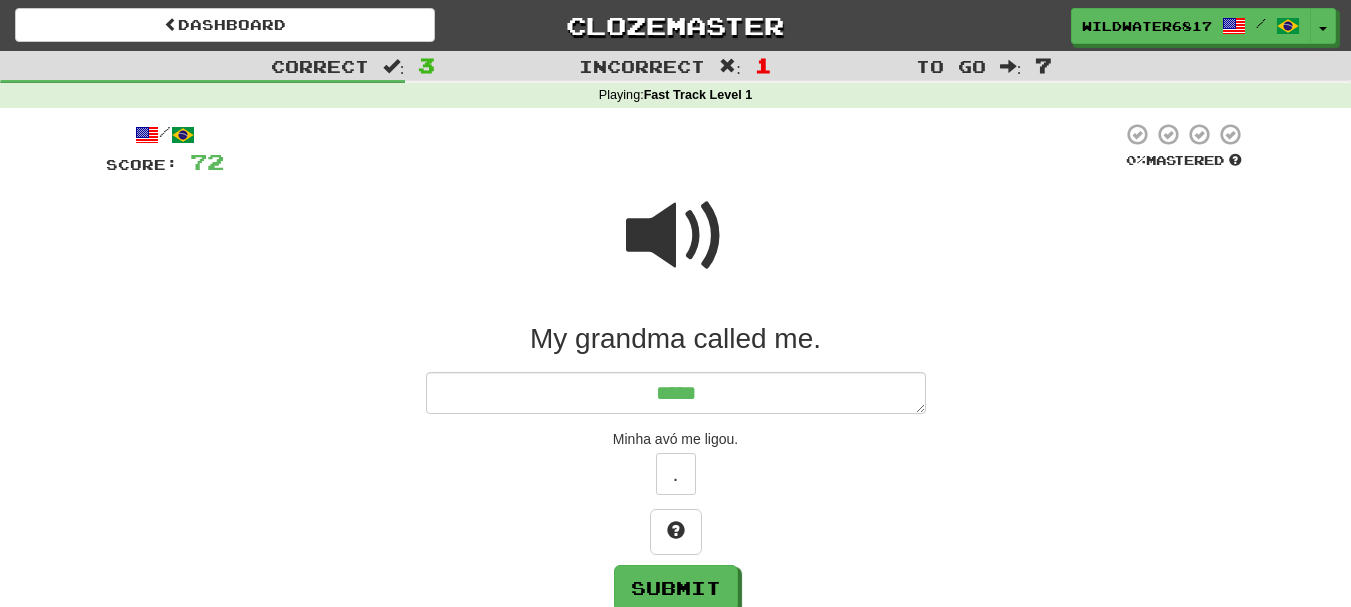 type on "*" 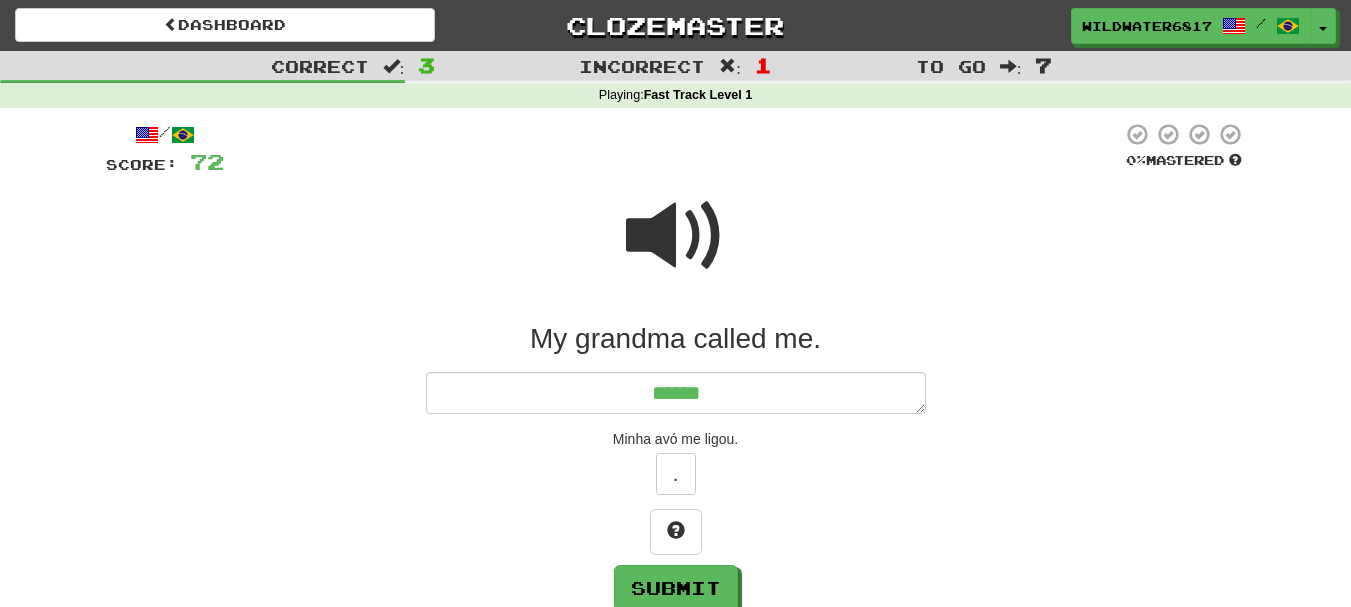 type on "*" 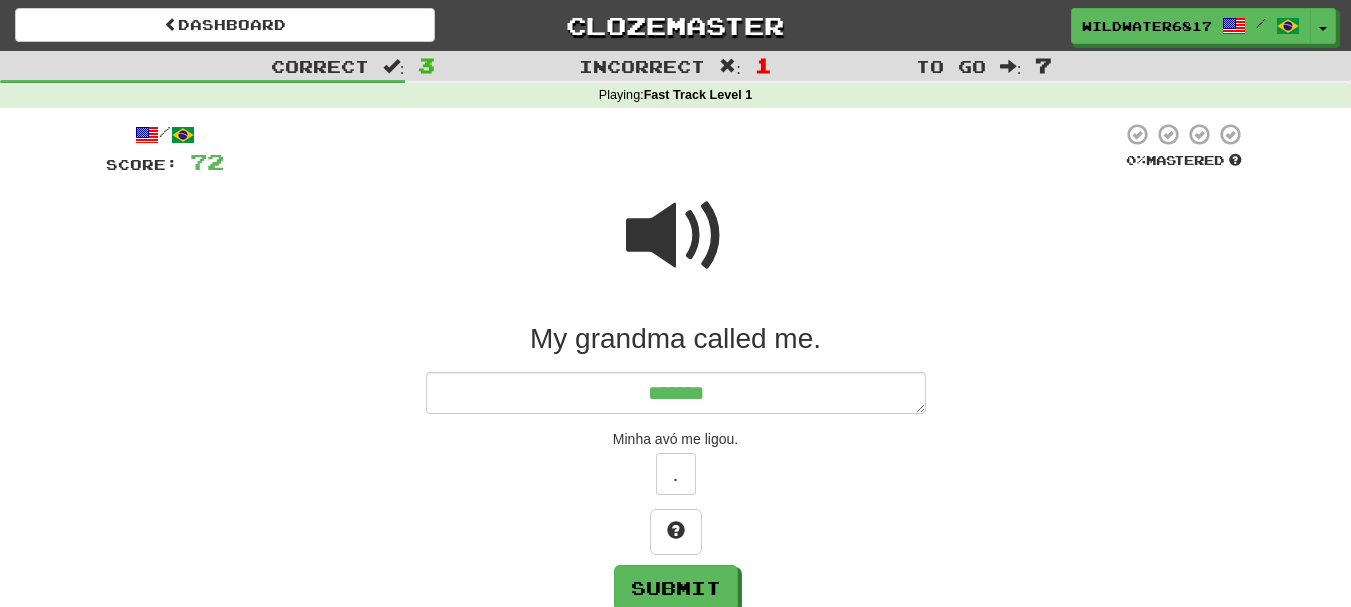 type on "*" 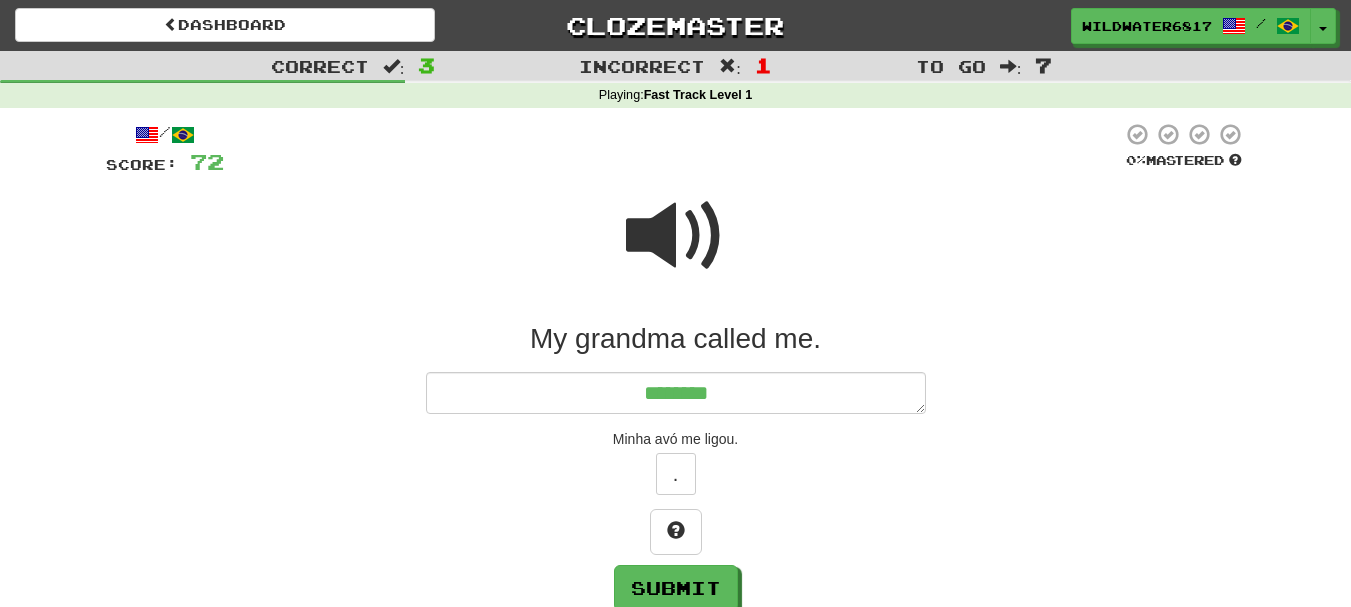 type on "*" 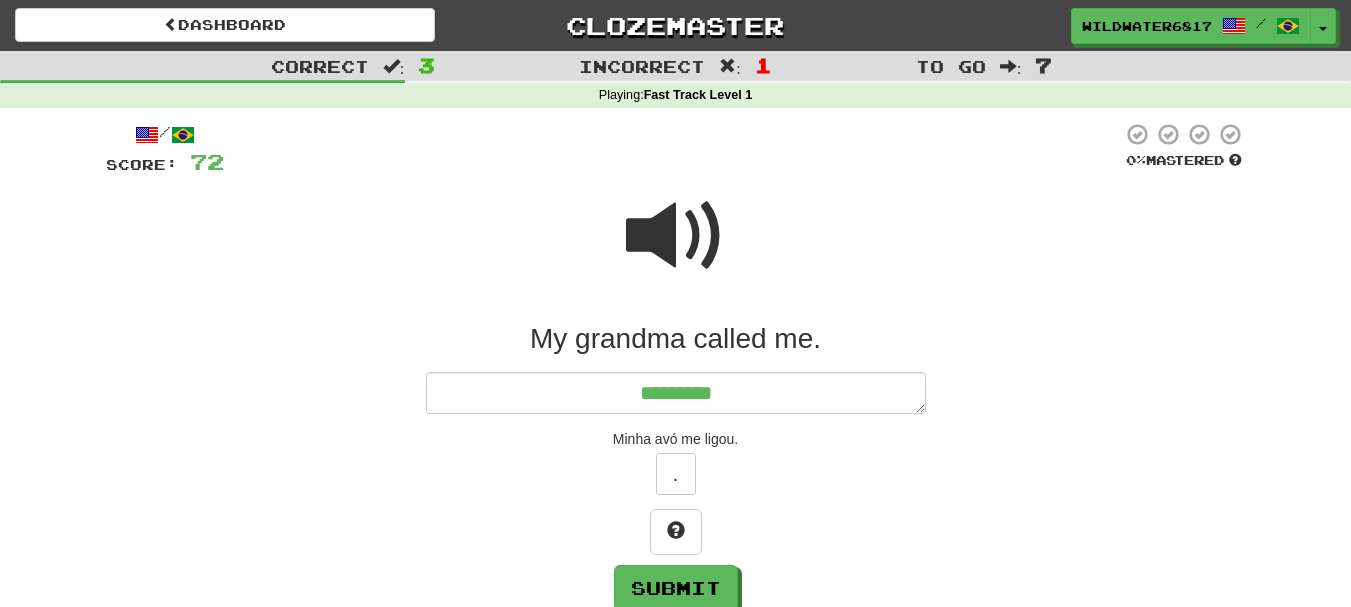 type on "*" 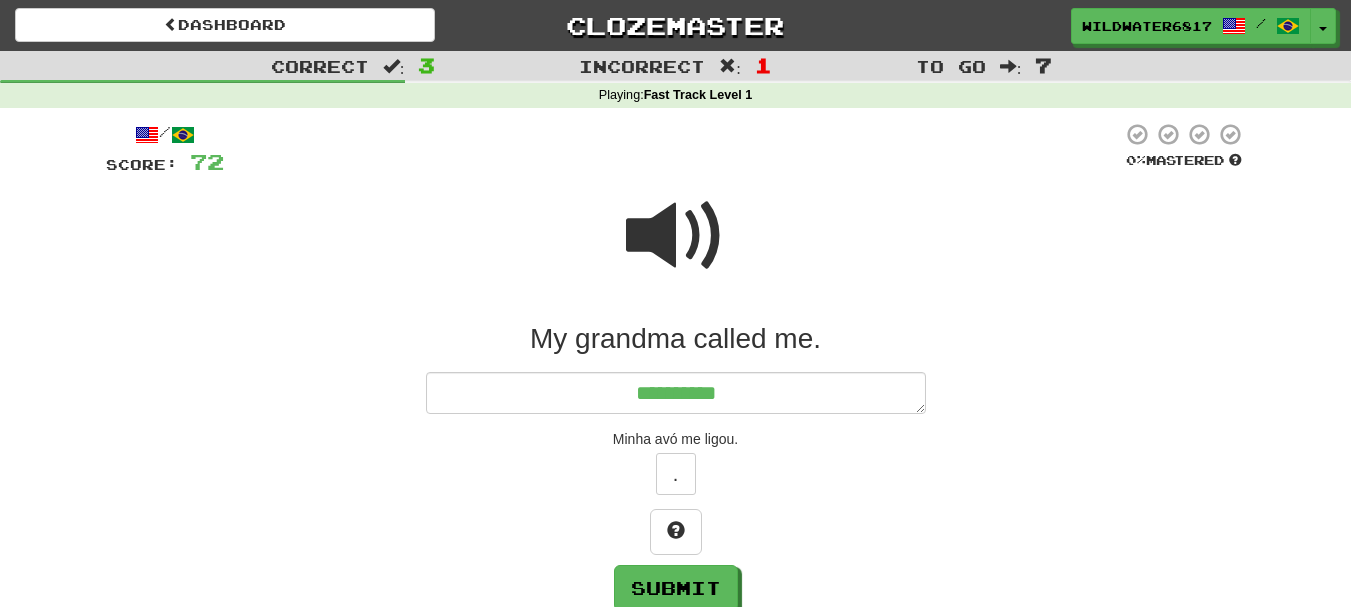 type on "*" 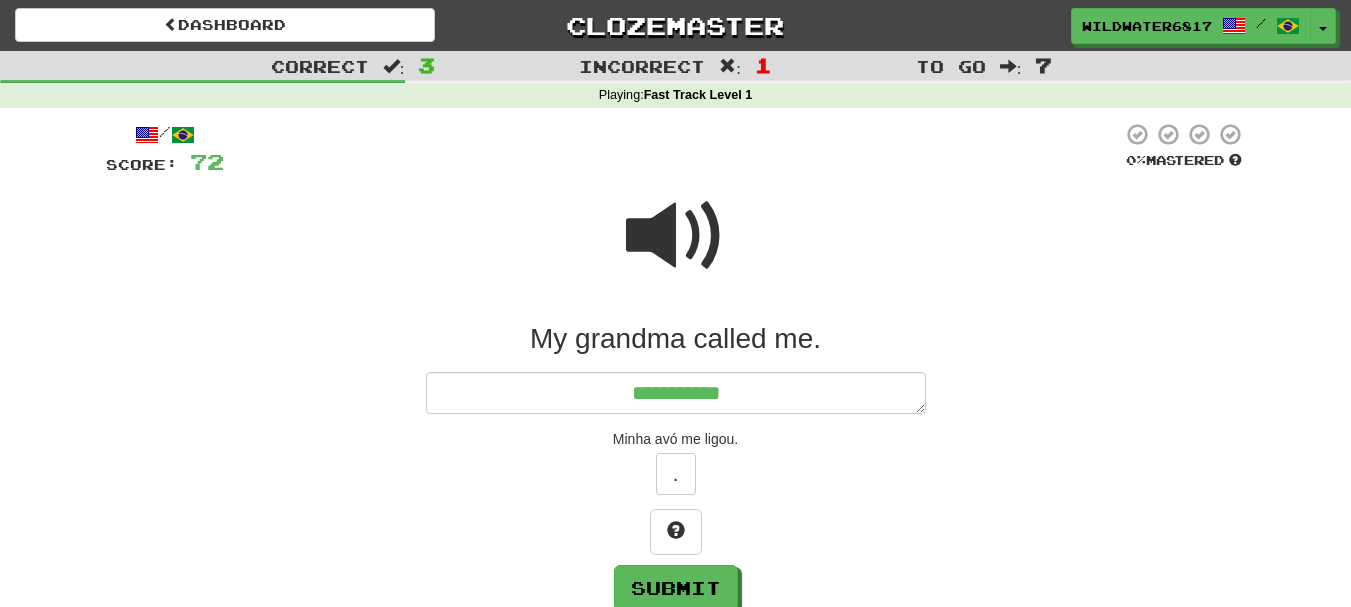 type on "*" 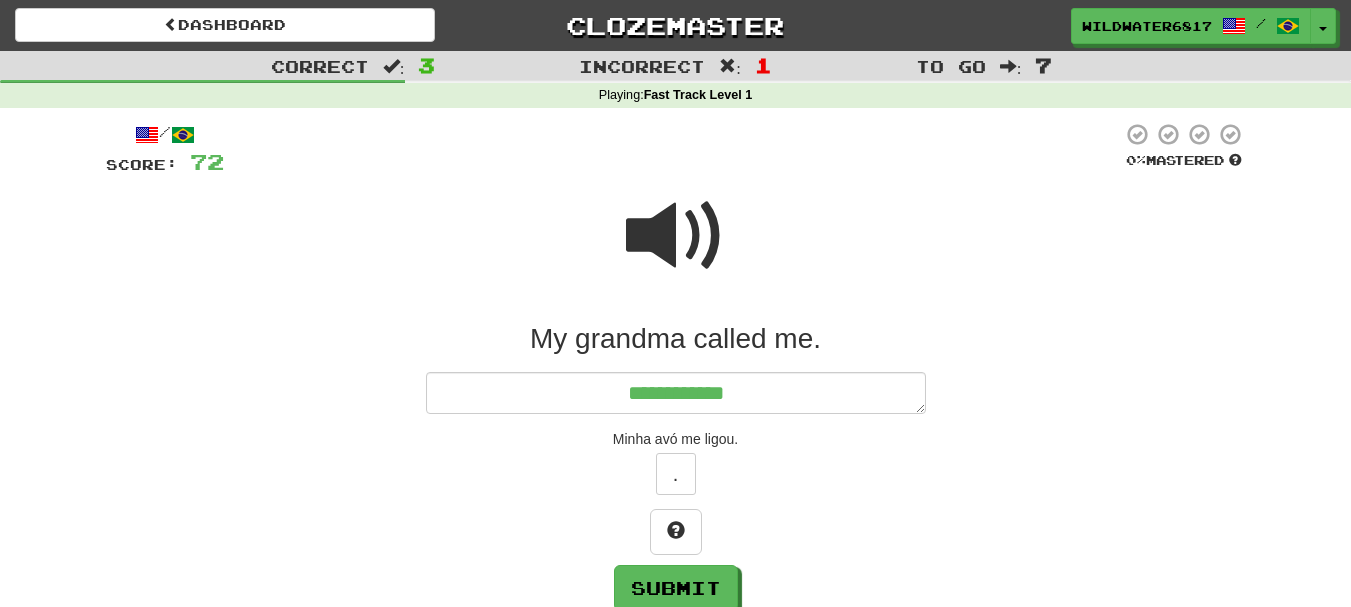 type on "*" 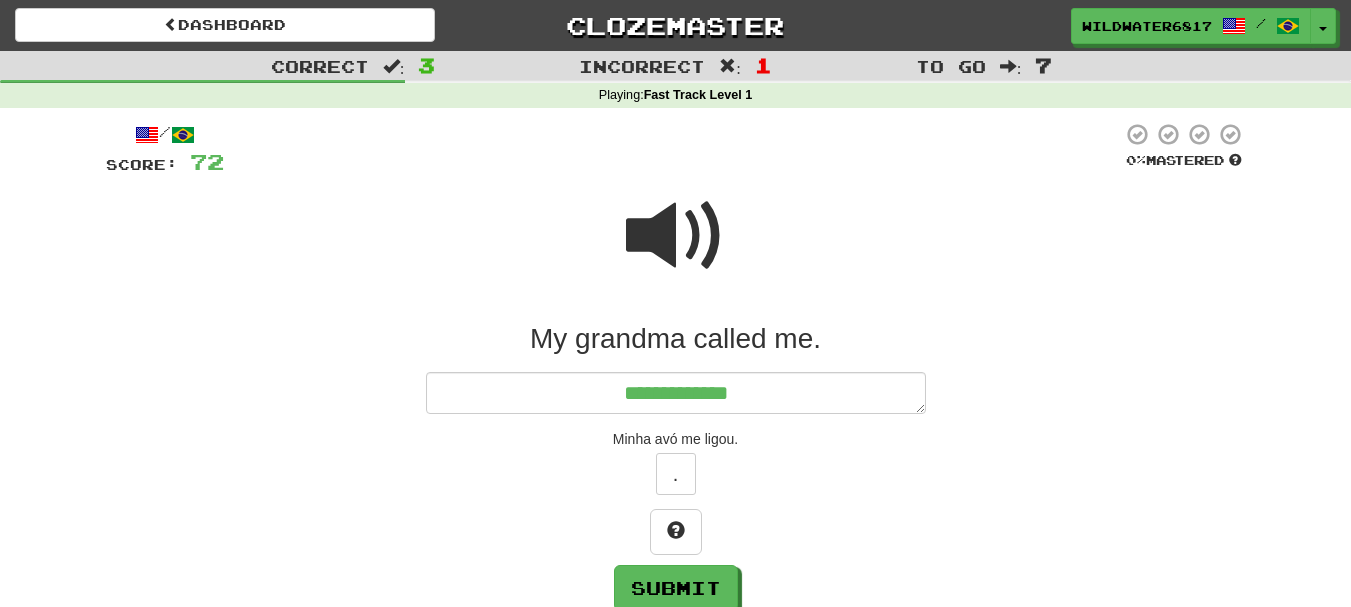 type on "*" 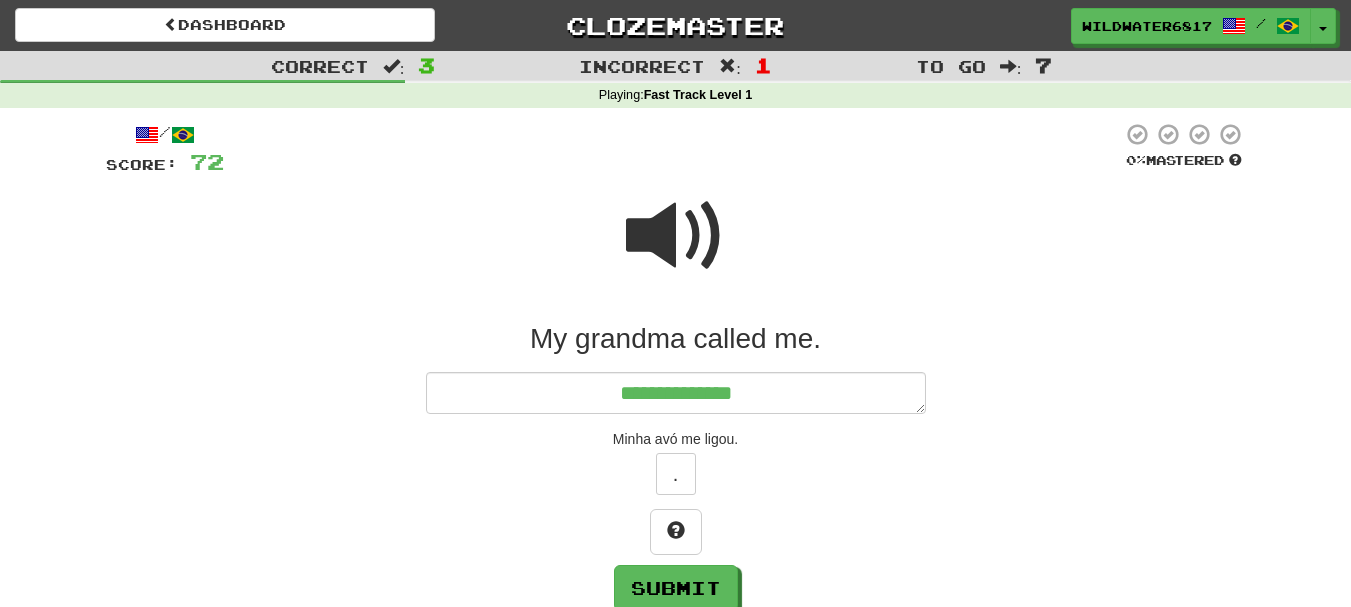 type on "*" 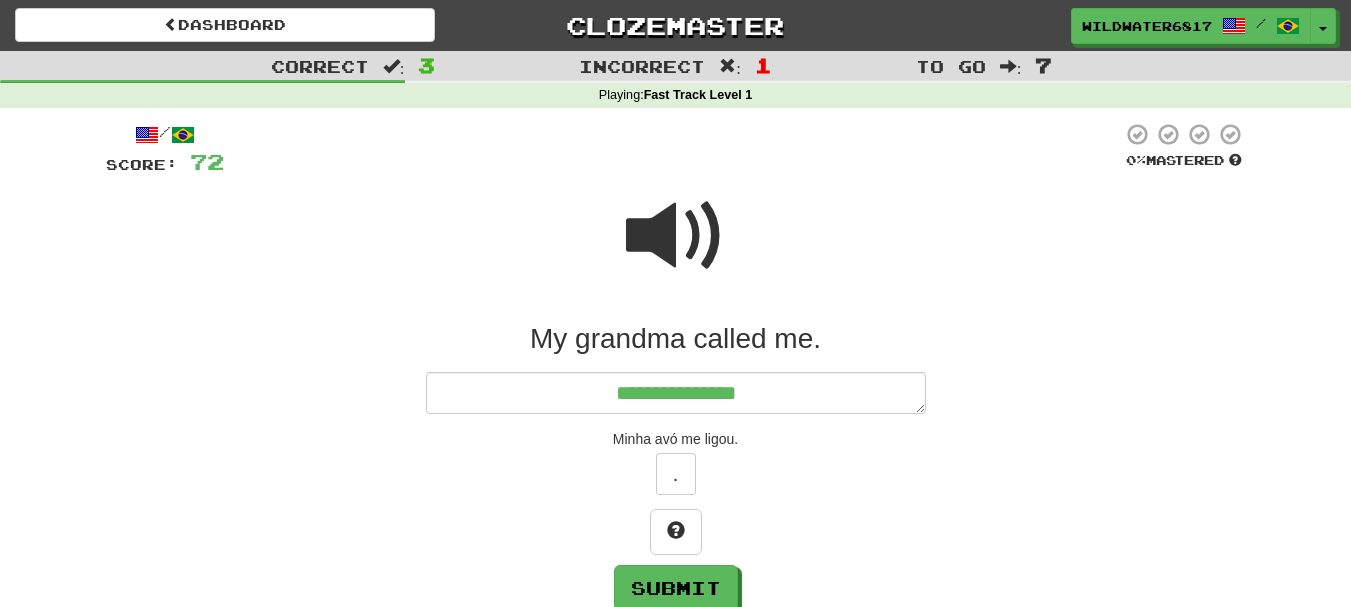 type on "*" 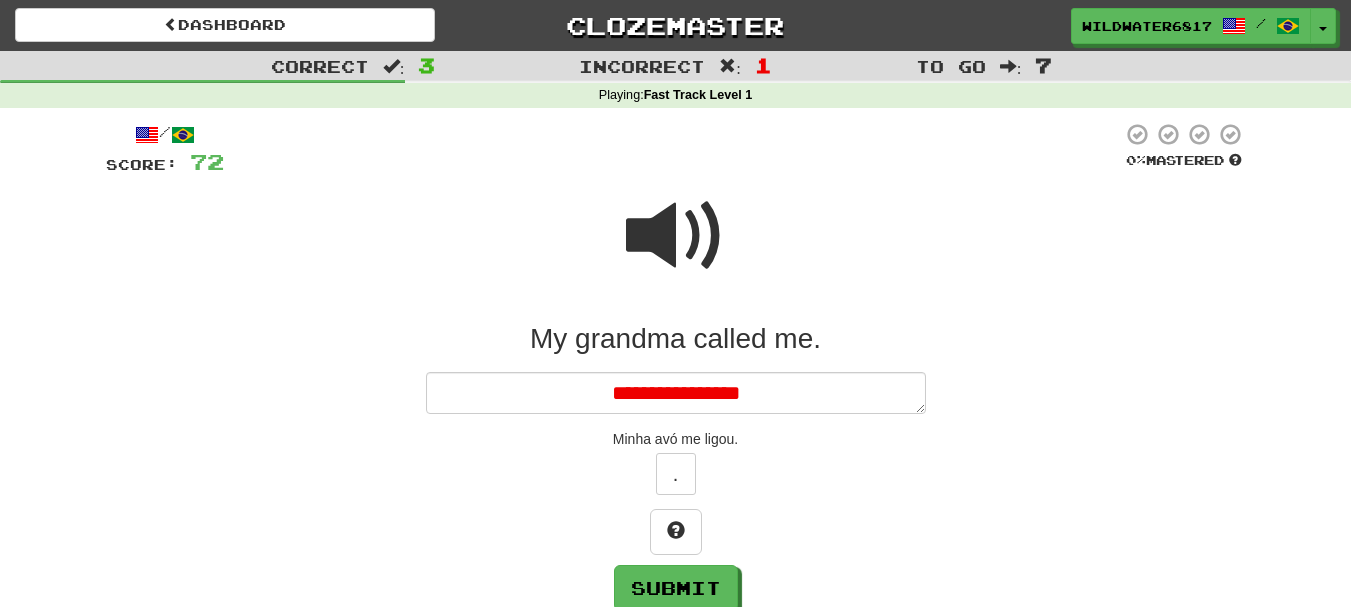 type on "**********" 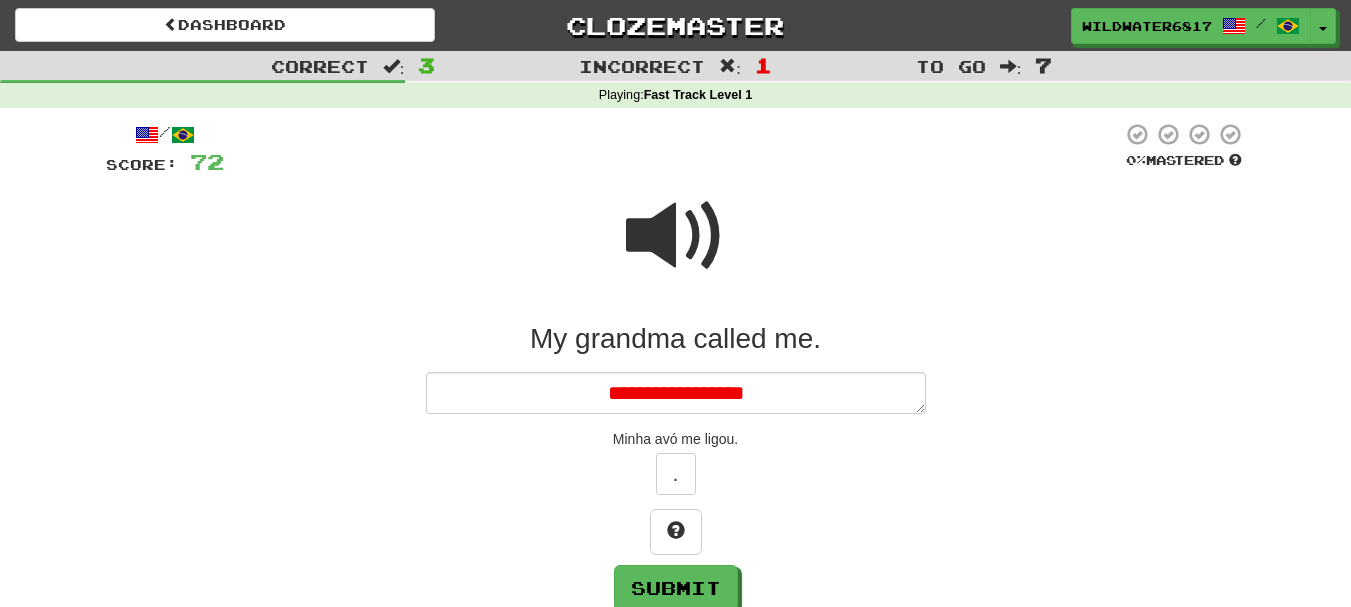 type on "*" 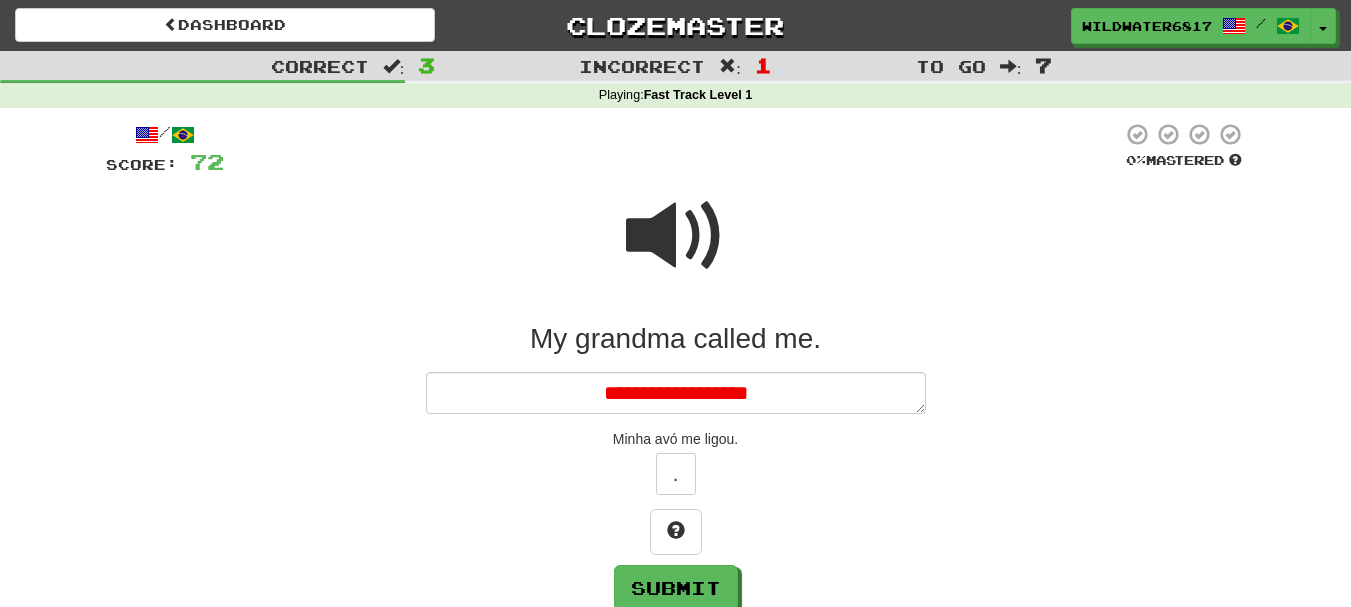 type on "*" 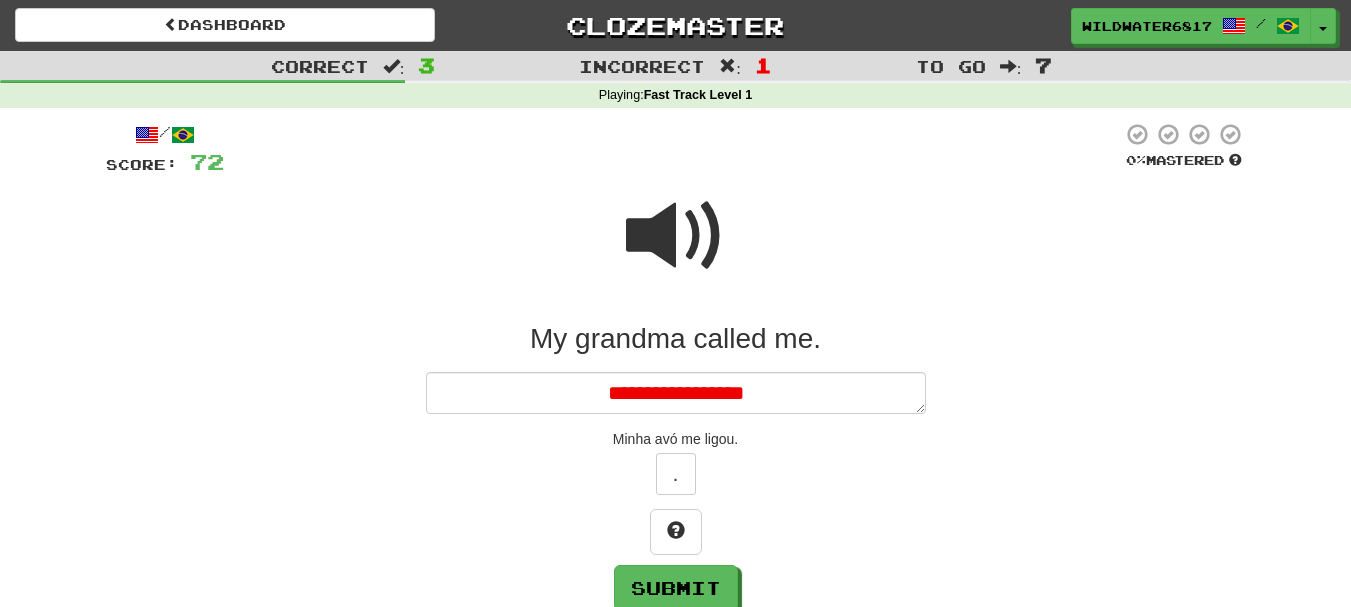 type on "*" 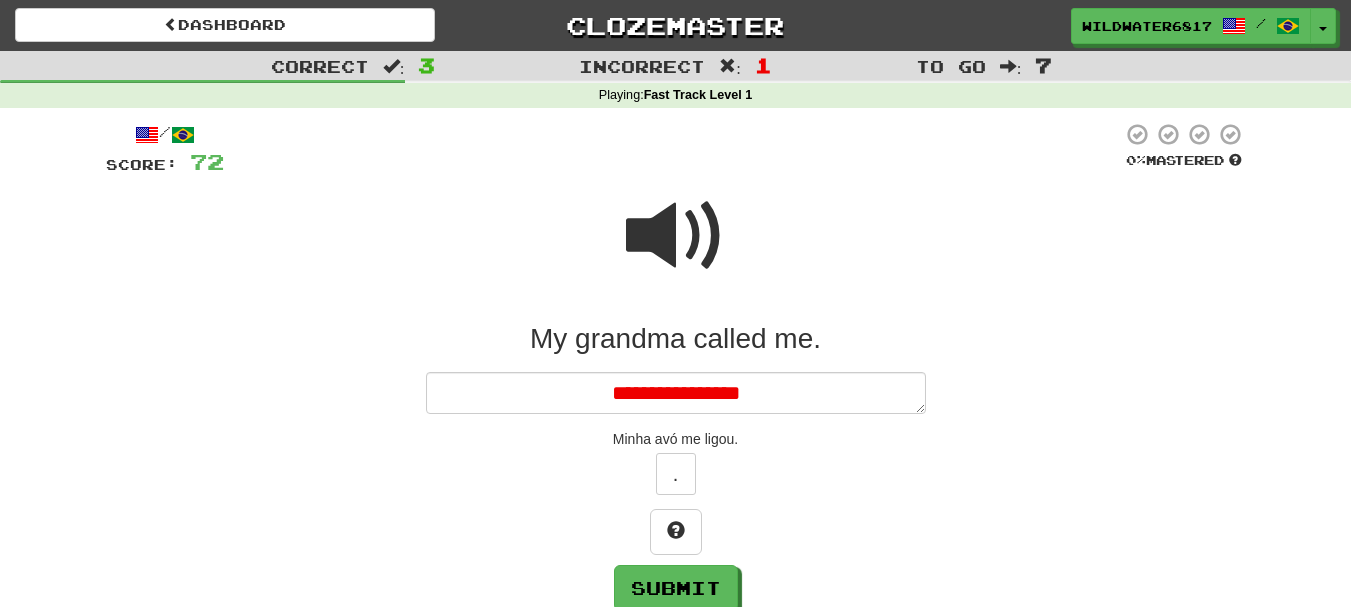type on "*" 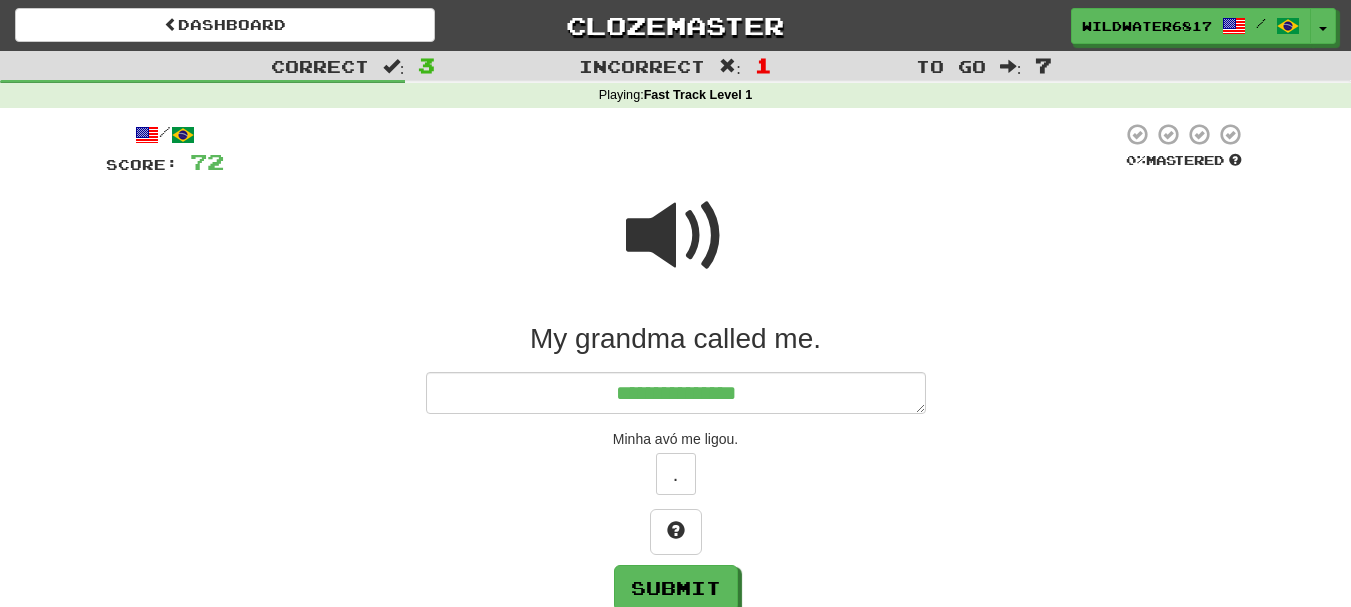 type on "*" 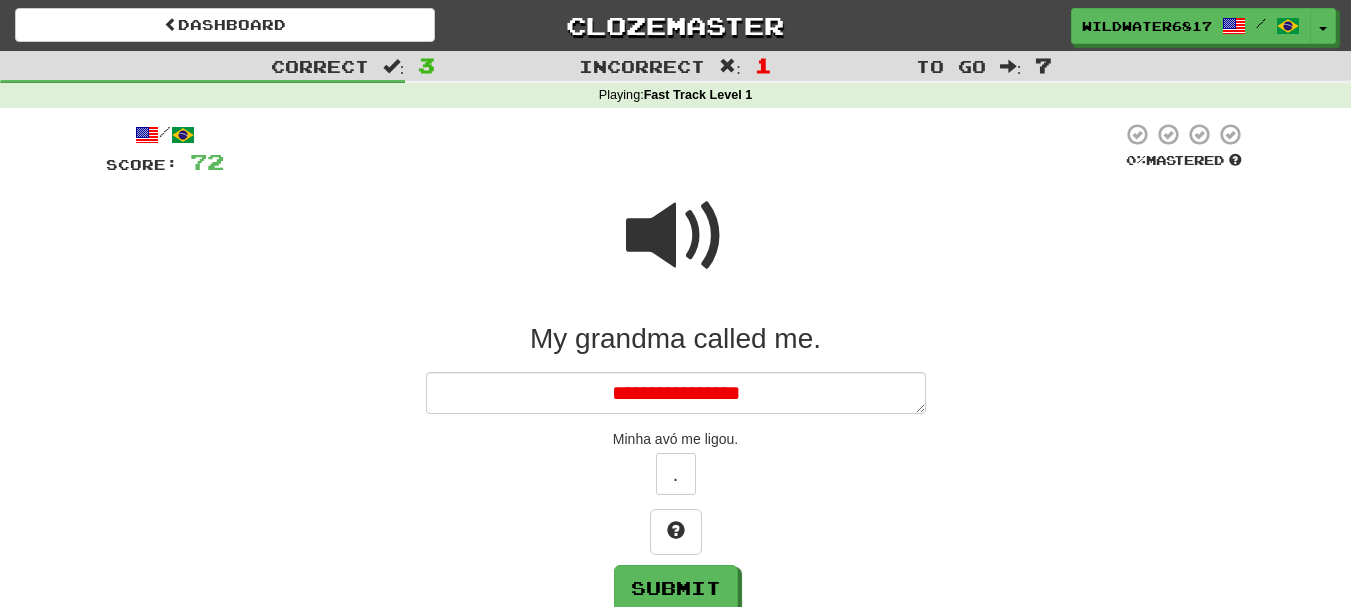 type on "*" 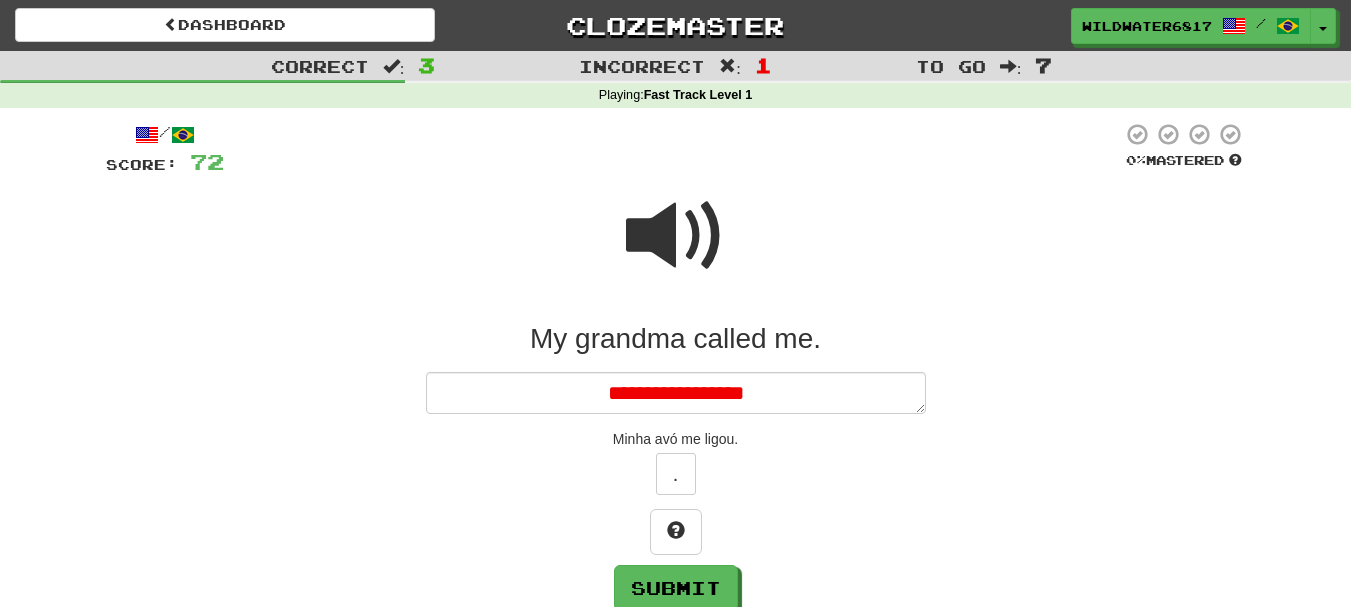 type on "*" 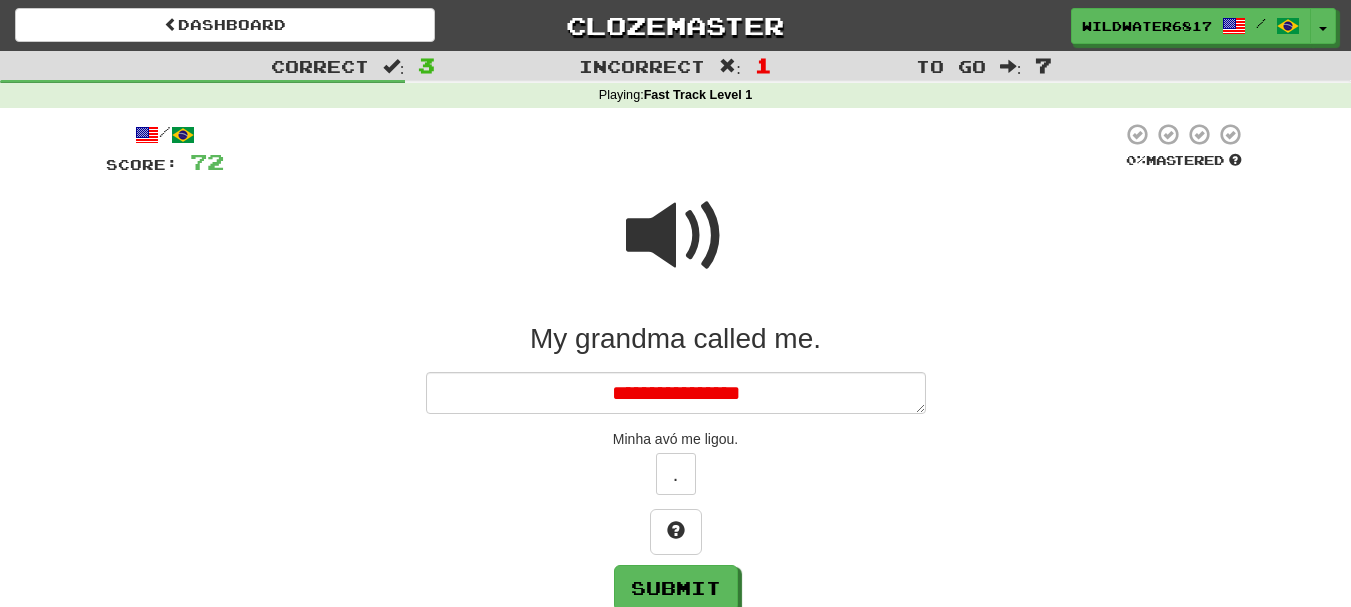 type on "*" 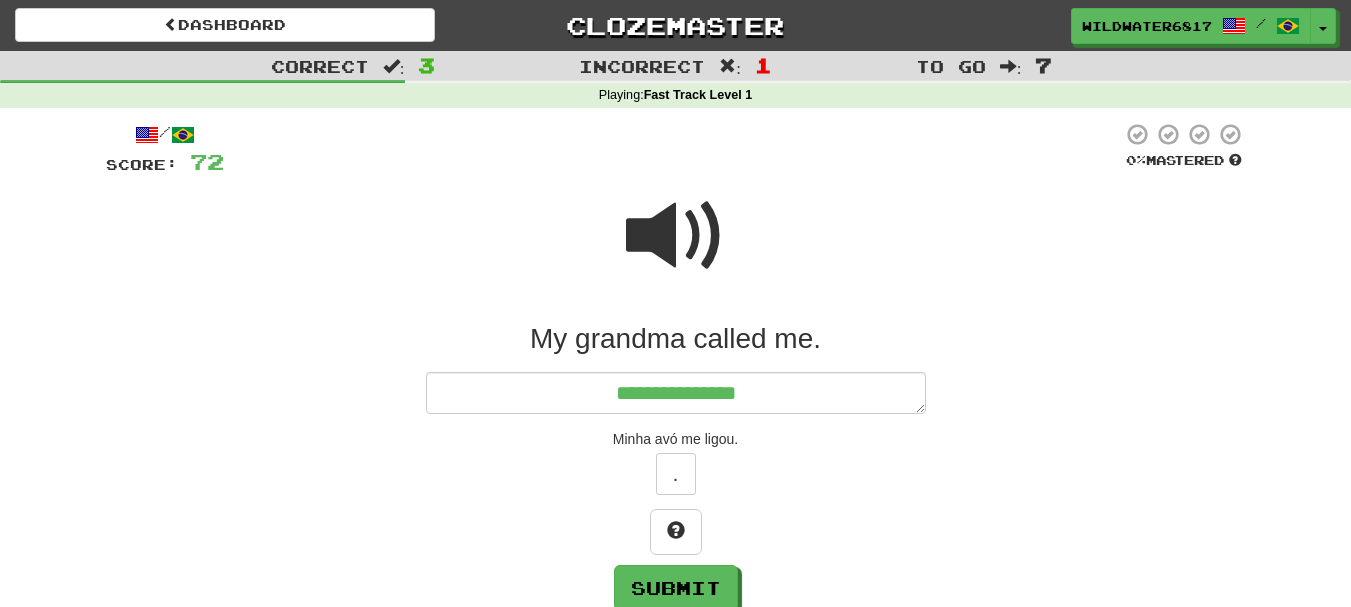 type on "*" 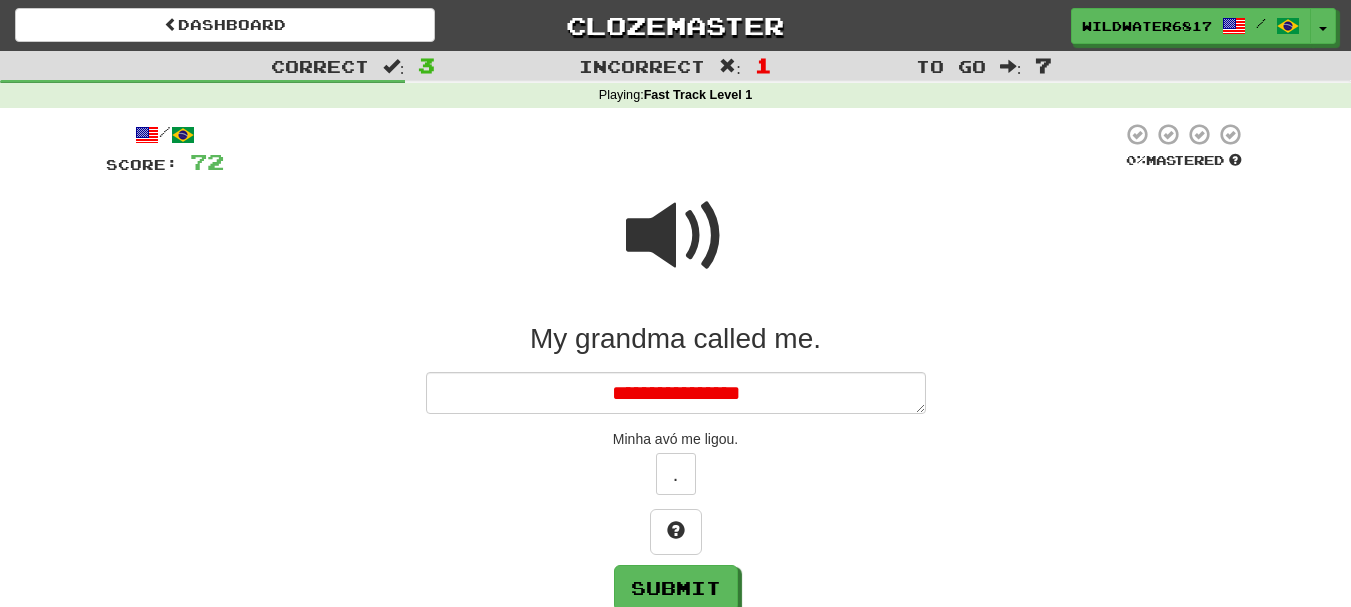 type on "*" 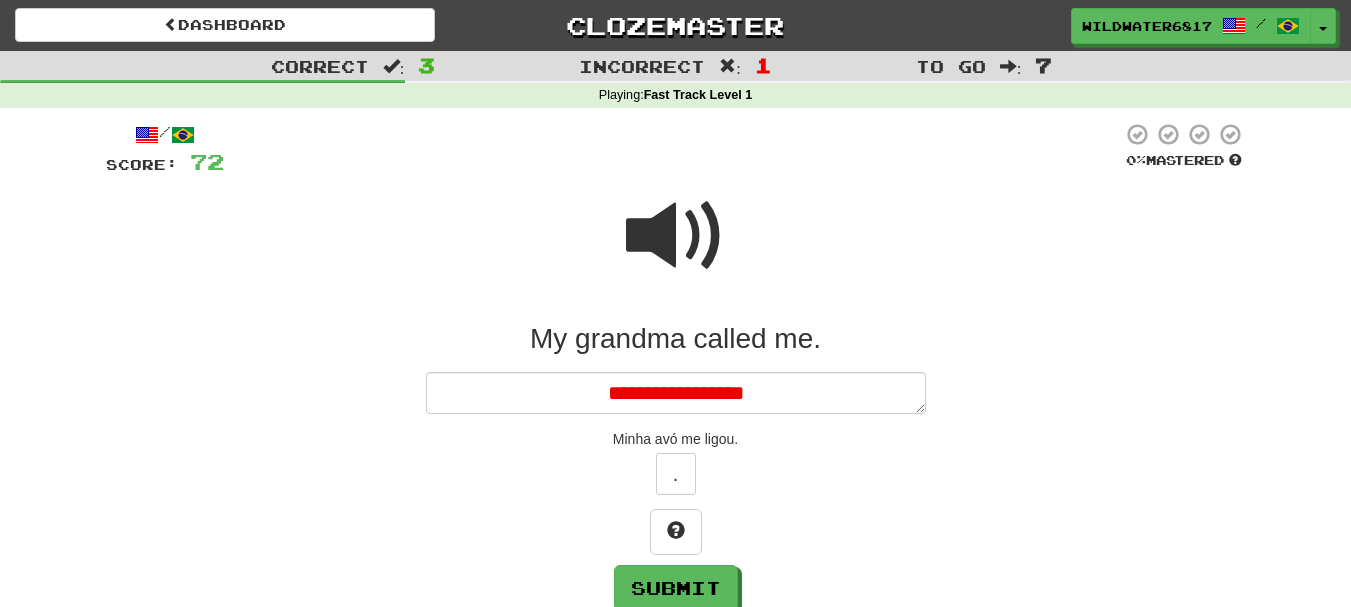 type on "*" 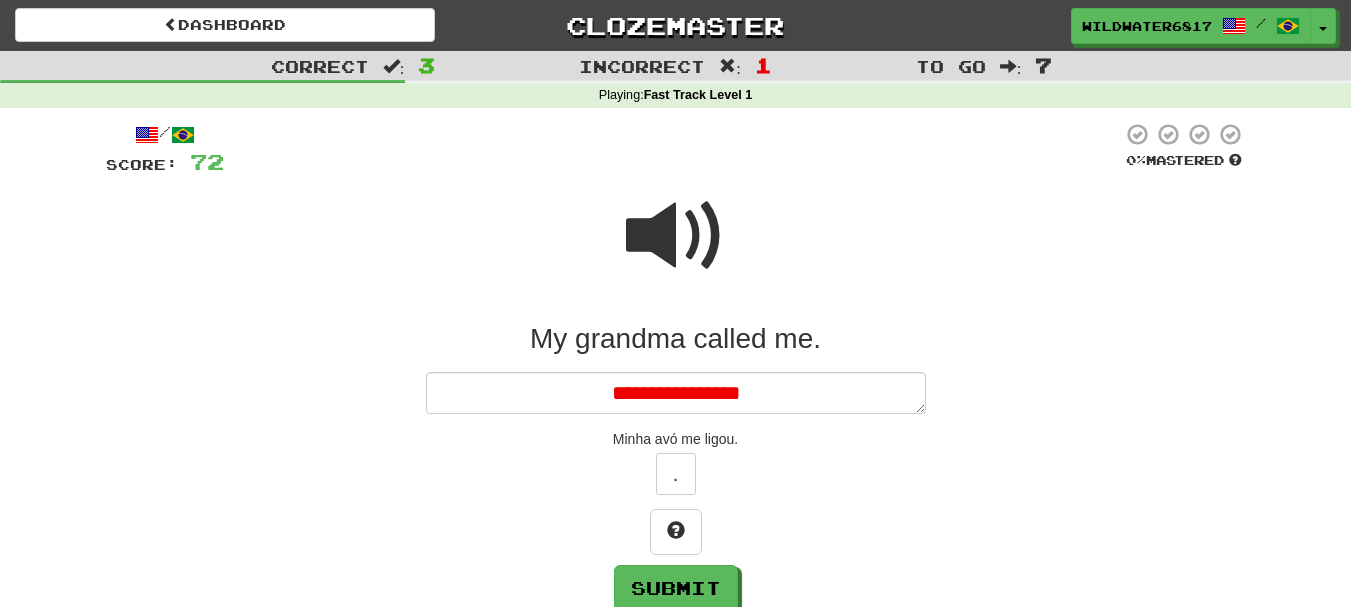 type on "*" 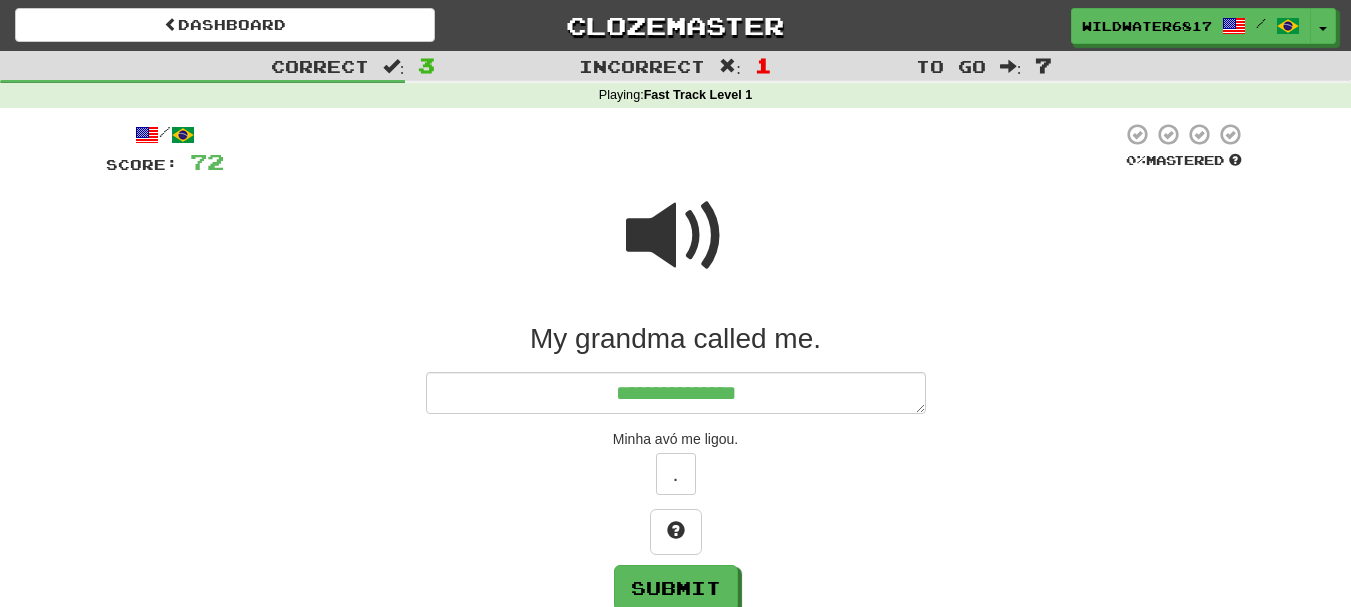 type on "*" 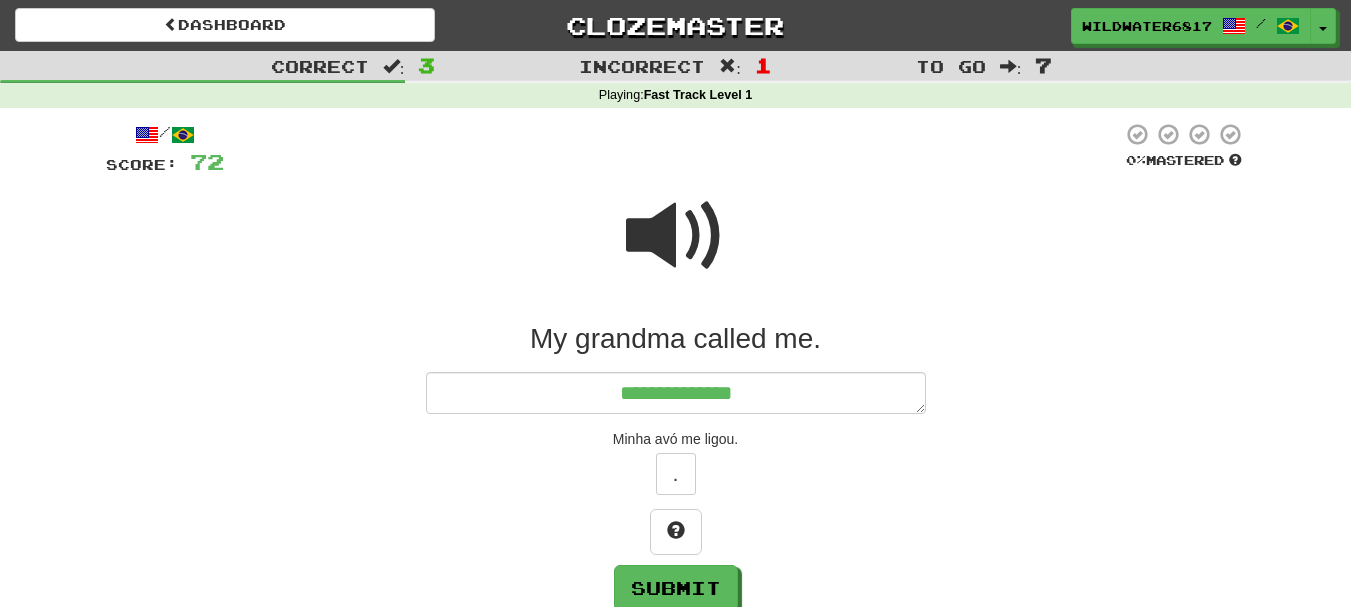 type on "*" 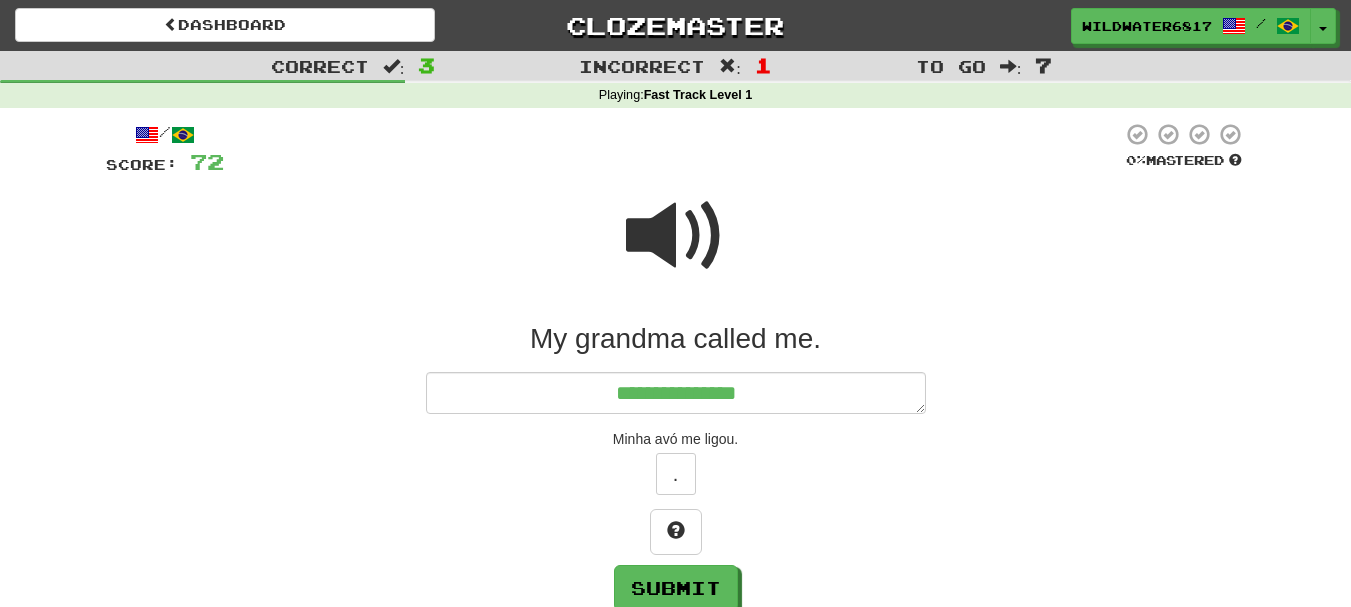 type on "*" 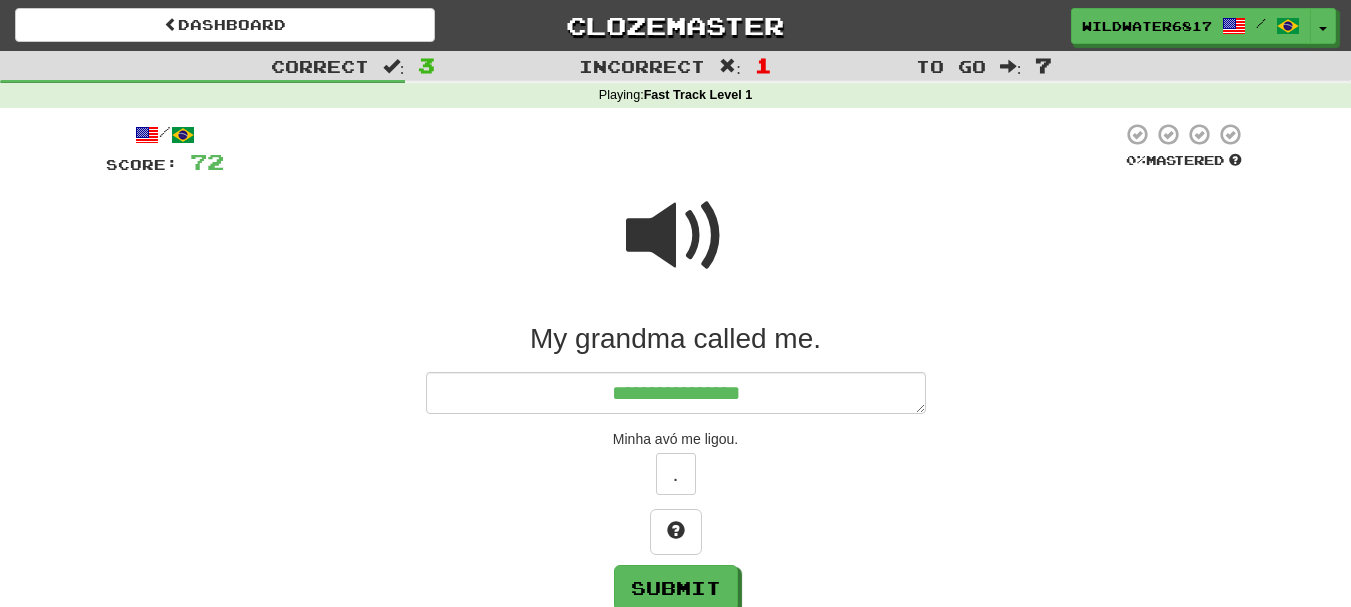 type on "*" 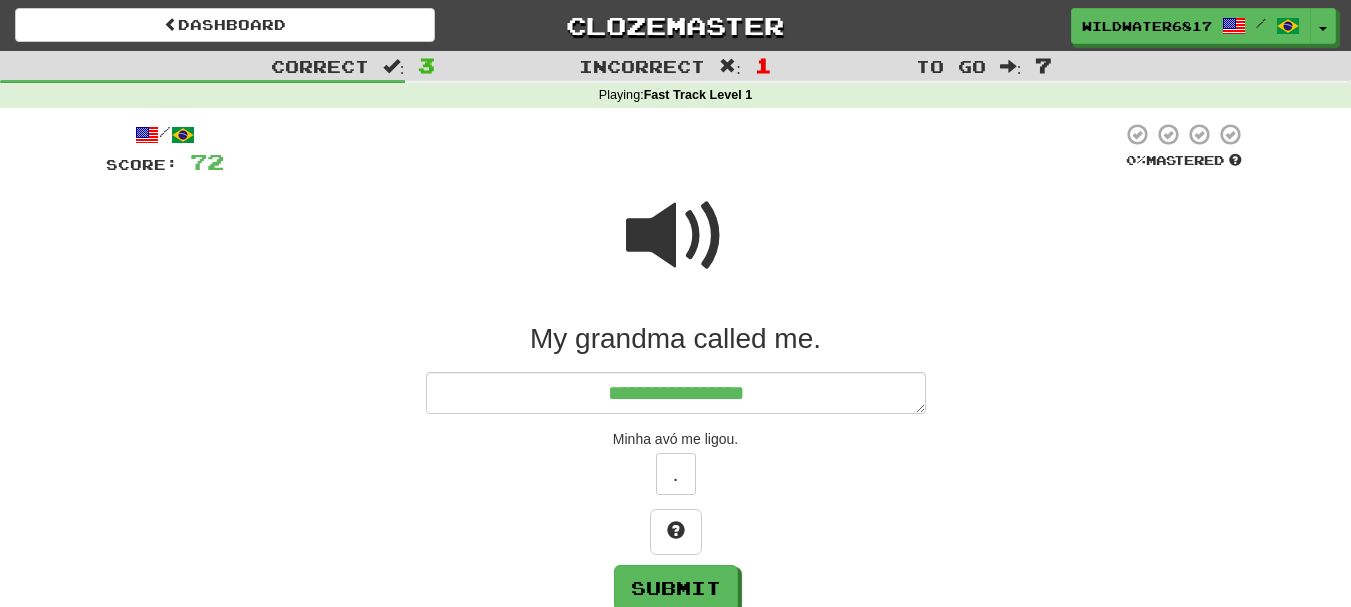 type on "*" 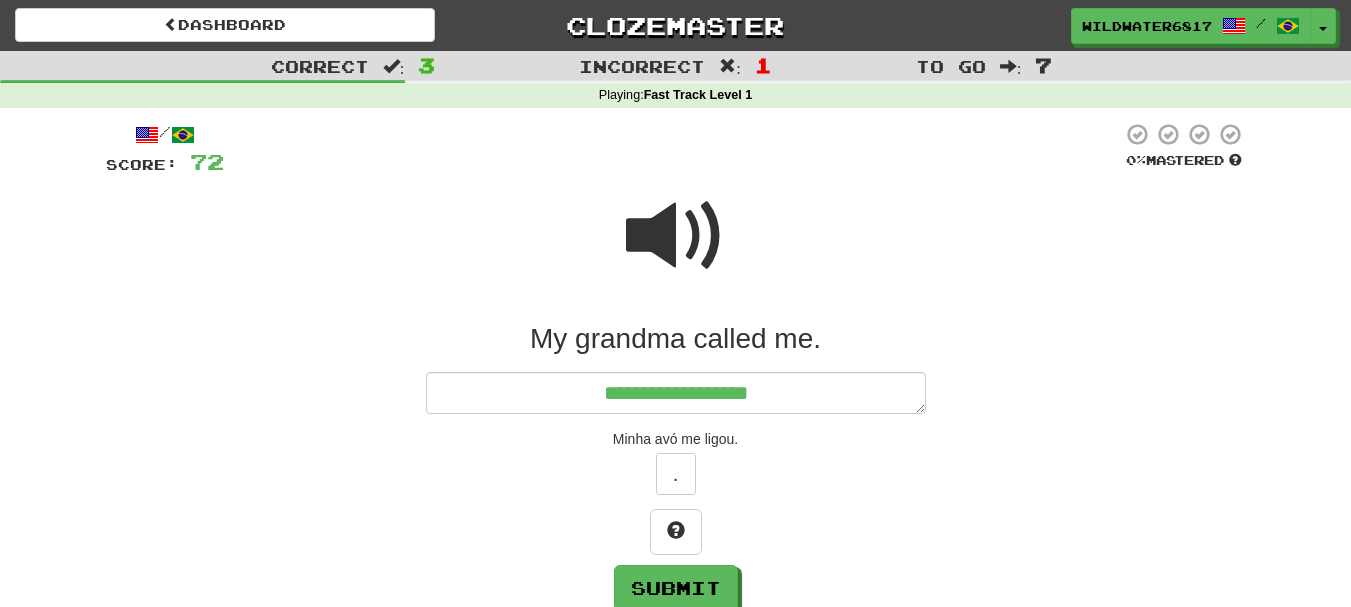 type on "*" 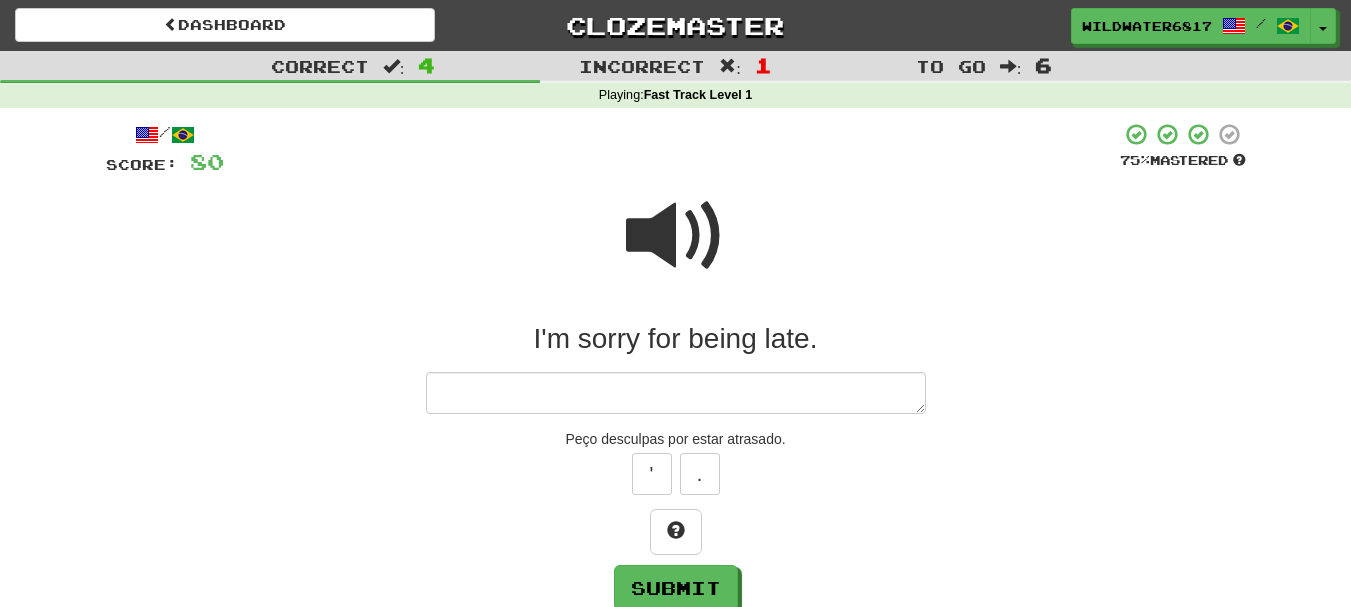 type on "*" 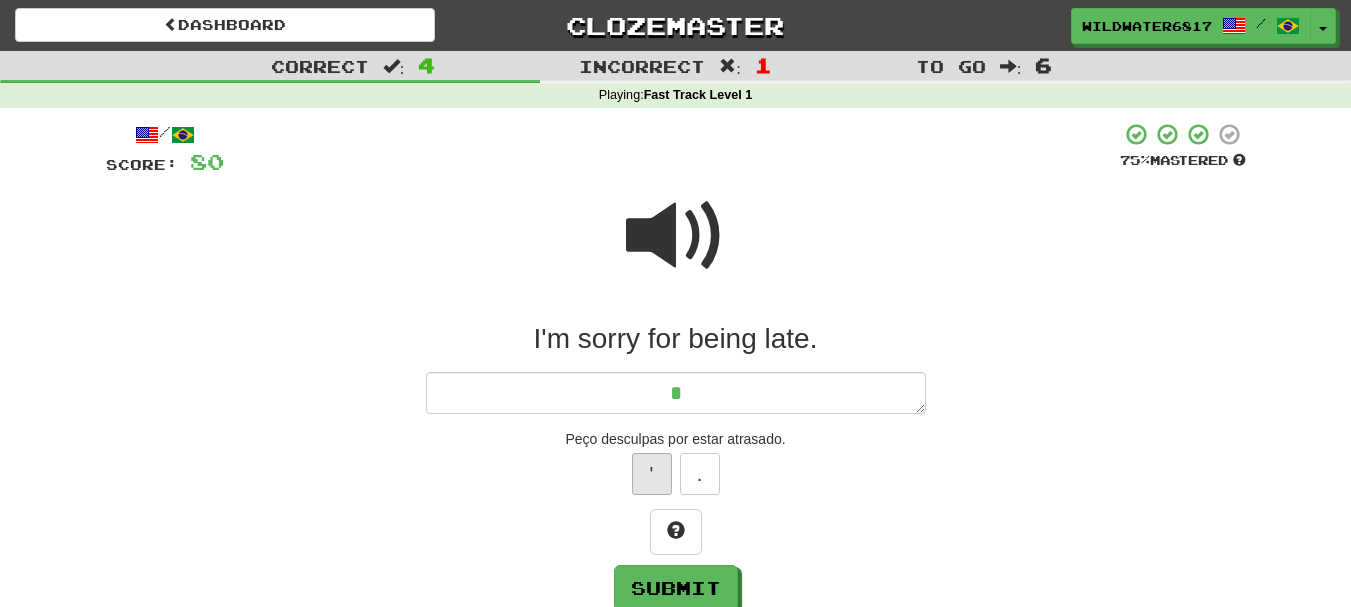 type on "*" 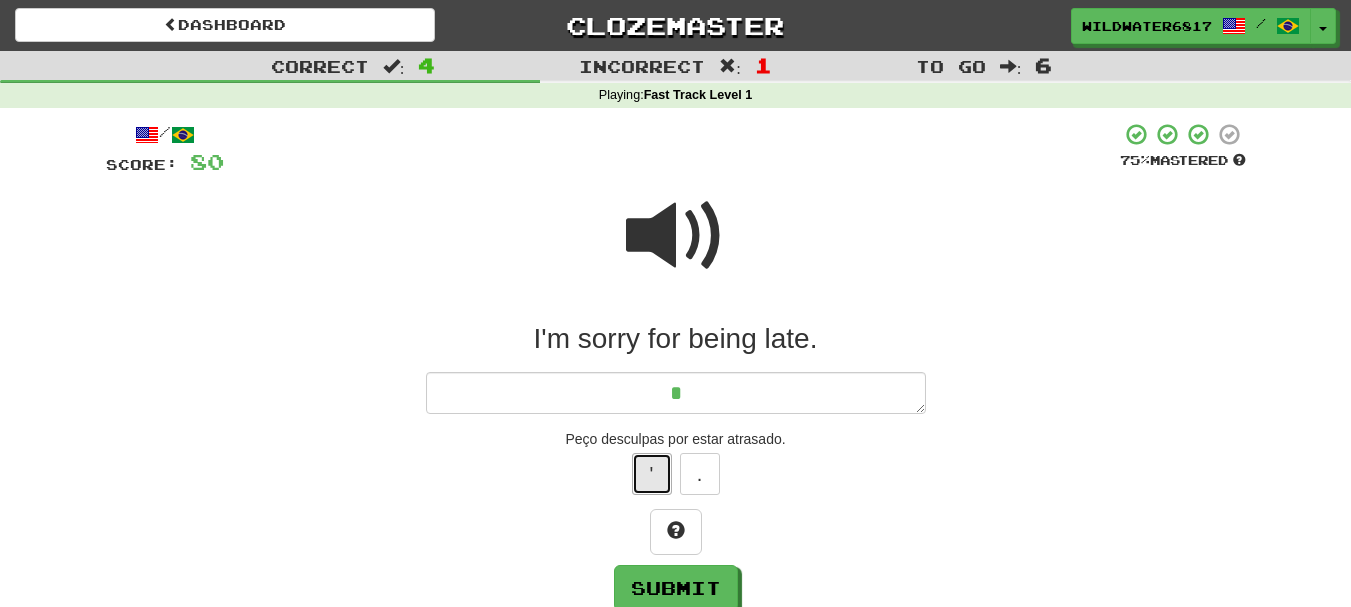 click on "'" at bounding box center (652, 474) 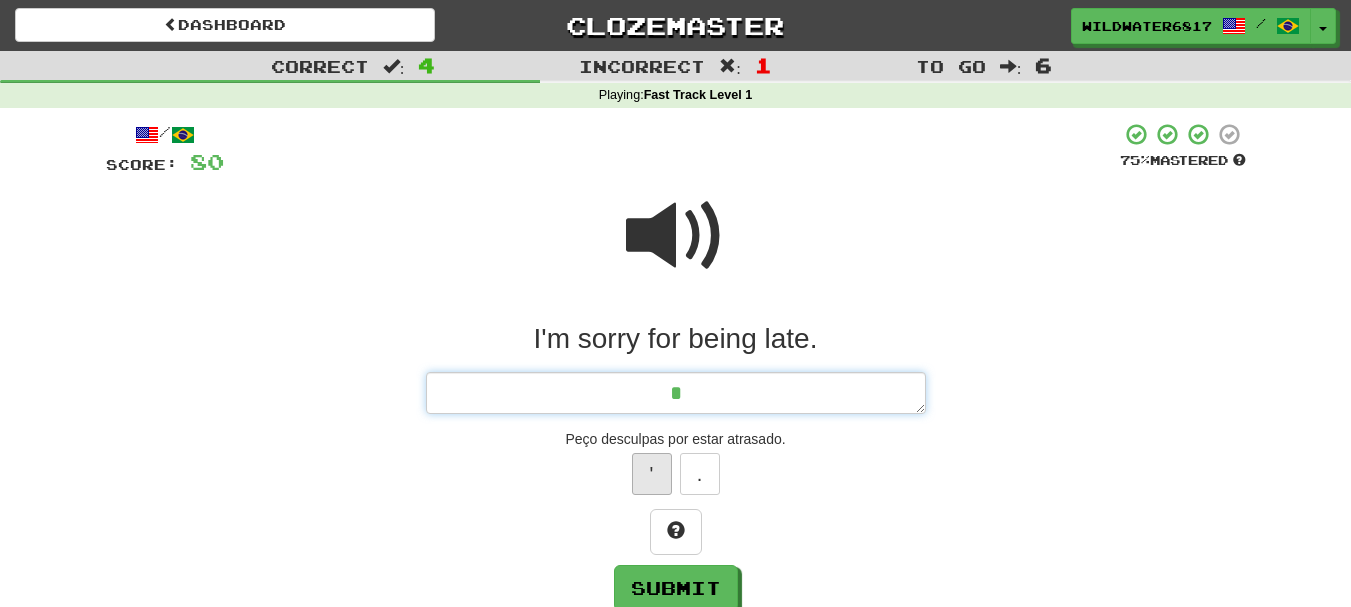 type on "*" 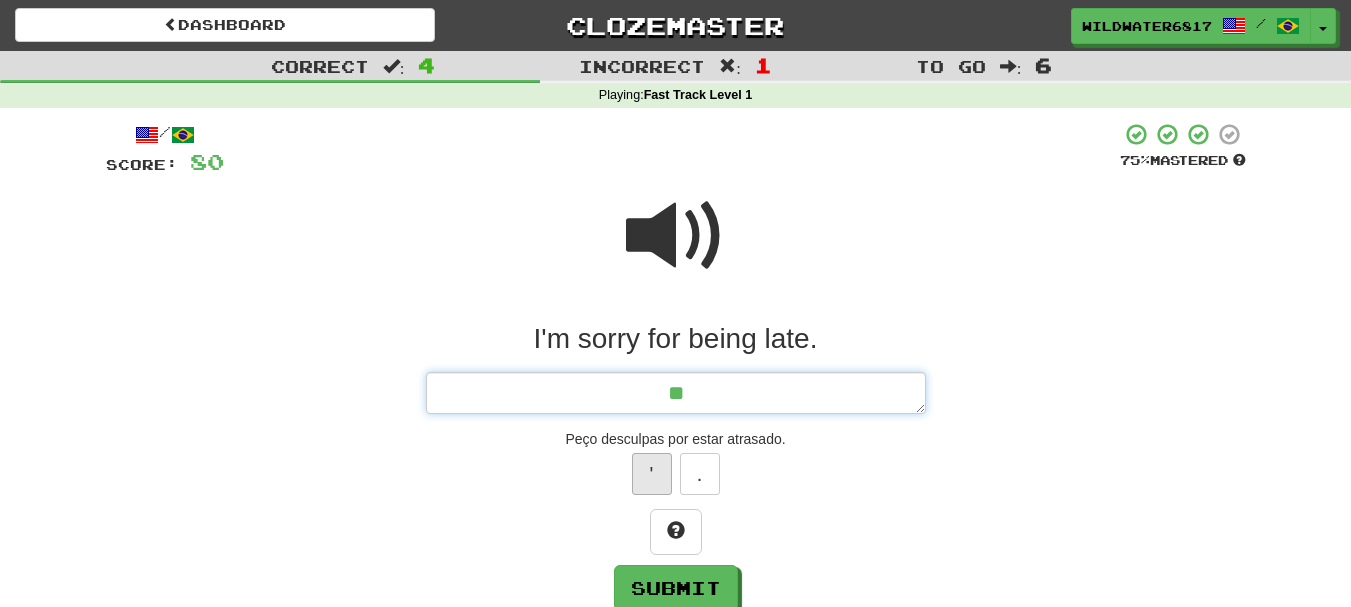 type on "*" 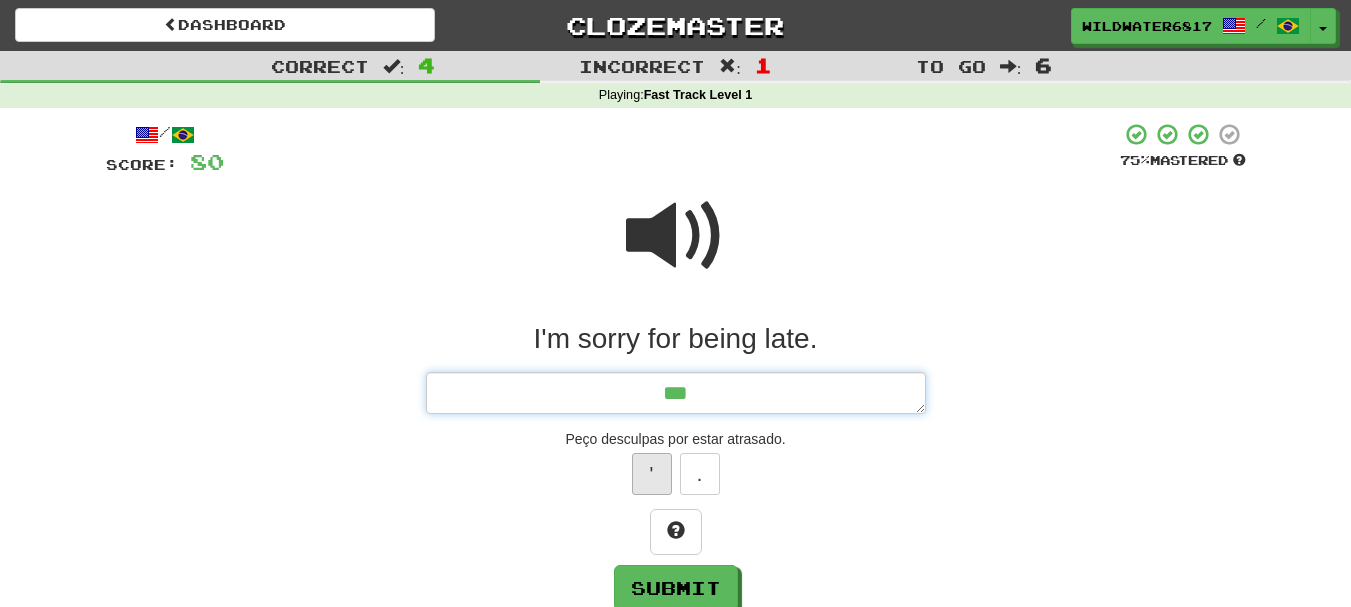 type on "*" 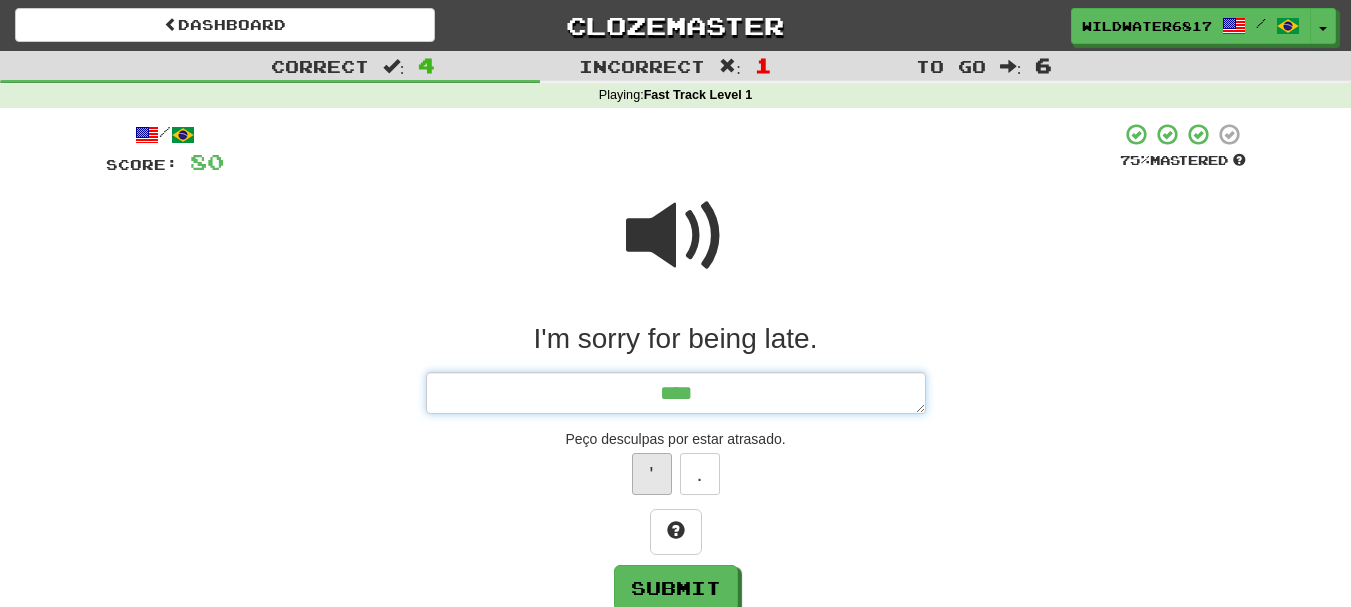 type on "*" 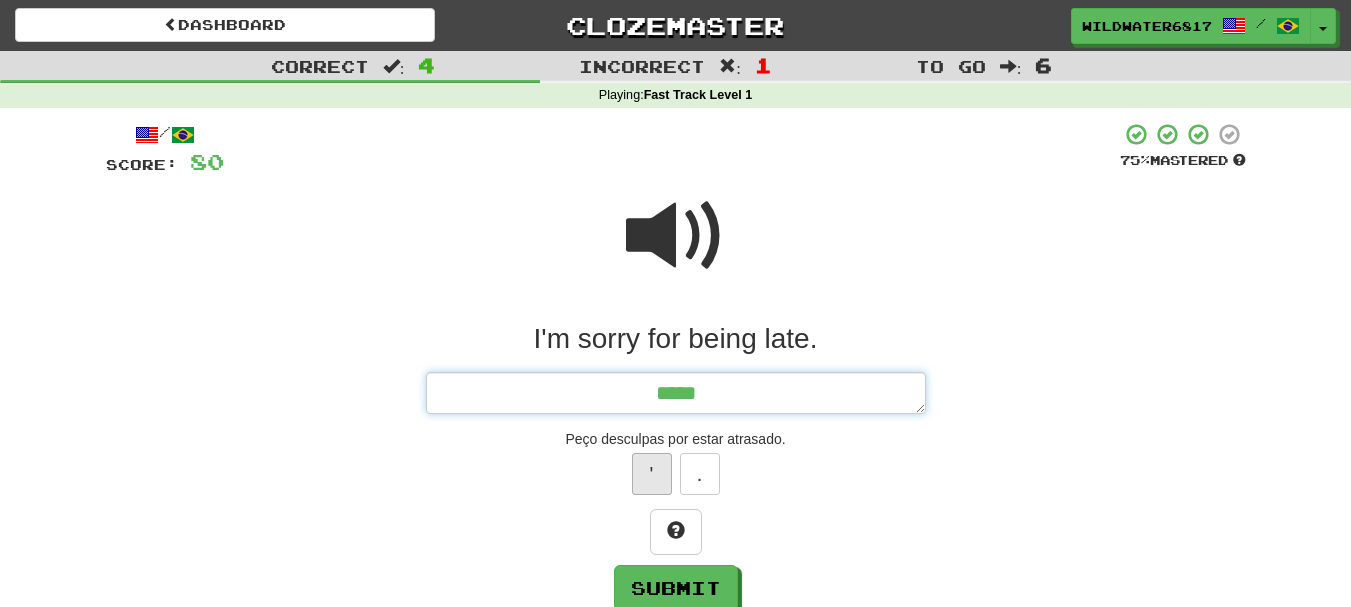 type on "*" 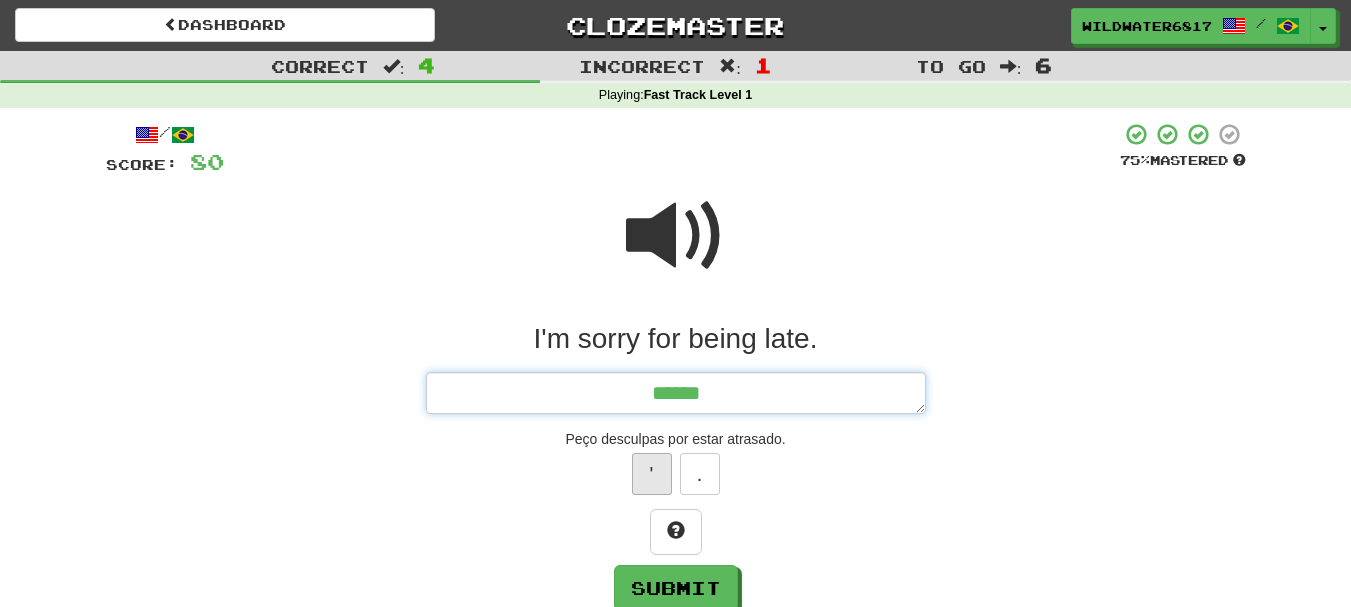 type on "*" 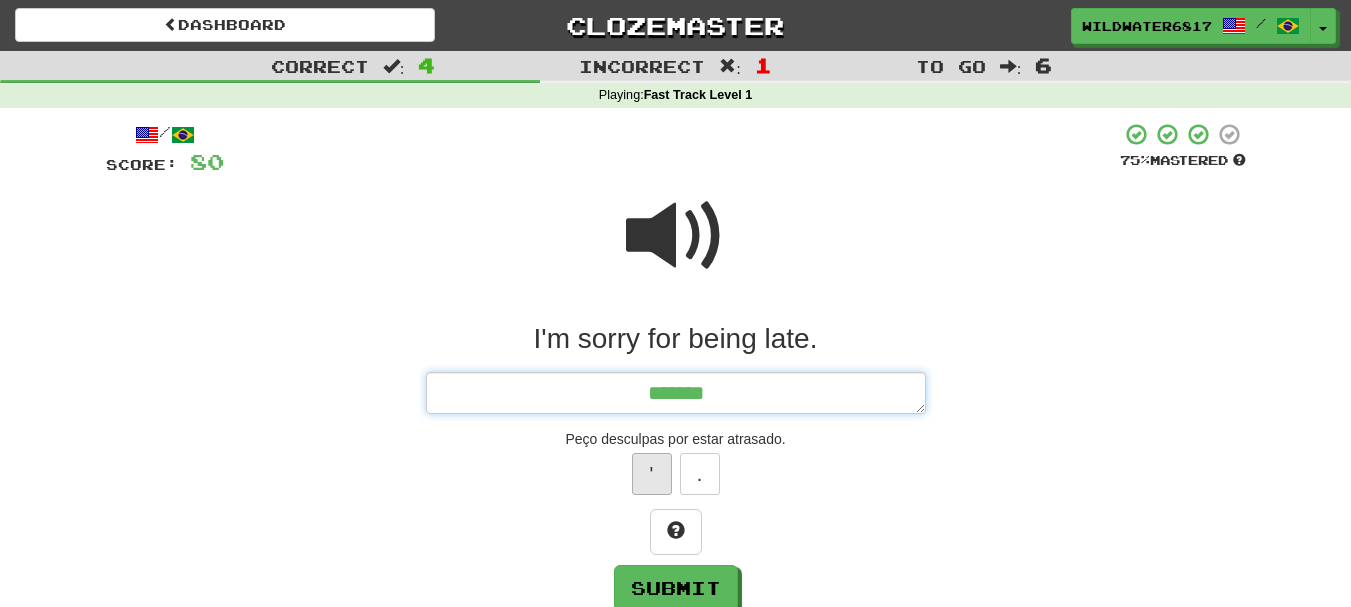 type on "*" 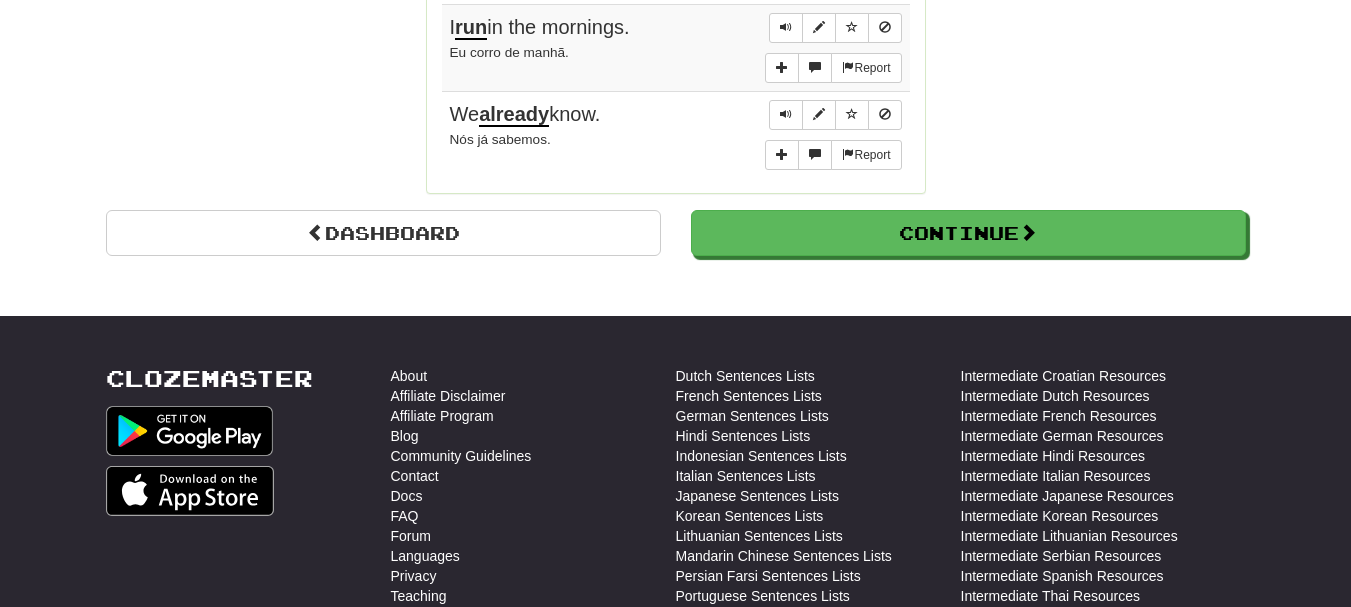 scroll, scrollTop: 2000, scrollLeft: 0, axis: vertical 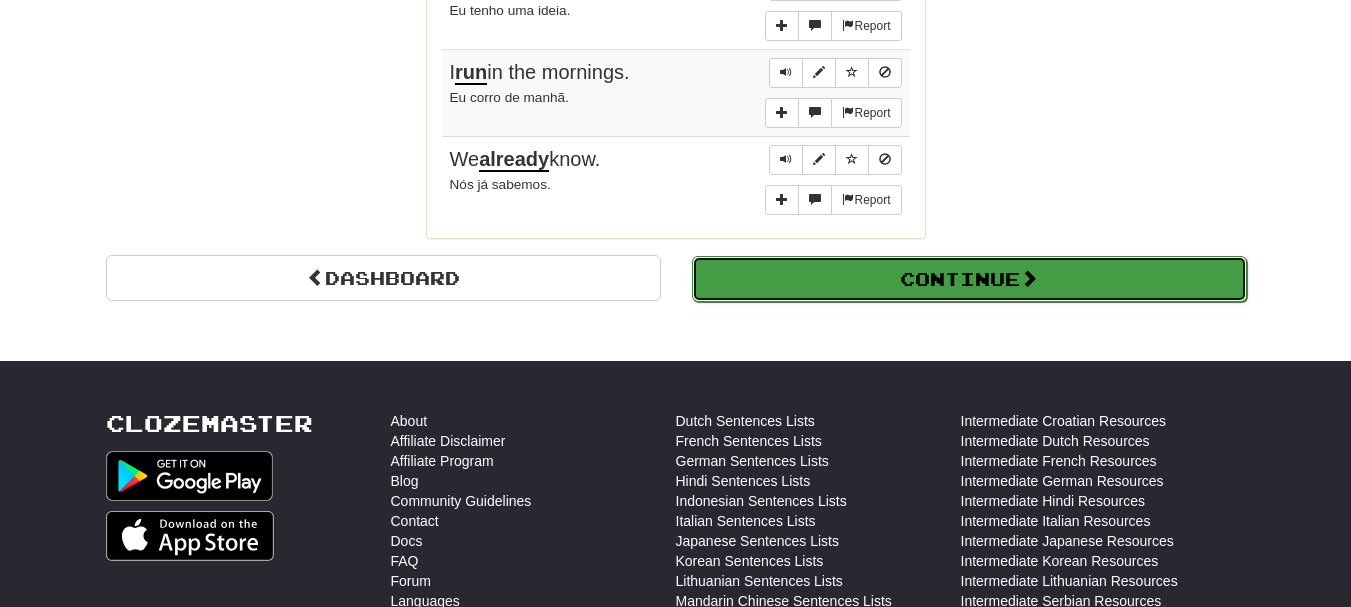 click on "Continue" at bounding box center (969, 279) 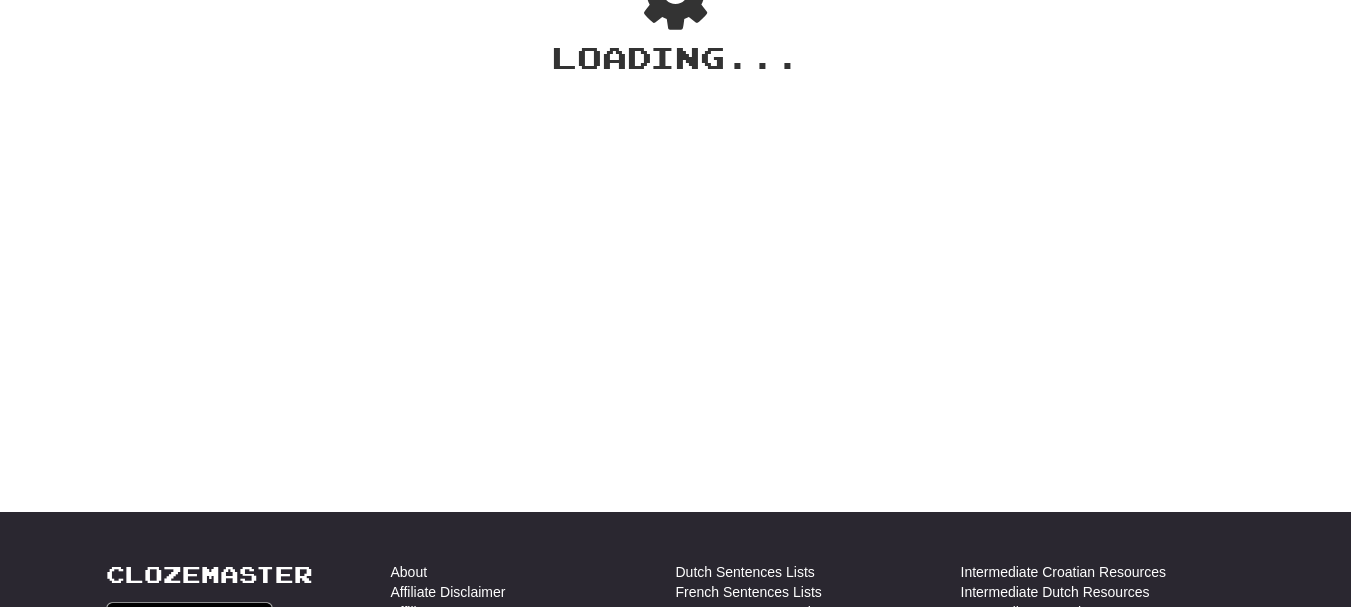 scroll, scrollTop: 0, scrollLeft: 0, axis: both 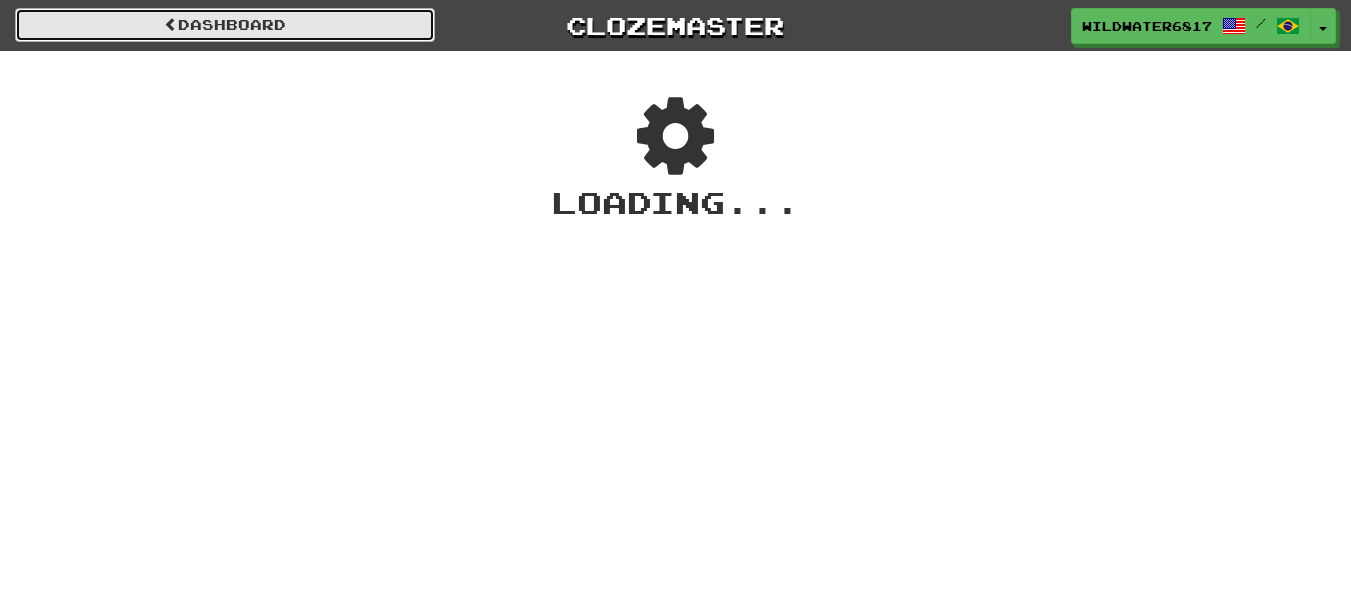 click on "Dashboard" at bounding box center [225, 25] 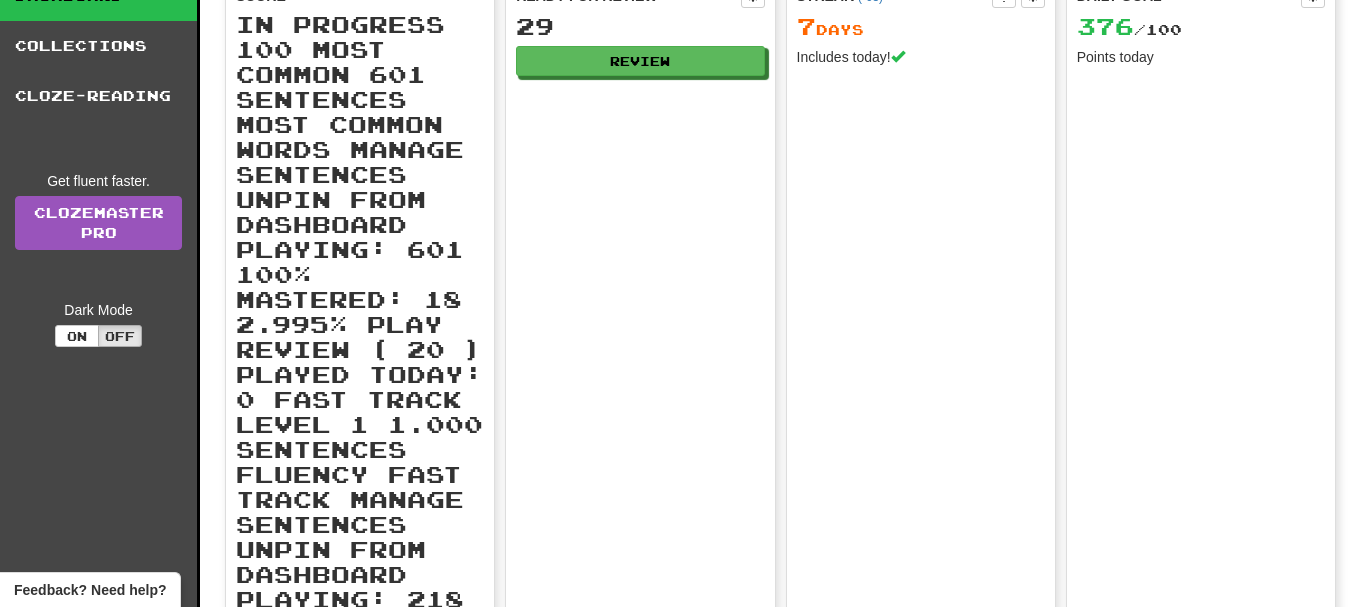 scroll, scrollTop: 200, scrollLeft: 0, axis: vertical 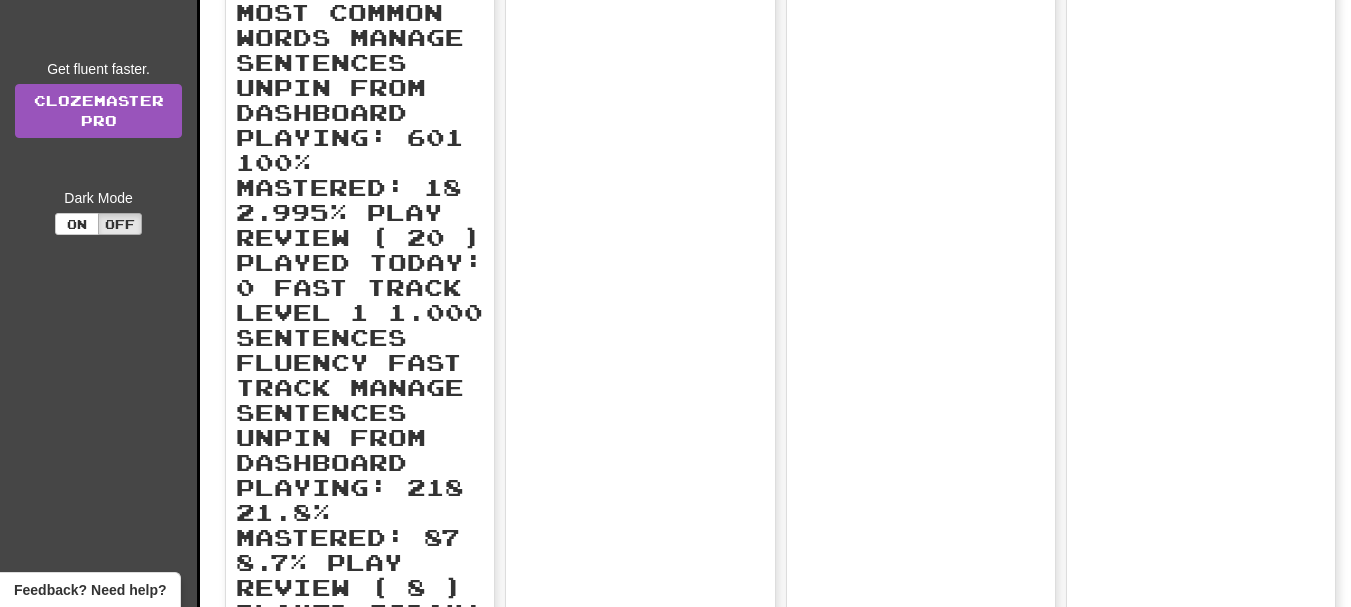click on "Play" at bounding box center [655, 2979] 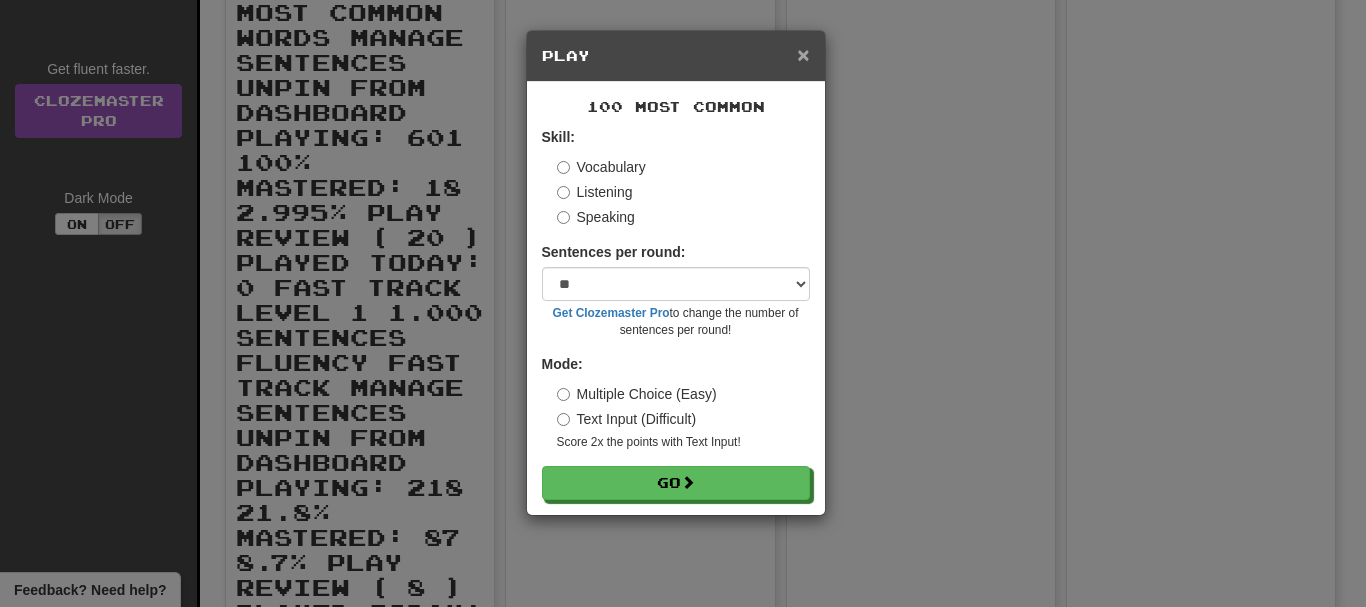 click on "×" at bounding box center [803, 54] 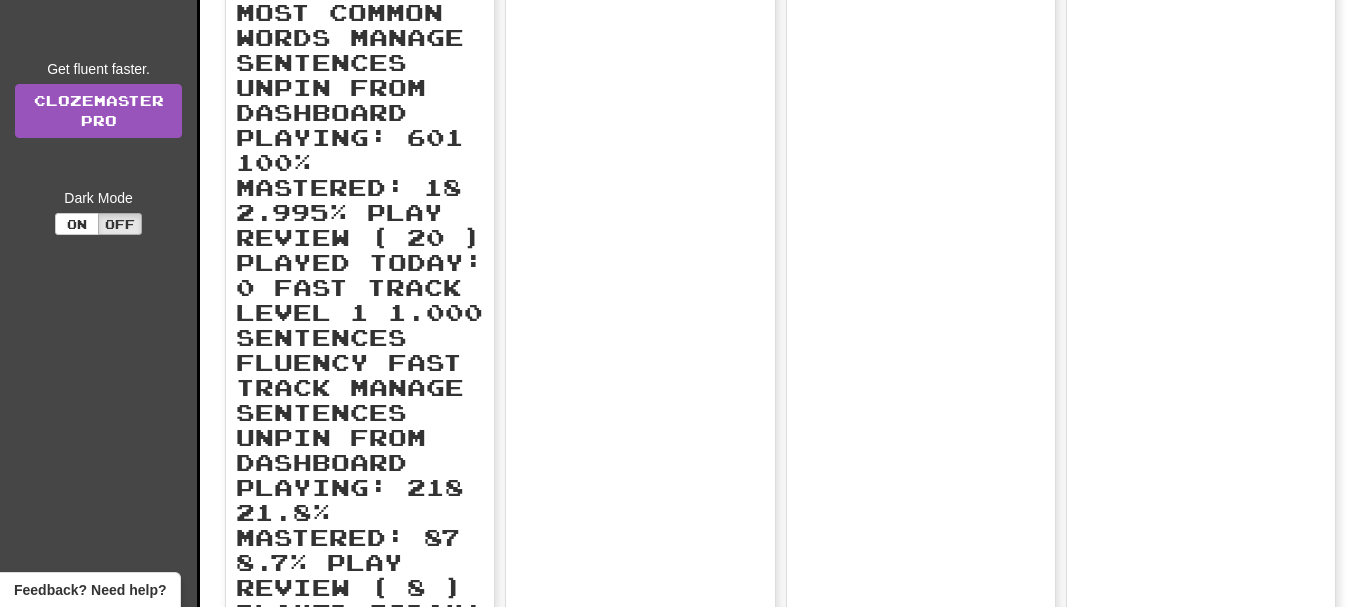 scroll, scrollTop: 600, scrollLeft: 0, axis: vertical 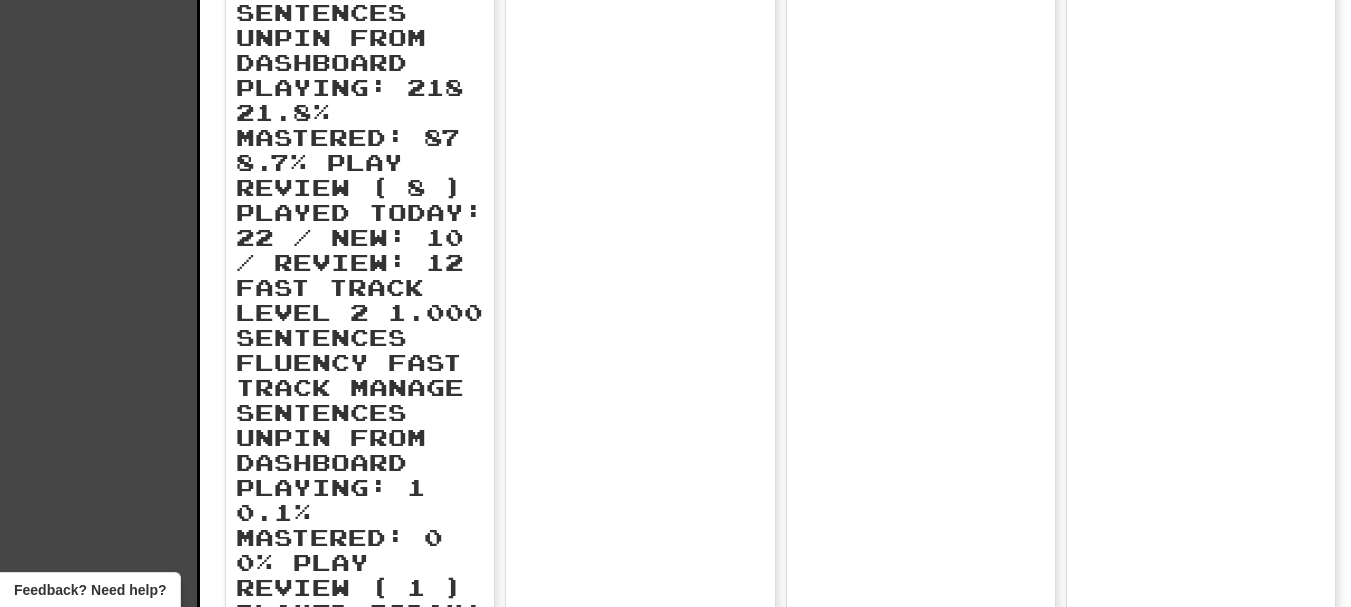 drag, startPoint x: 640, startPoint y: 232, endPoint x: 859, endPoint y: 326, distance: 238.32121 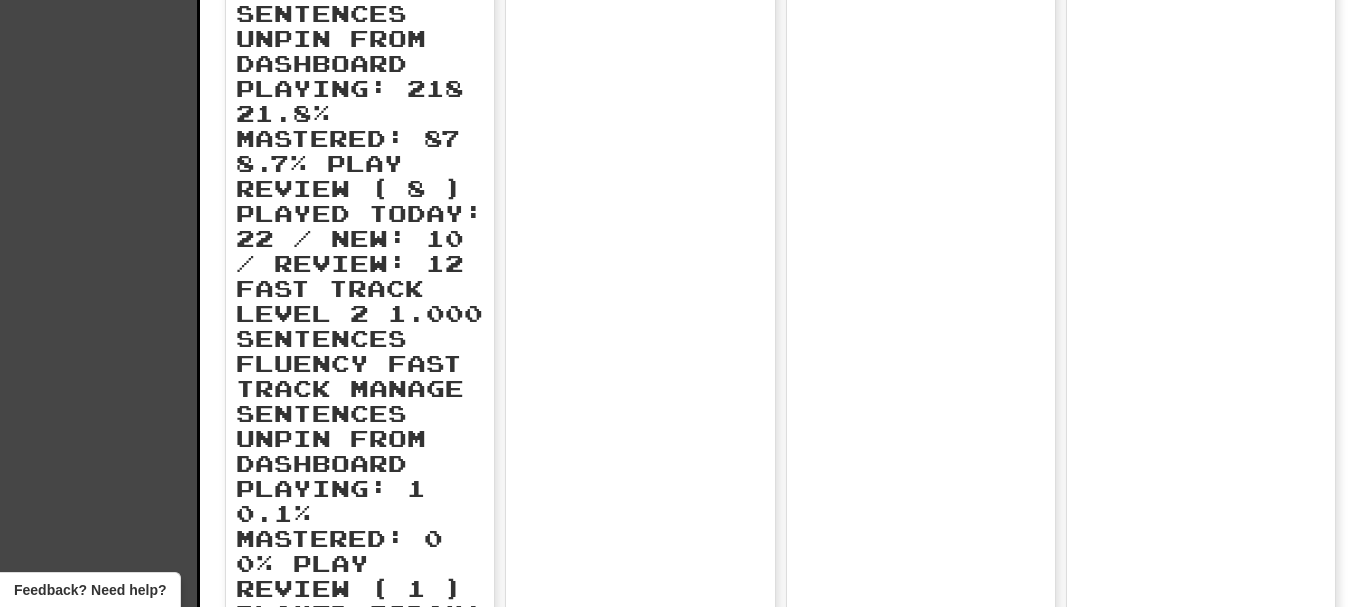 scroll, scrollTop: 600, scrollLeft: 0, axis: vertical 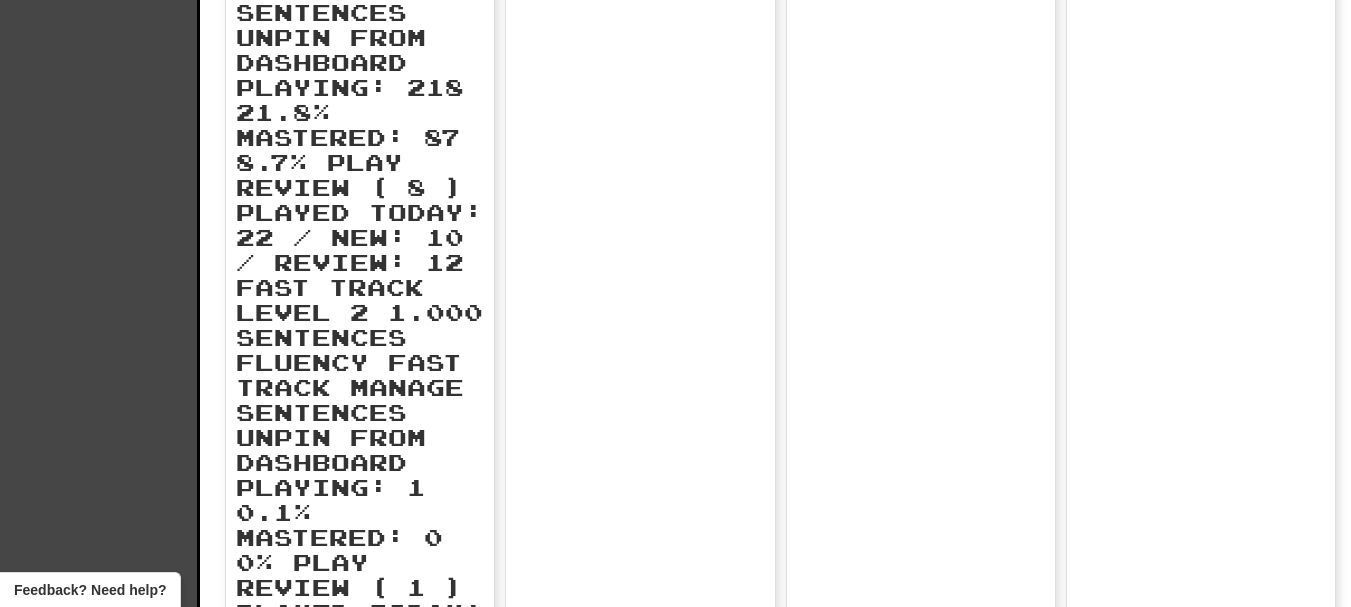 click on "Add Collection" at bounding box center [309, 3138] 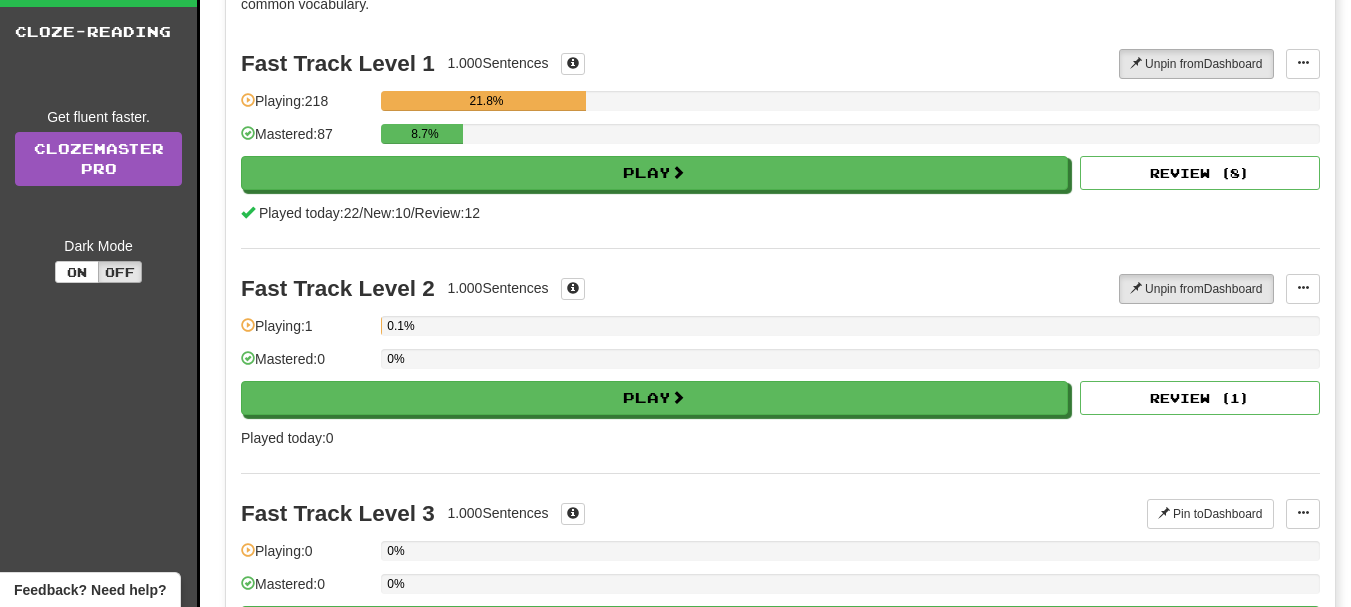 scroll, scrollTop: 0, scrollLeft: 0, axis: both 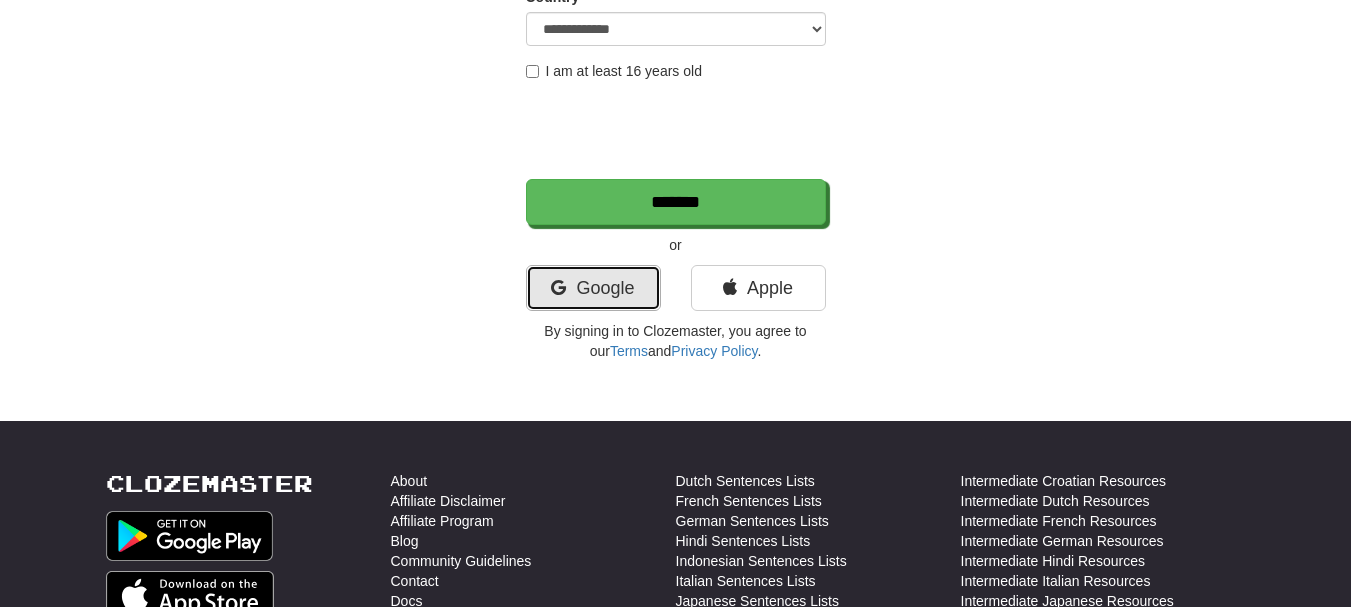 click on "Google" at bounding box center [593, 288] 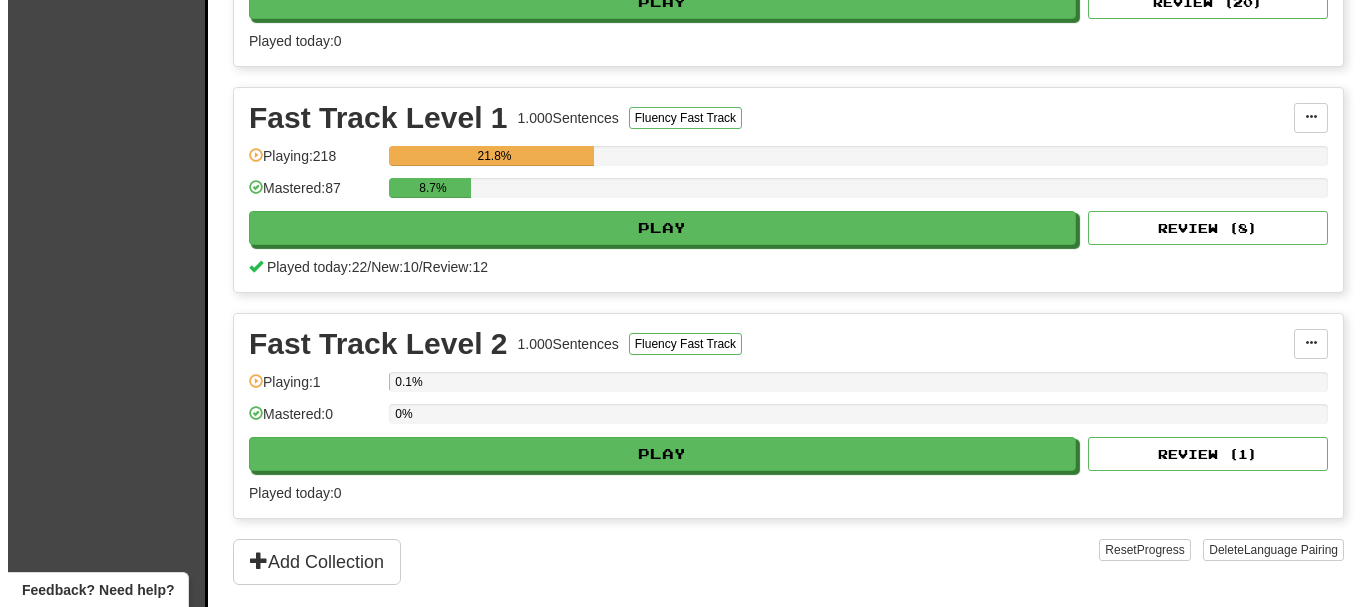 scroll, scrollTop: 400, scrollLeft: 0, axis: vertical 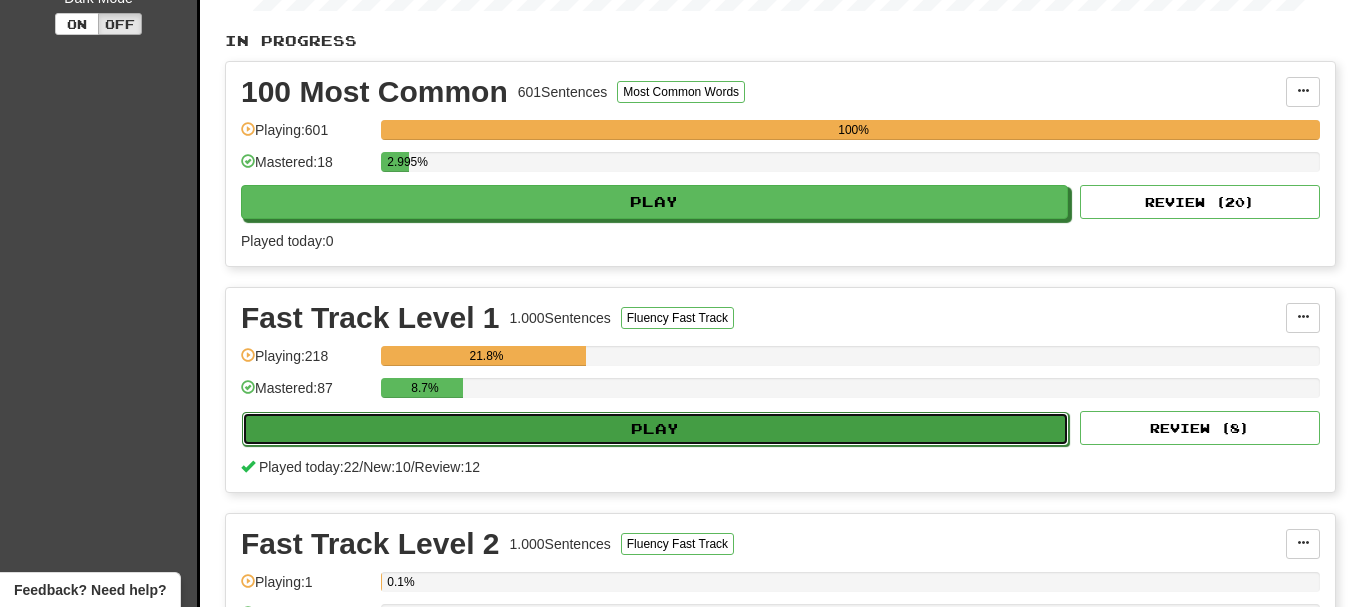 click on "Play" at bounding box center [655, 429] 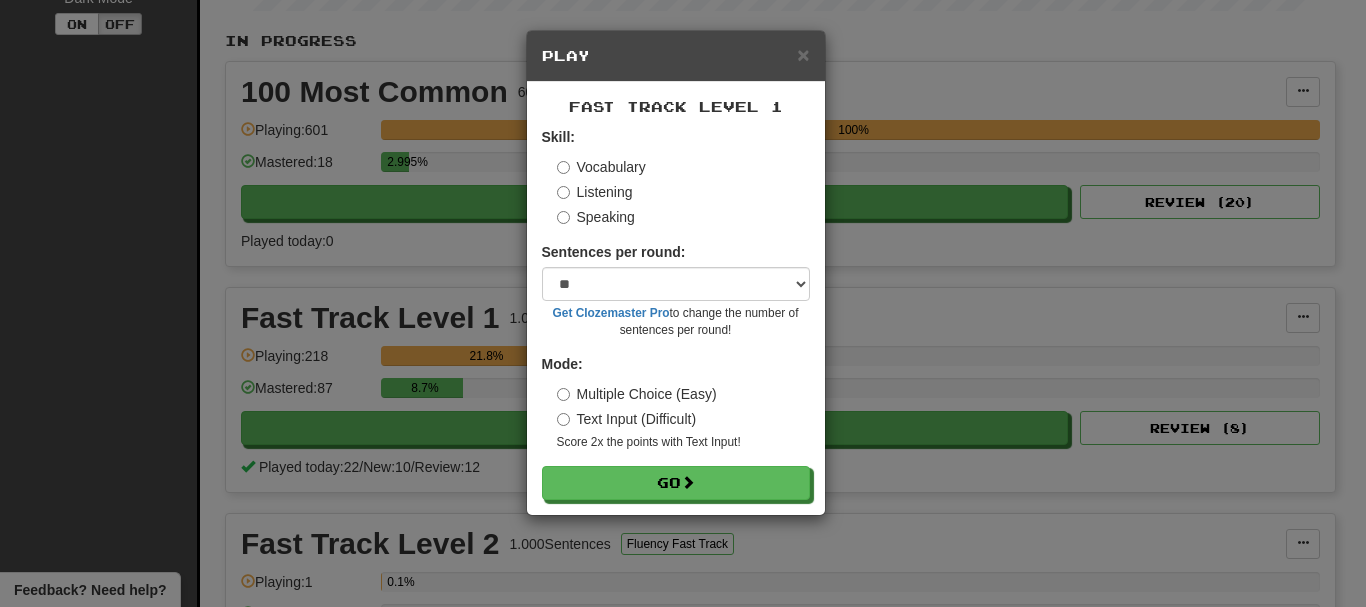 click on "Speaking" at bounding box center [596, 217] 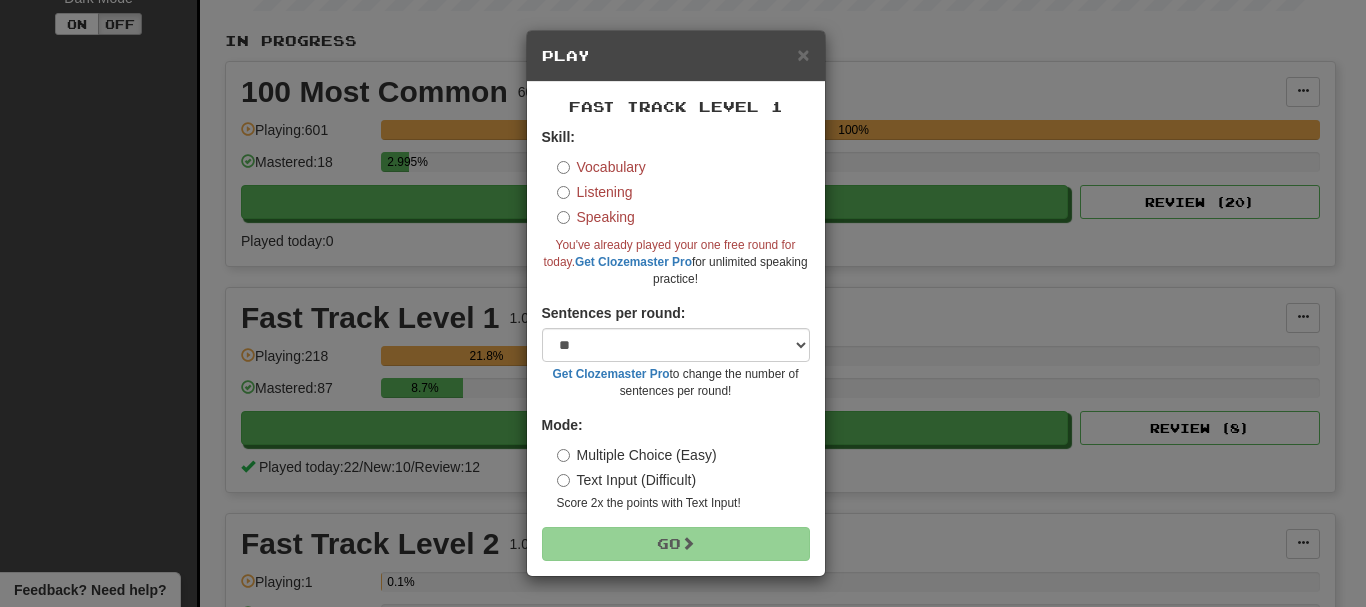 click on "Vocabulary" at bounding box center (601, 167) 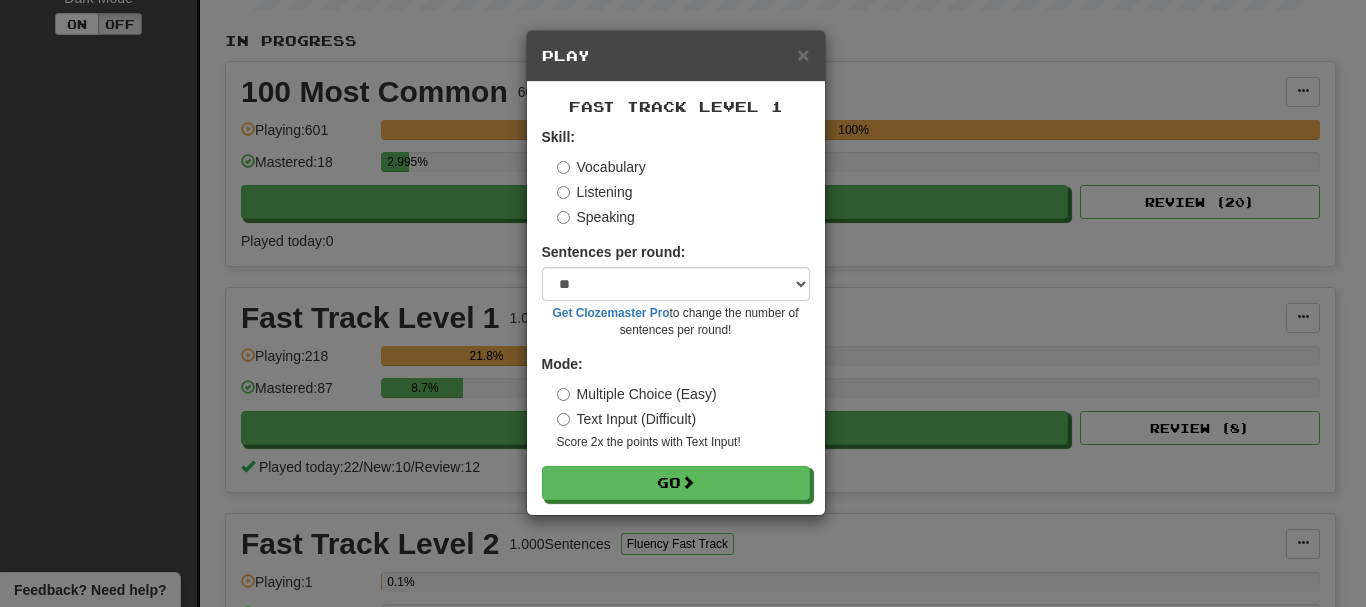 click on "Text Input (Difficult)" at bounding box center (627, 419) 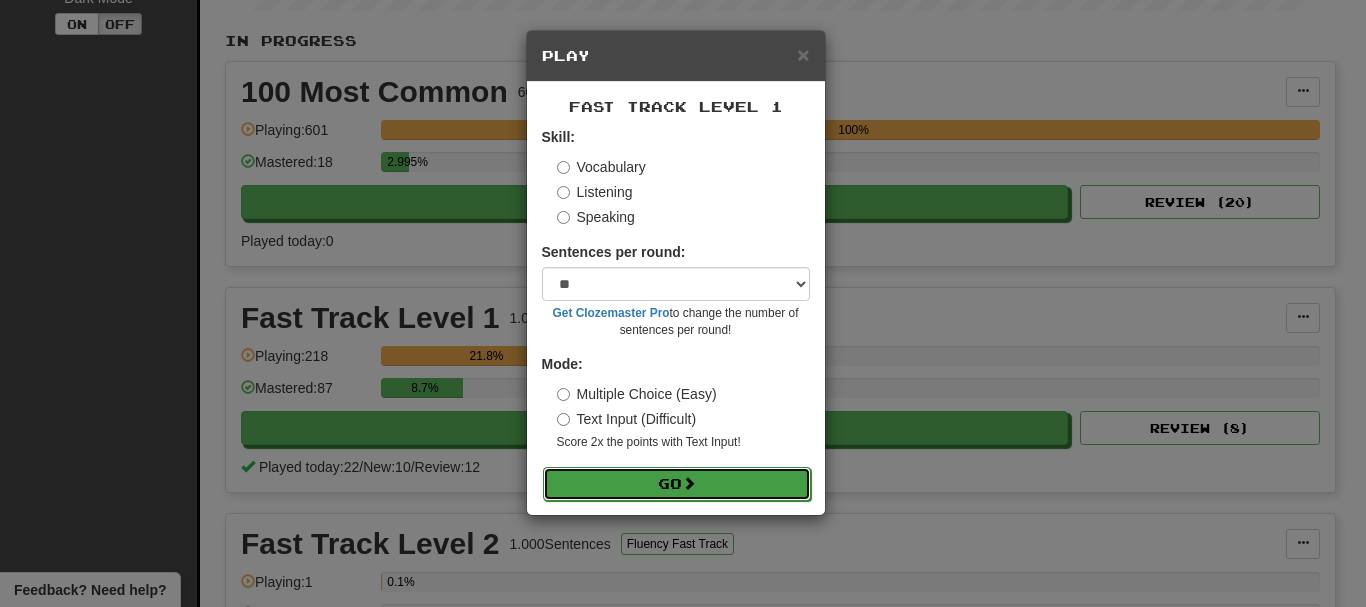 click on "Go" at bounding box center (677, 484) 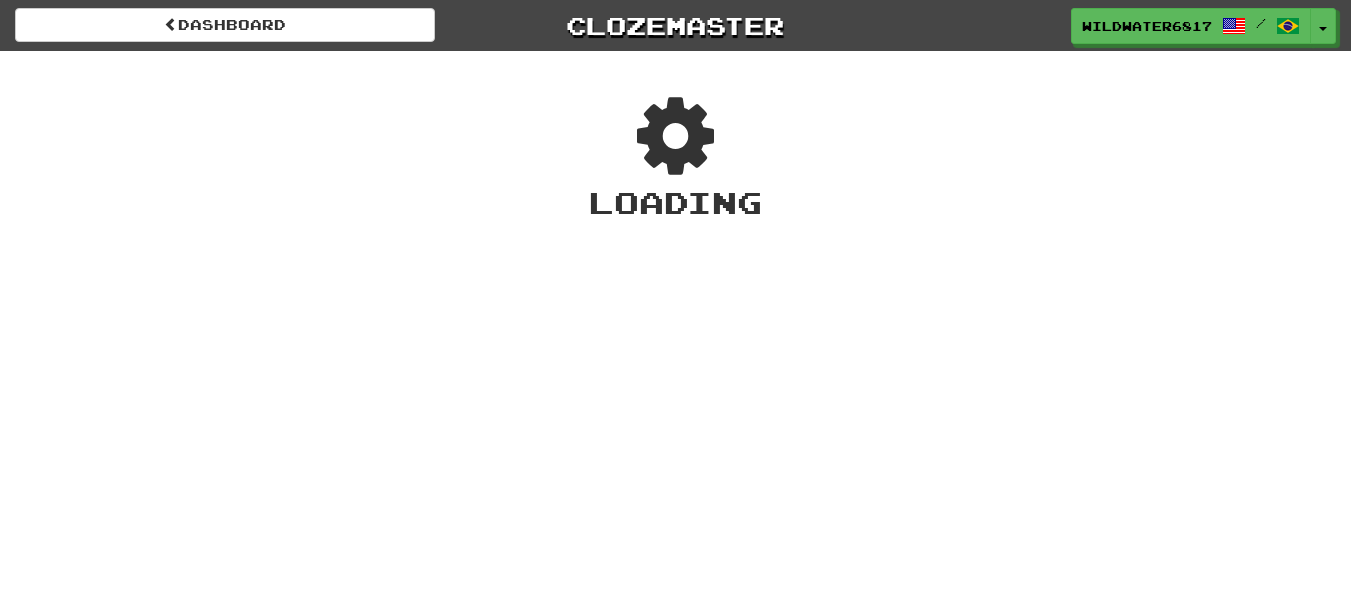 scroll, scrollTop: 0, scrollLeft: 0, axis: both 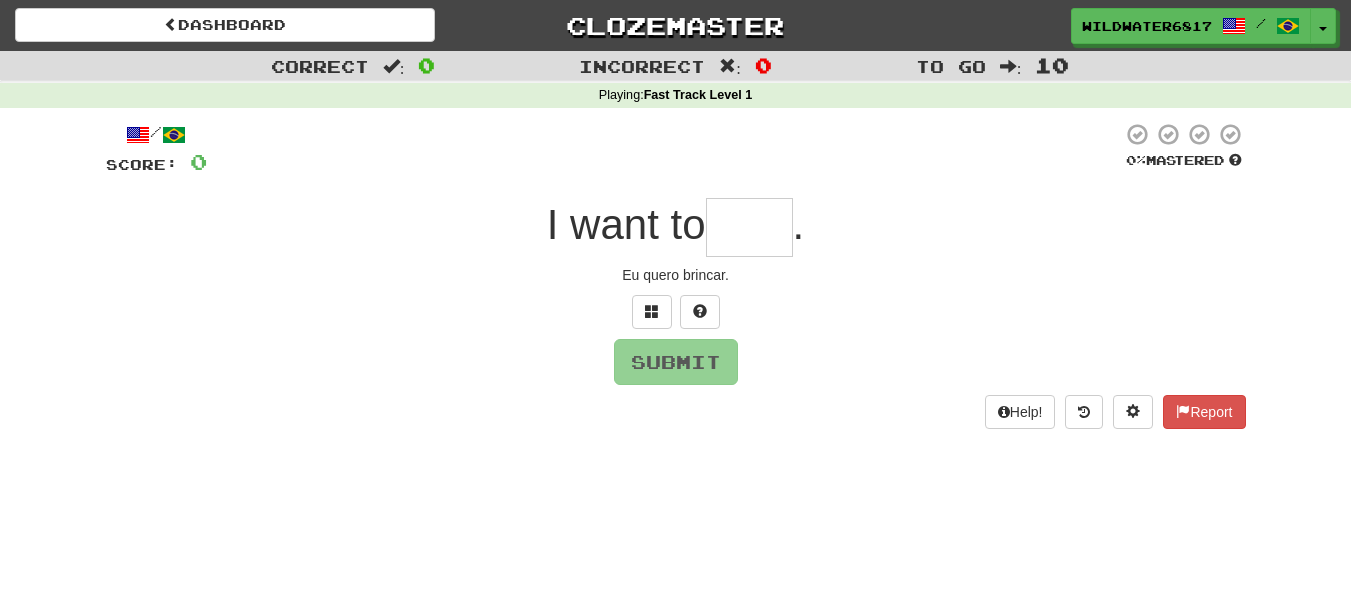 click at bounding box center [749, 227] 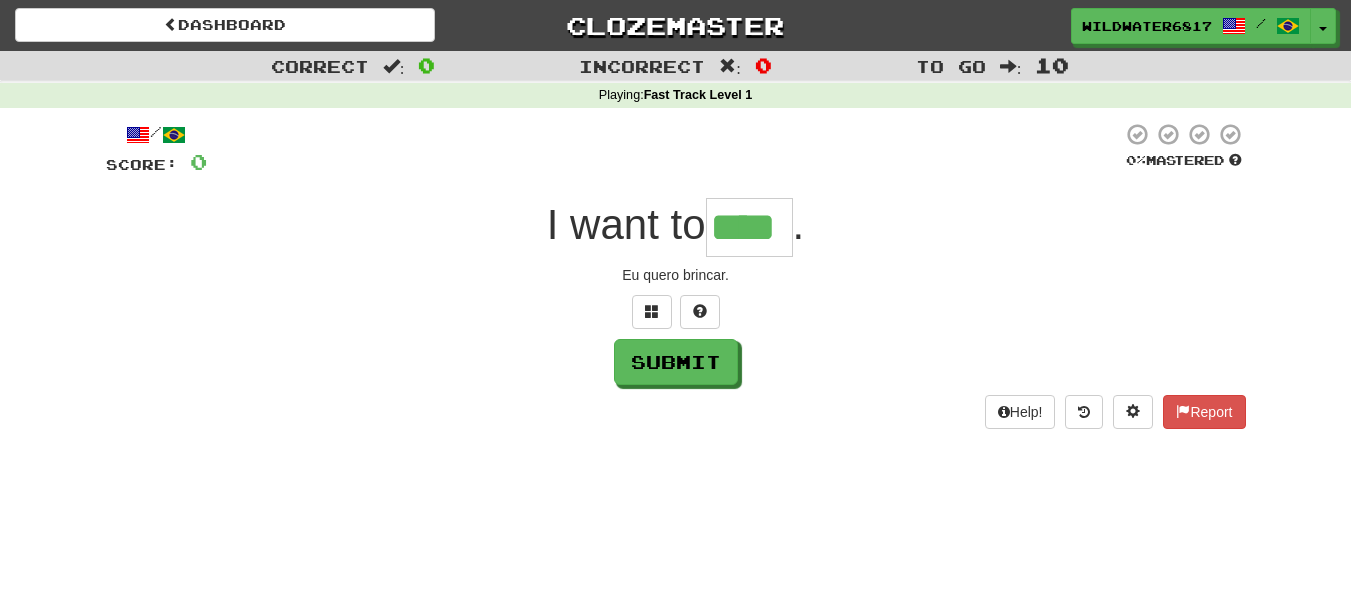 type on "****" 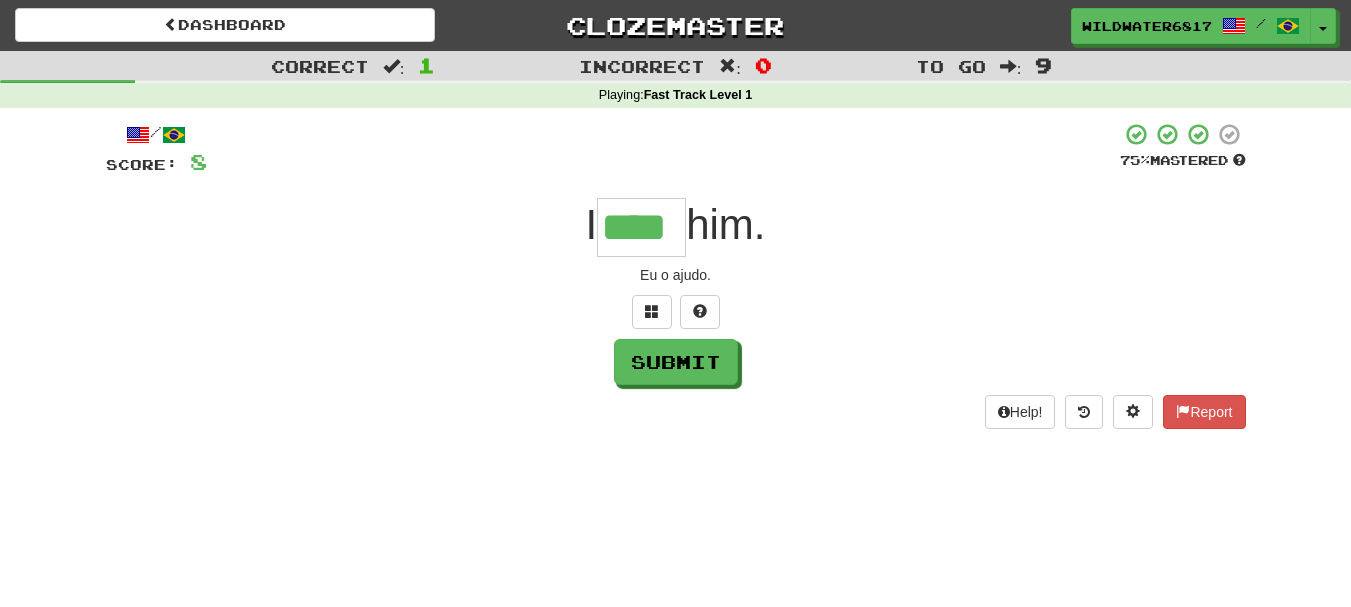 type on "****" 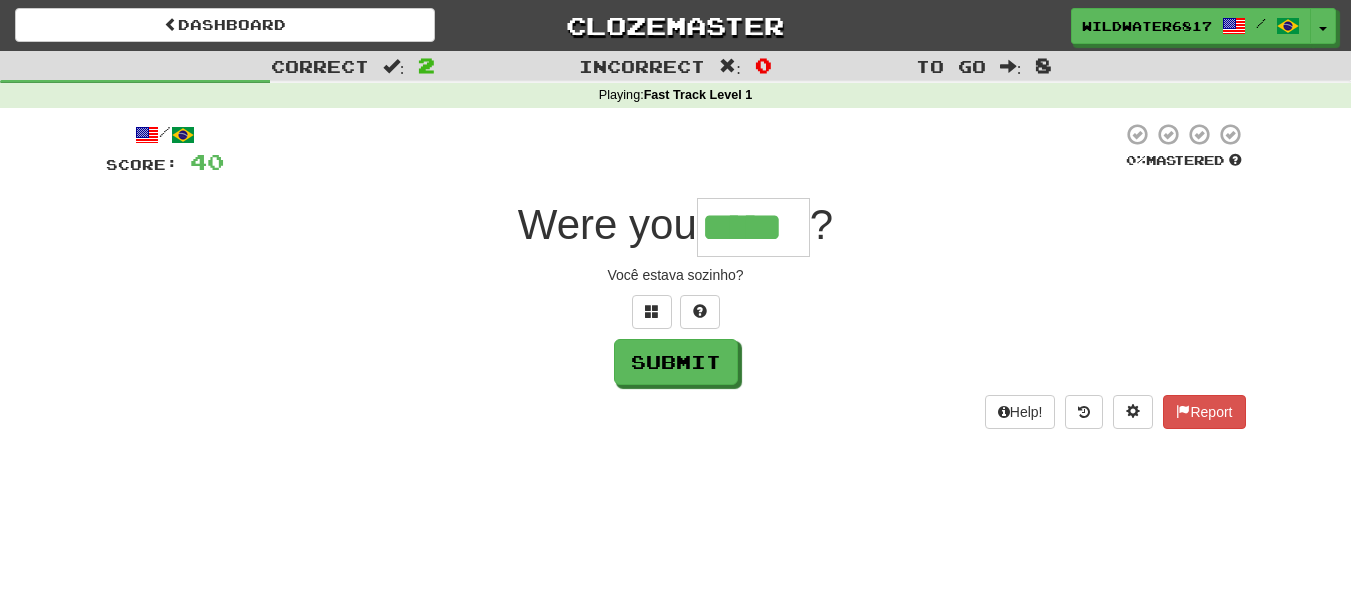 type on "*****" 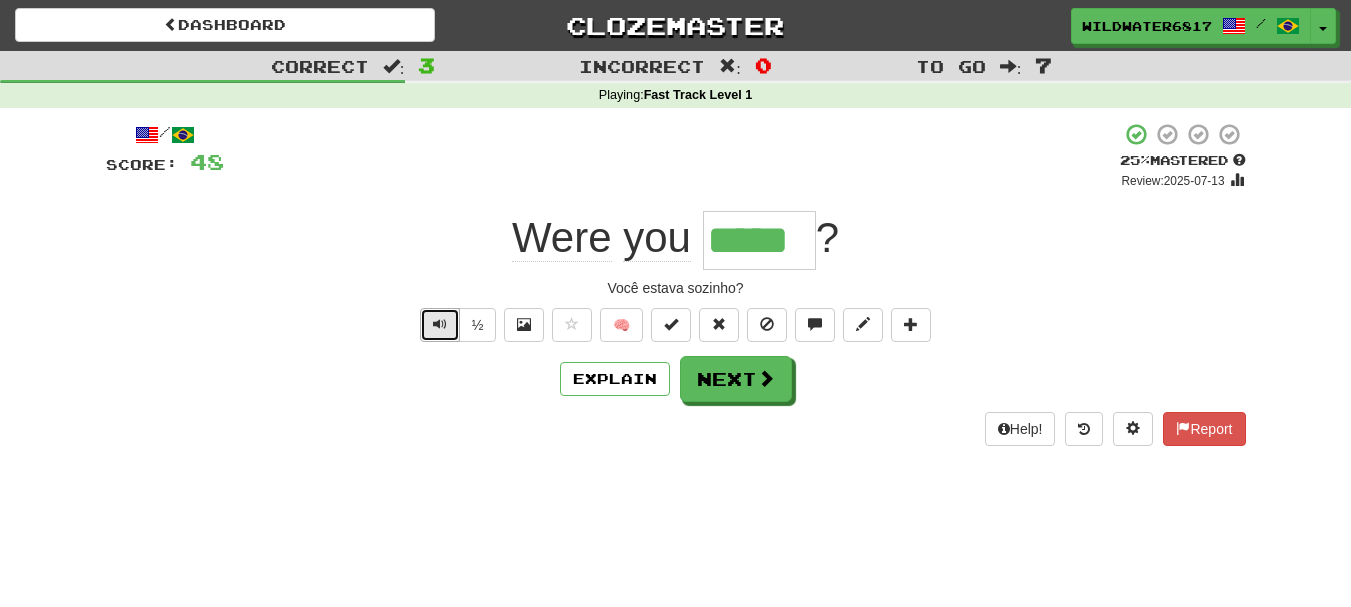 click at bounding box center (440, 325) 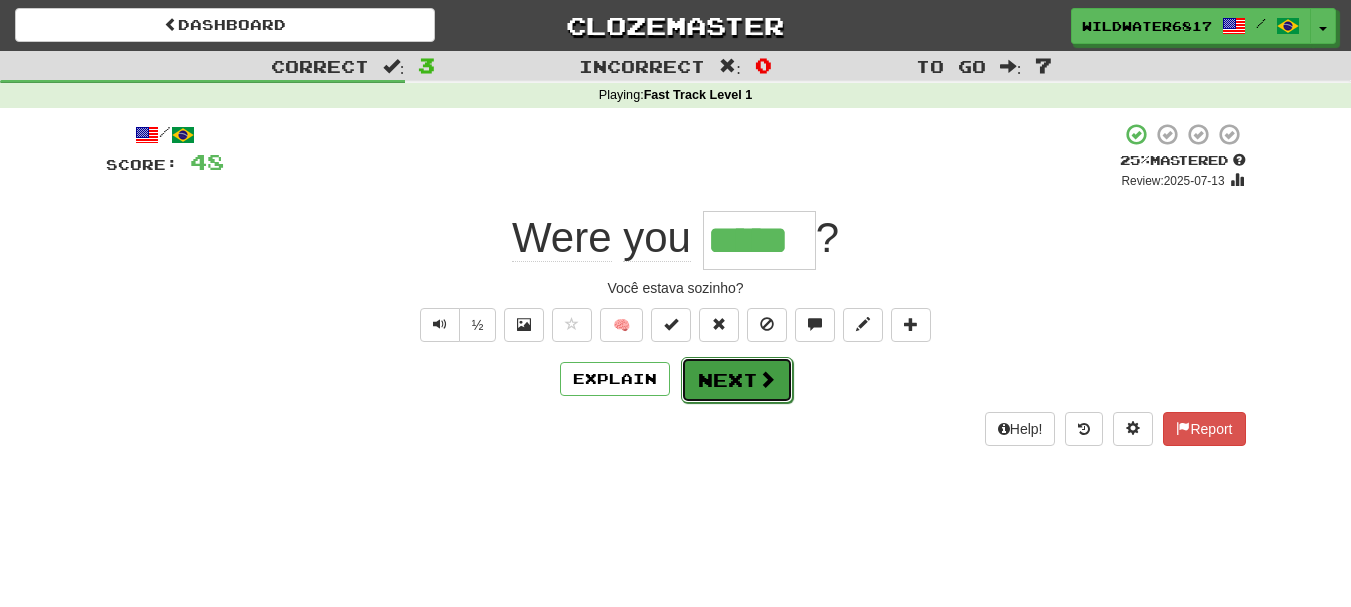 click on "Next" at bounding box center (737, 380) 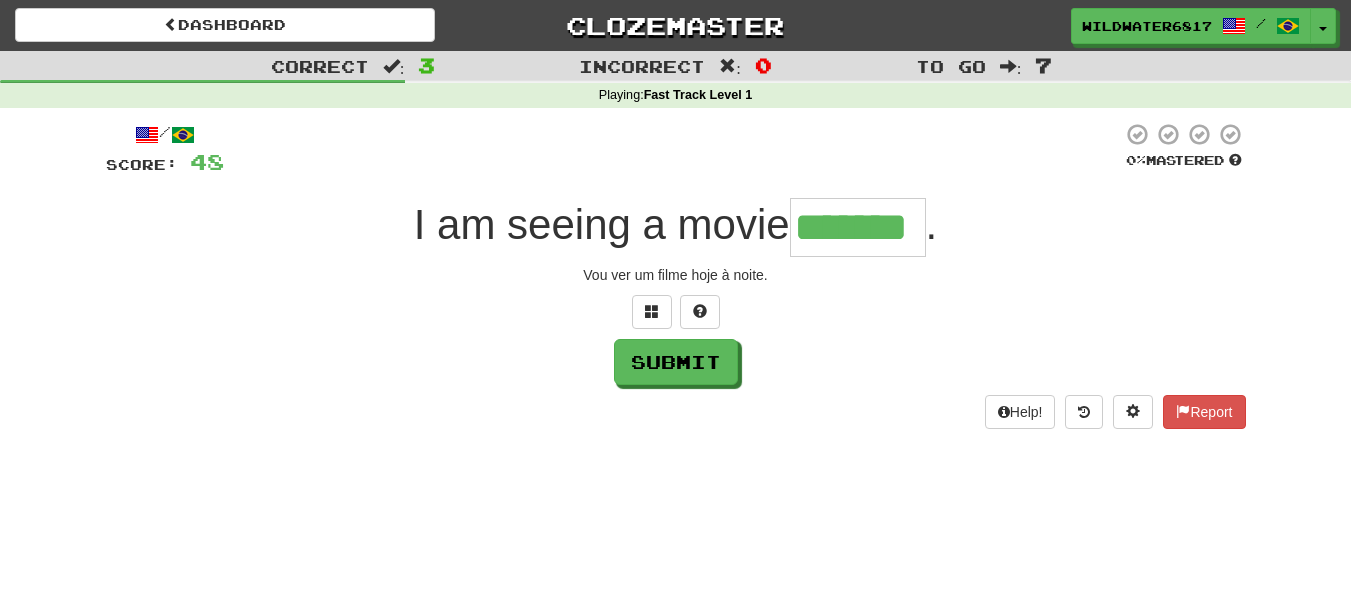 type on "*******" 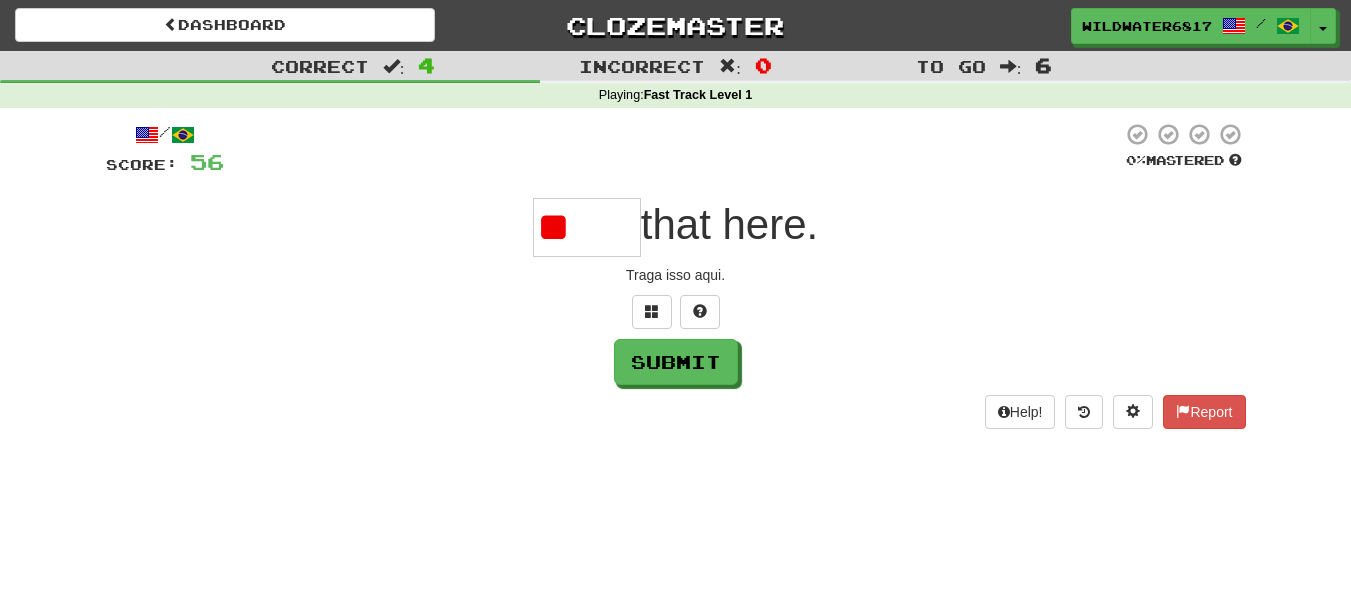 type on "*" 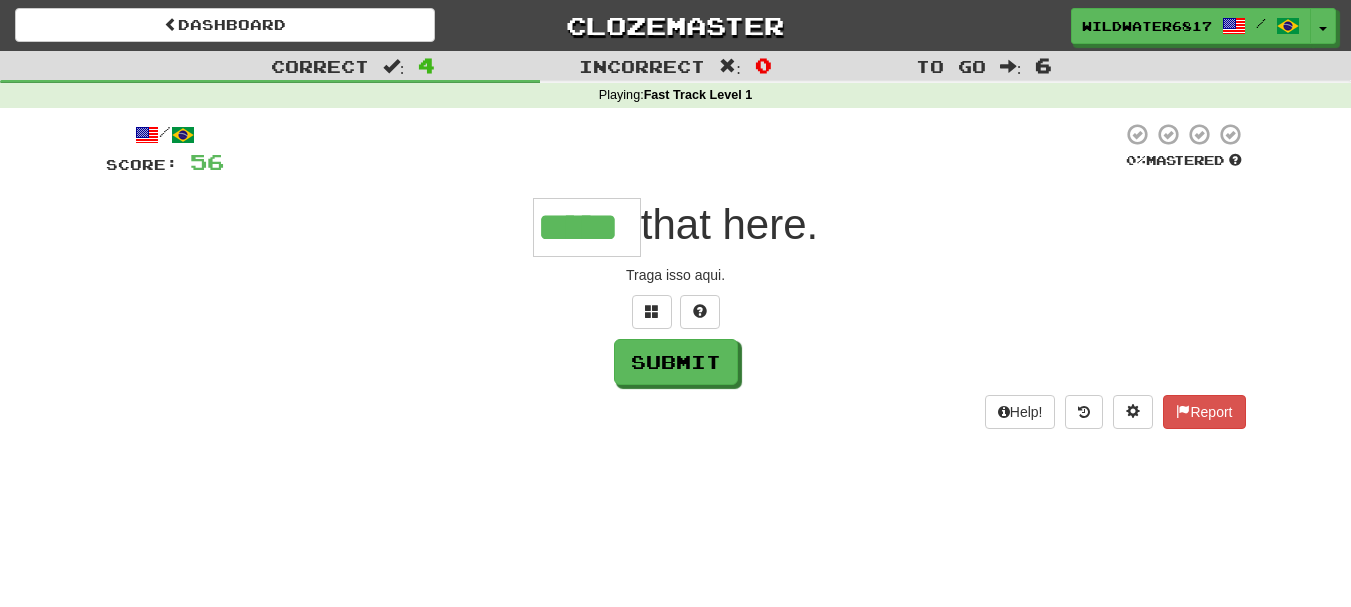 type on "*****" 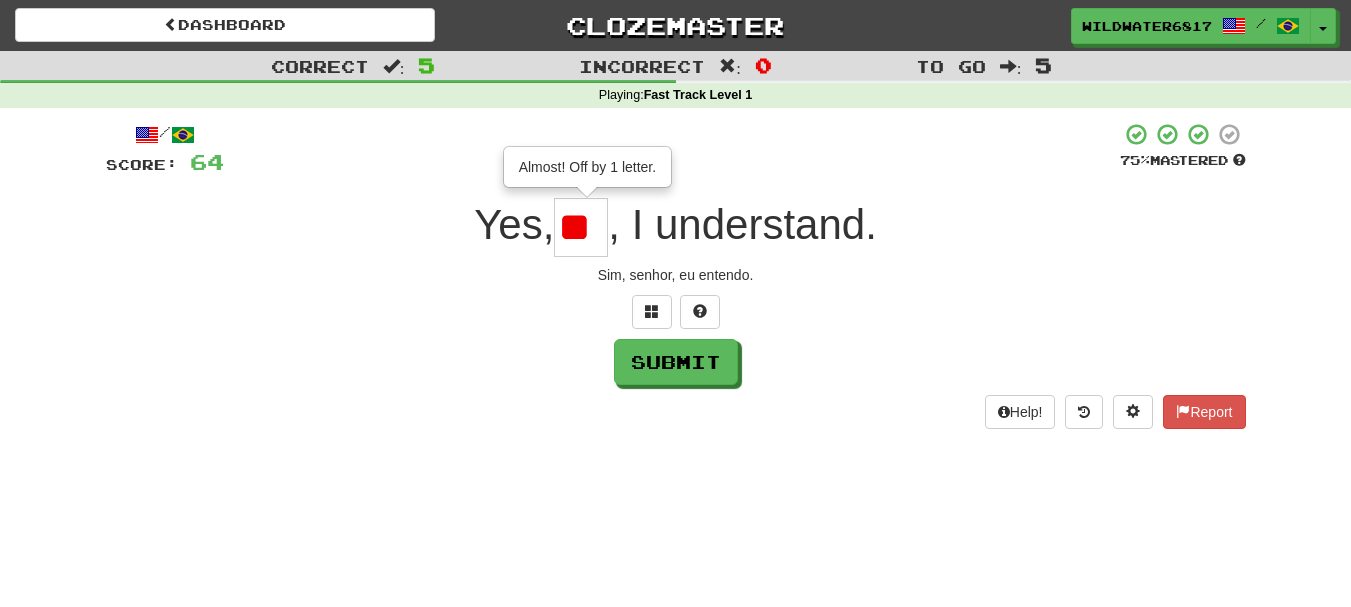 type on "*" 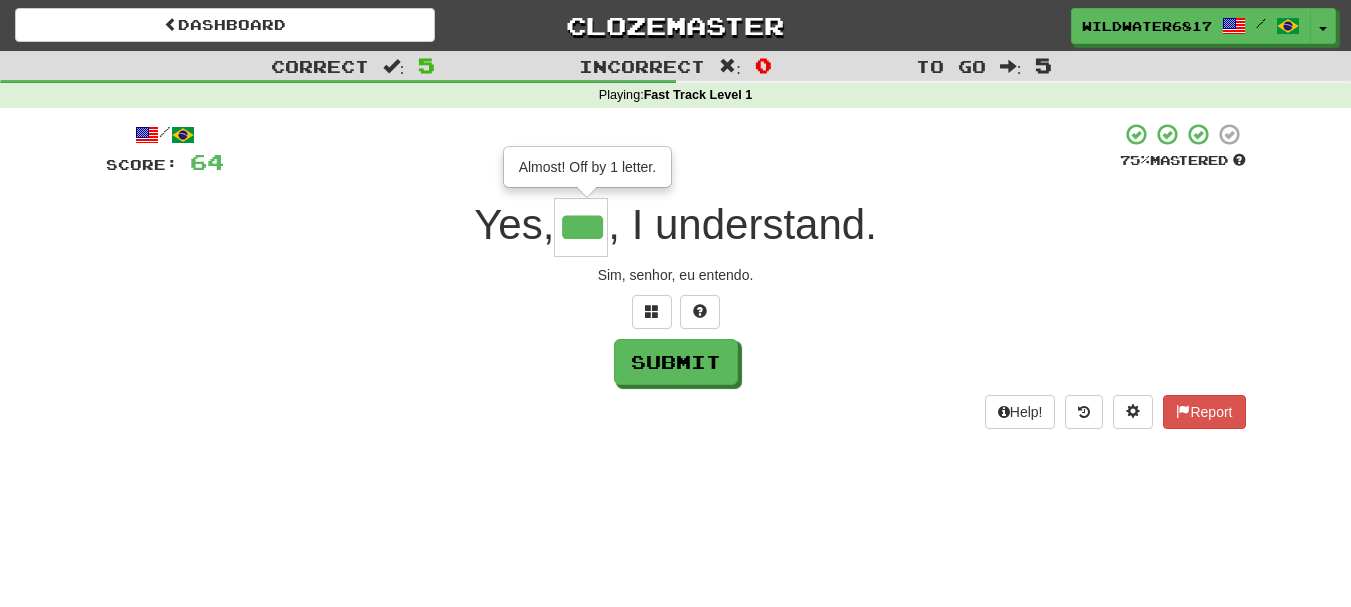 scroll, scrollTop: 0, scrollLeft: 5, axis: horizontal 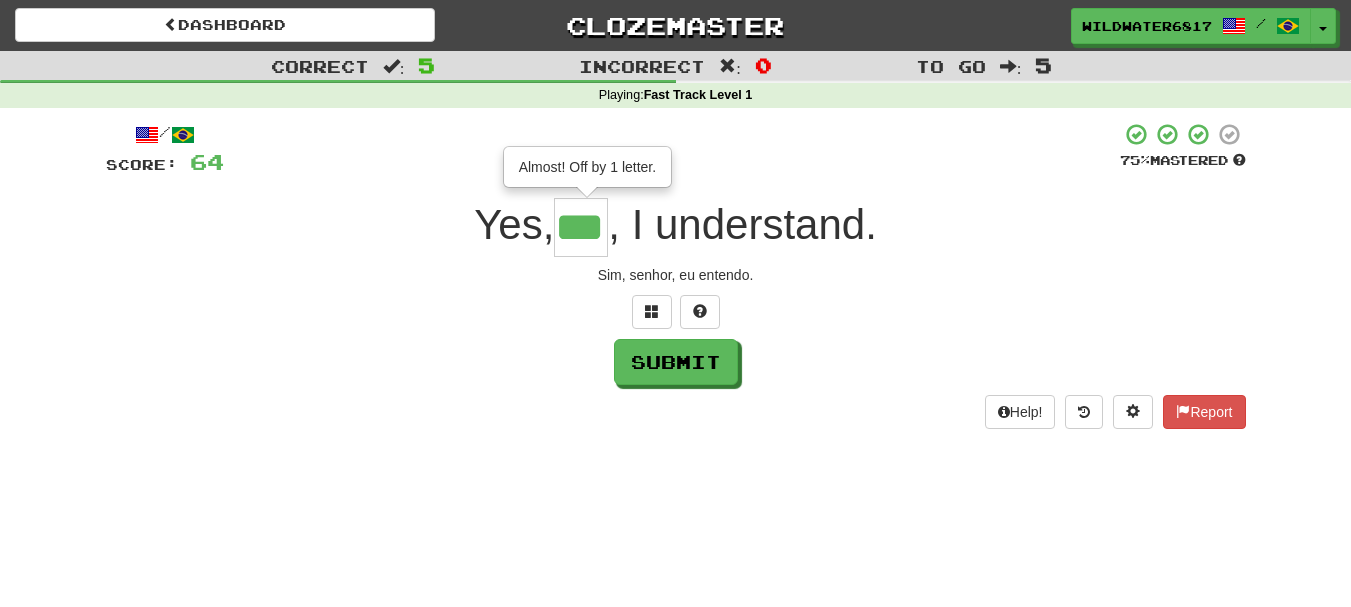 type on "***" 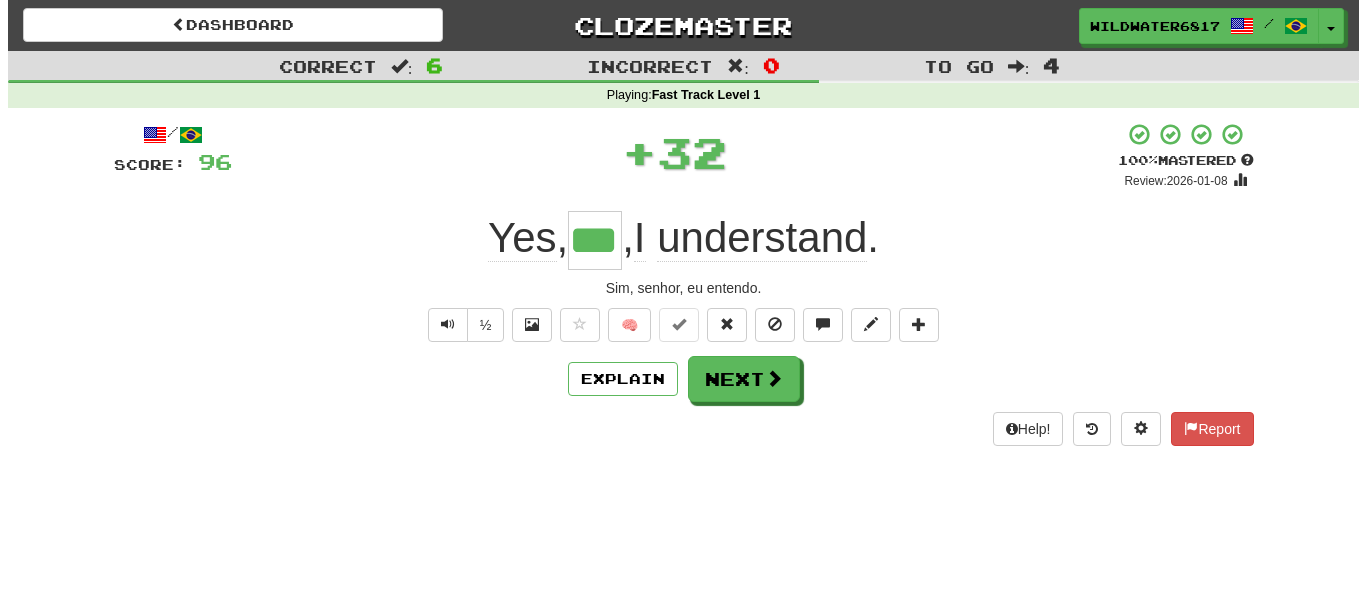 scroll, scrollTop: 0, scrollLeft: 0, axis: both 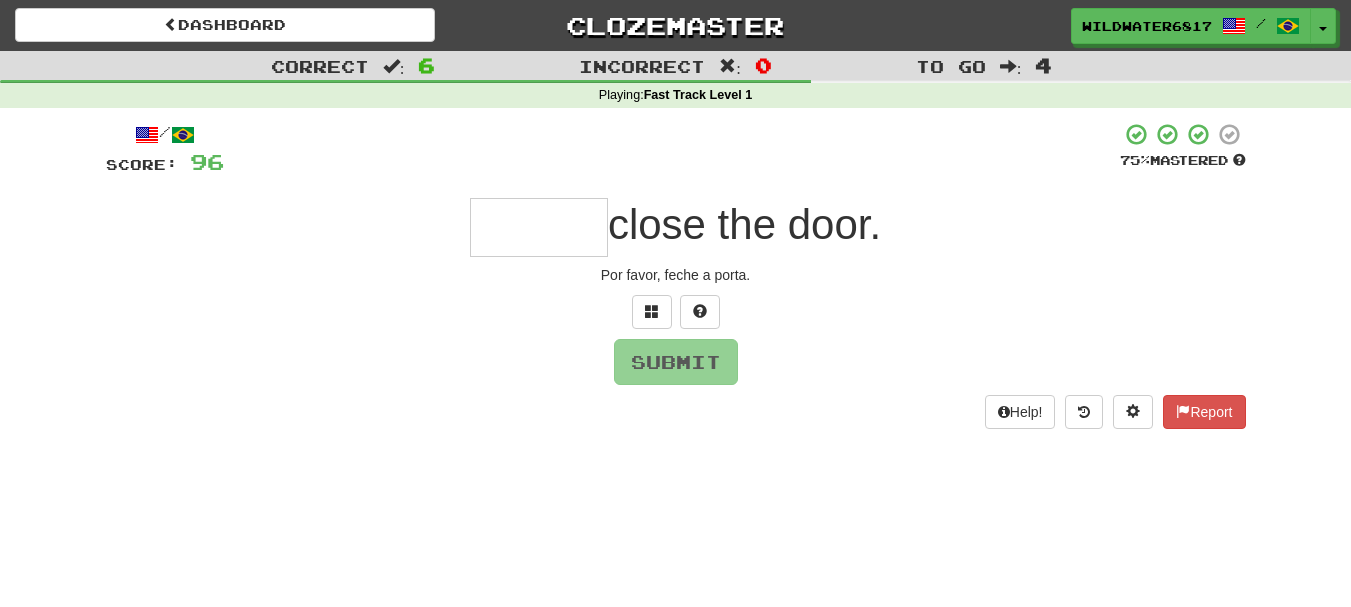 click at bounding box center [539, 227] 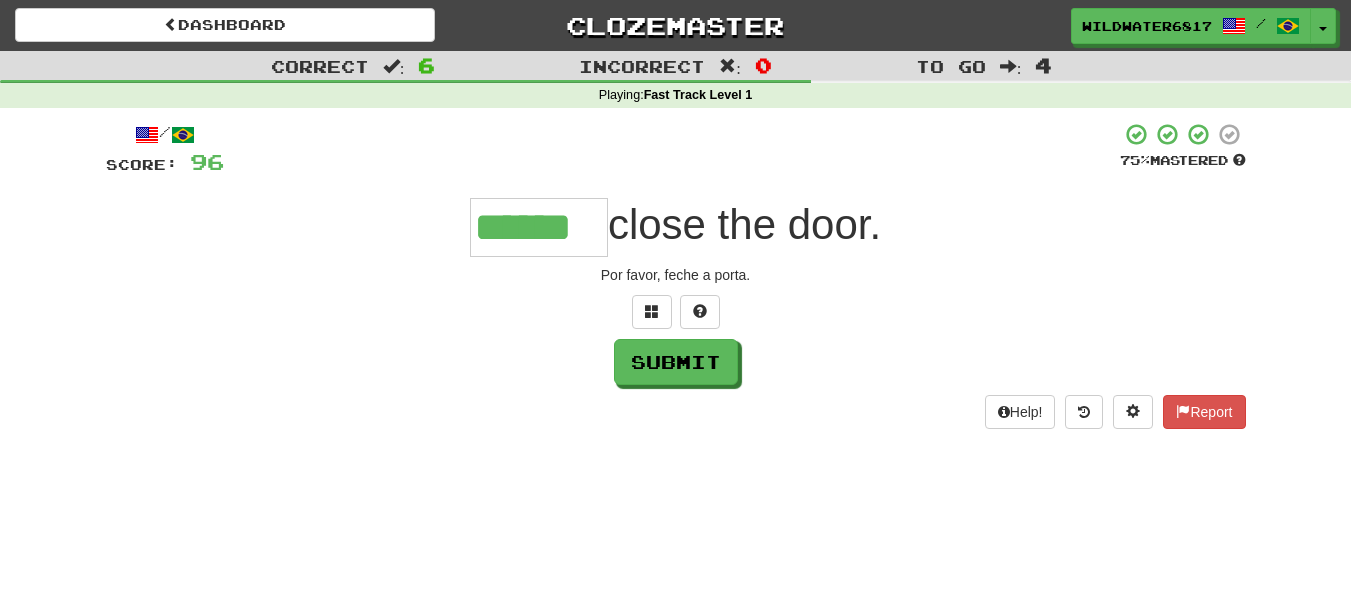 type on "******" 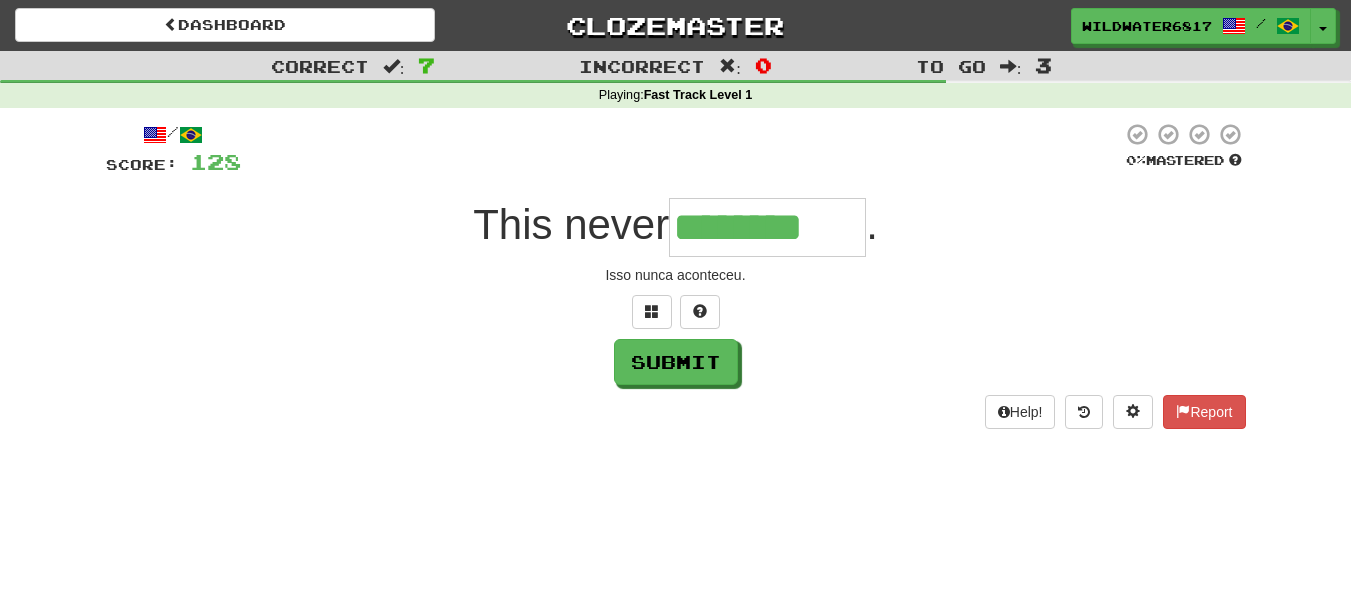 type on "********" 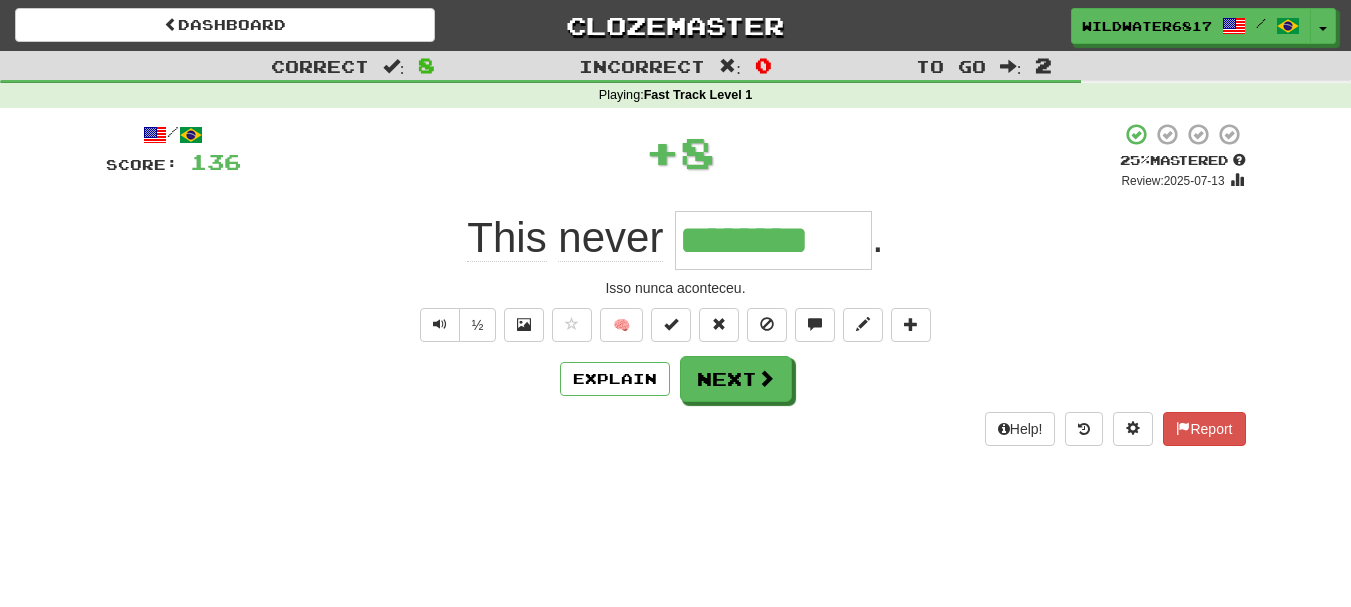 type 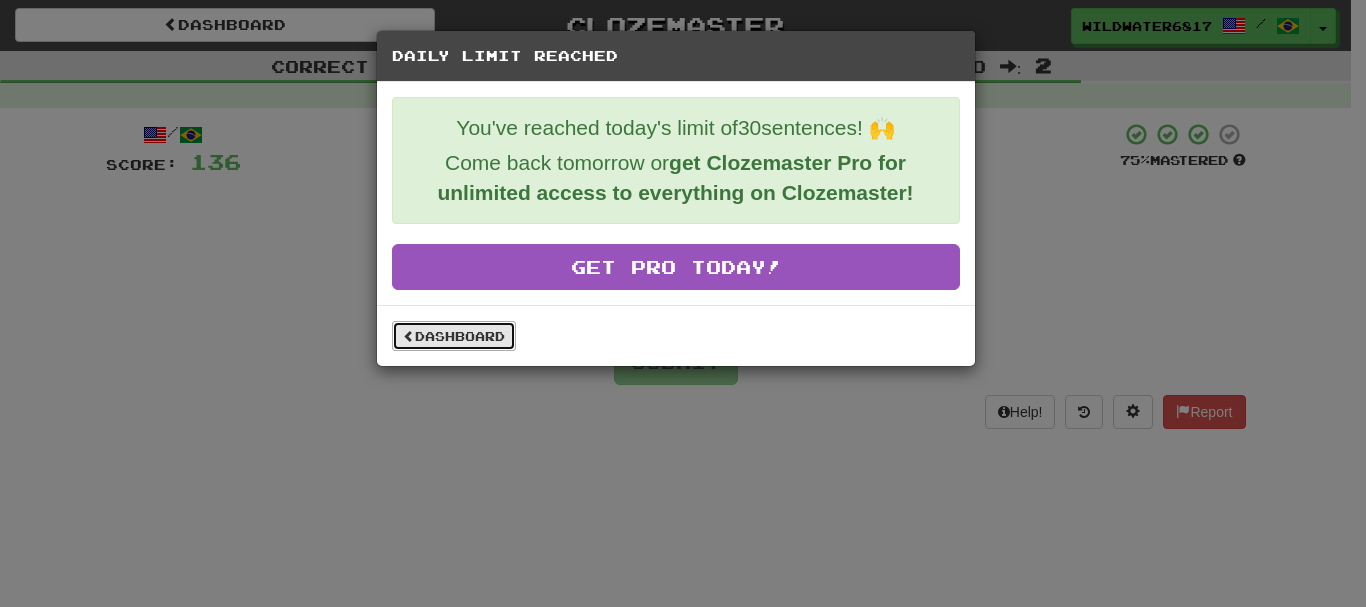 click on "Dashboard" at bounding box center (454, 336) 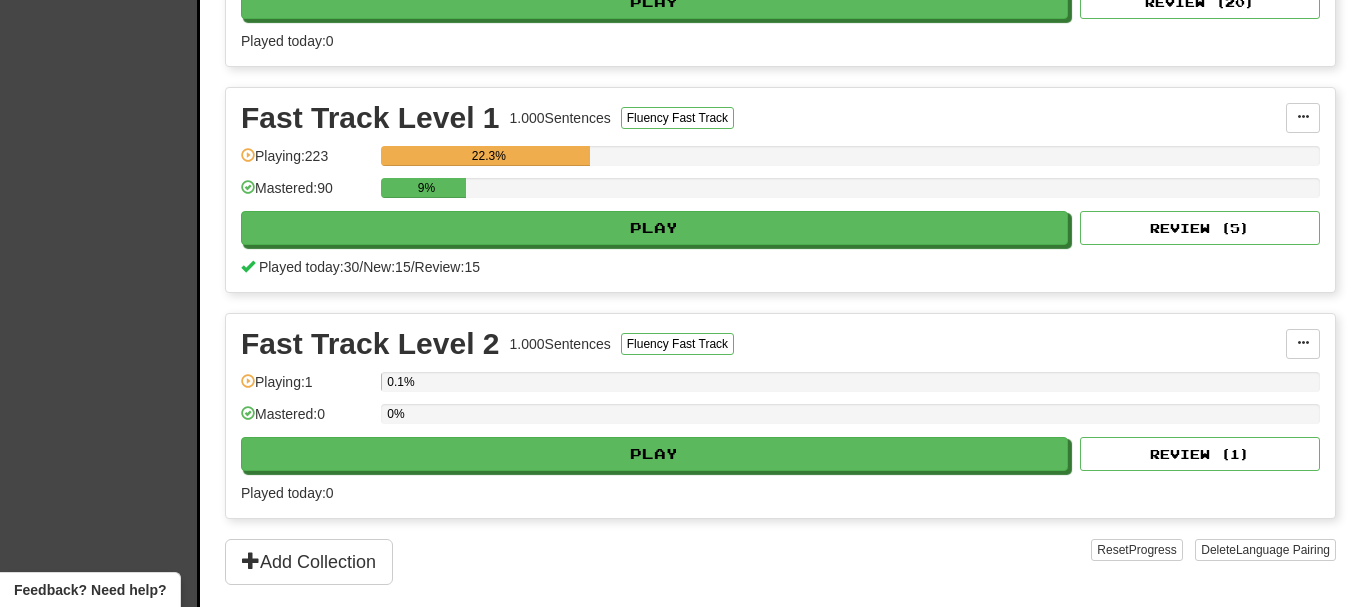 scroll, scrollTop: 800, scrollLeft: 0, axis: vertical 